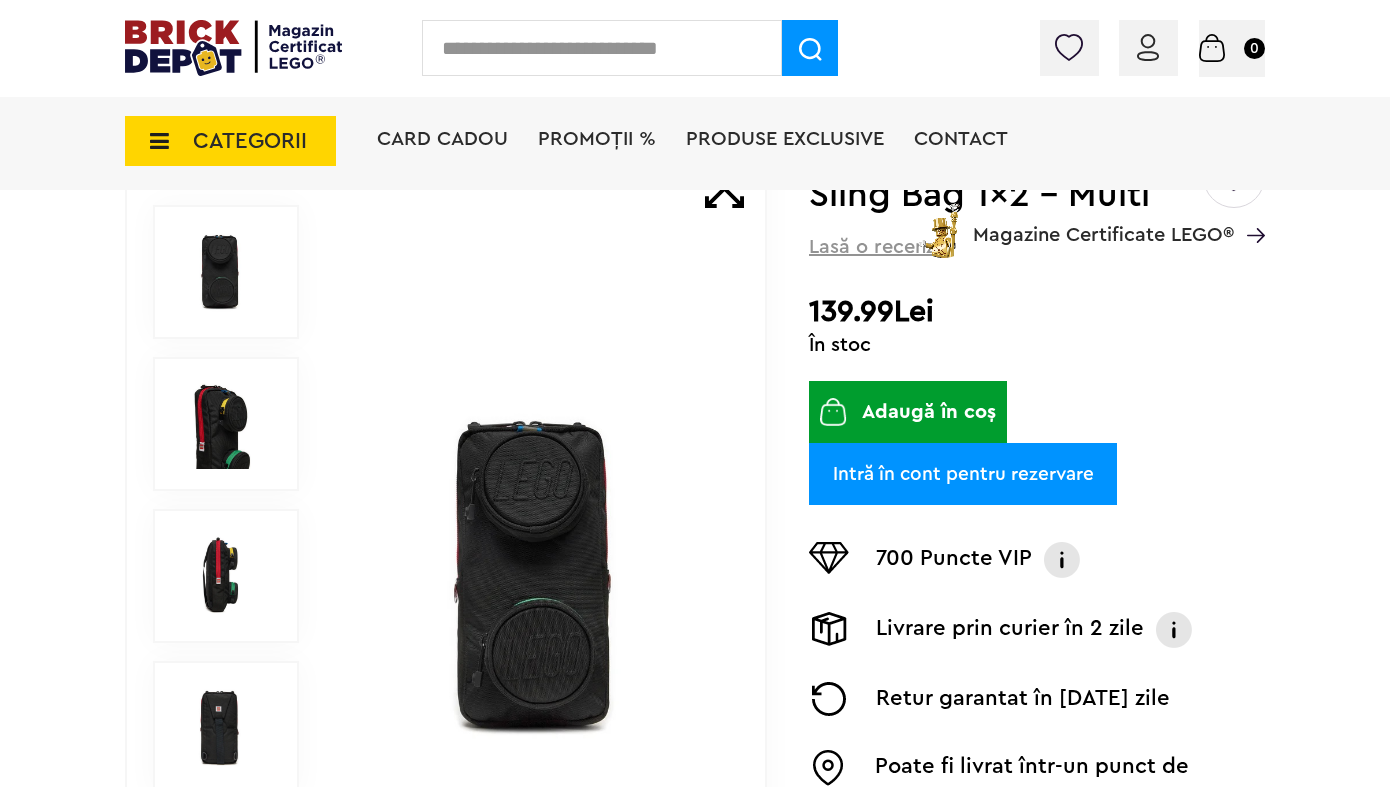 scroll, scrollTop: 197, scrollLeft: 0, axis: vertical 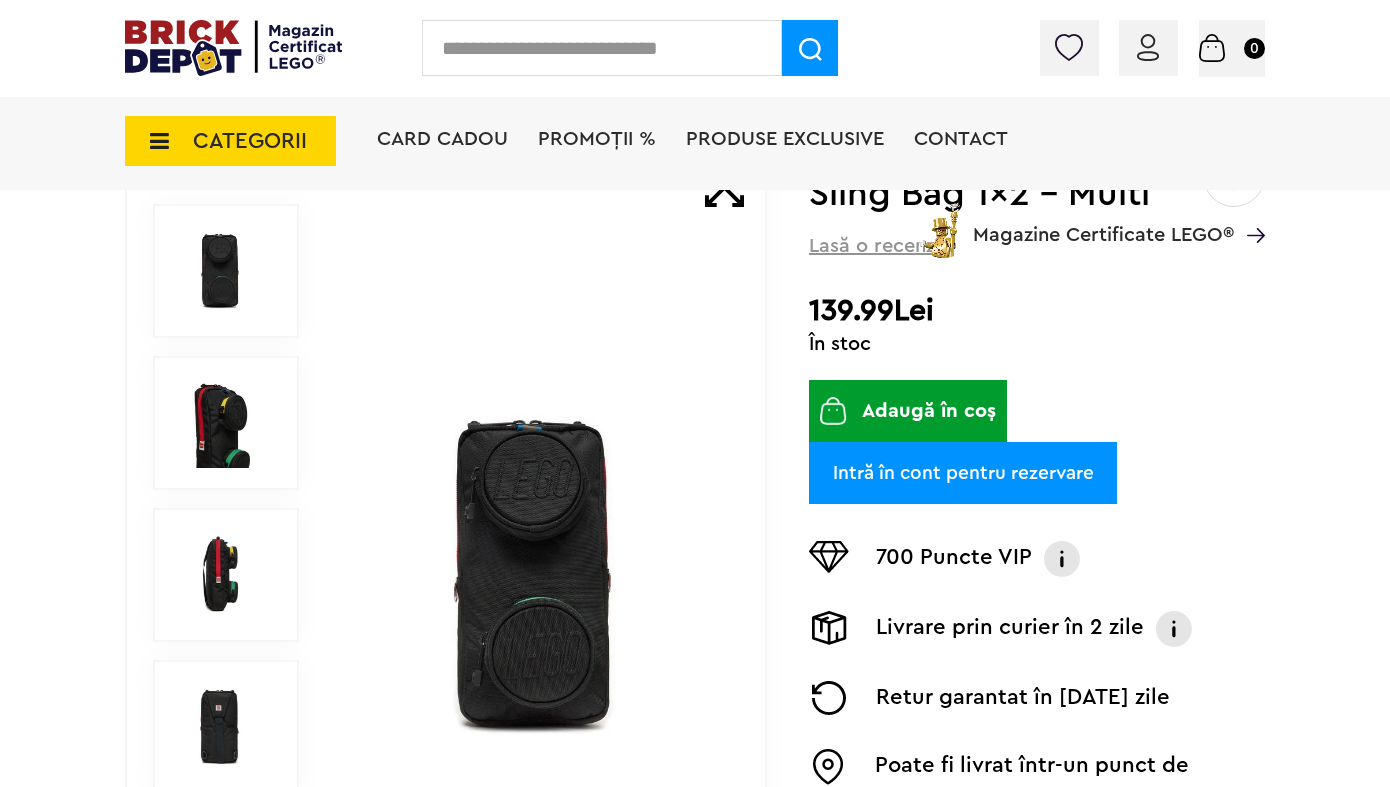 click on "Intră în cont pentru rezervare" at bounding box center (963, 473) 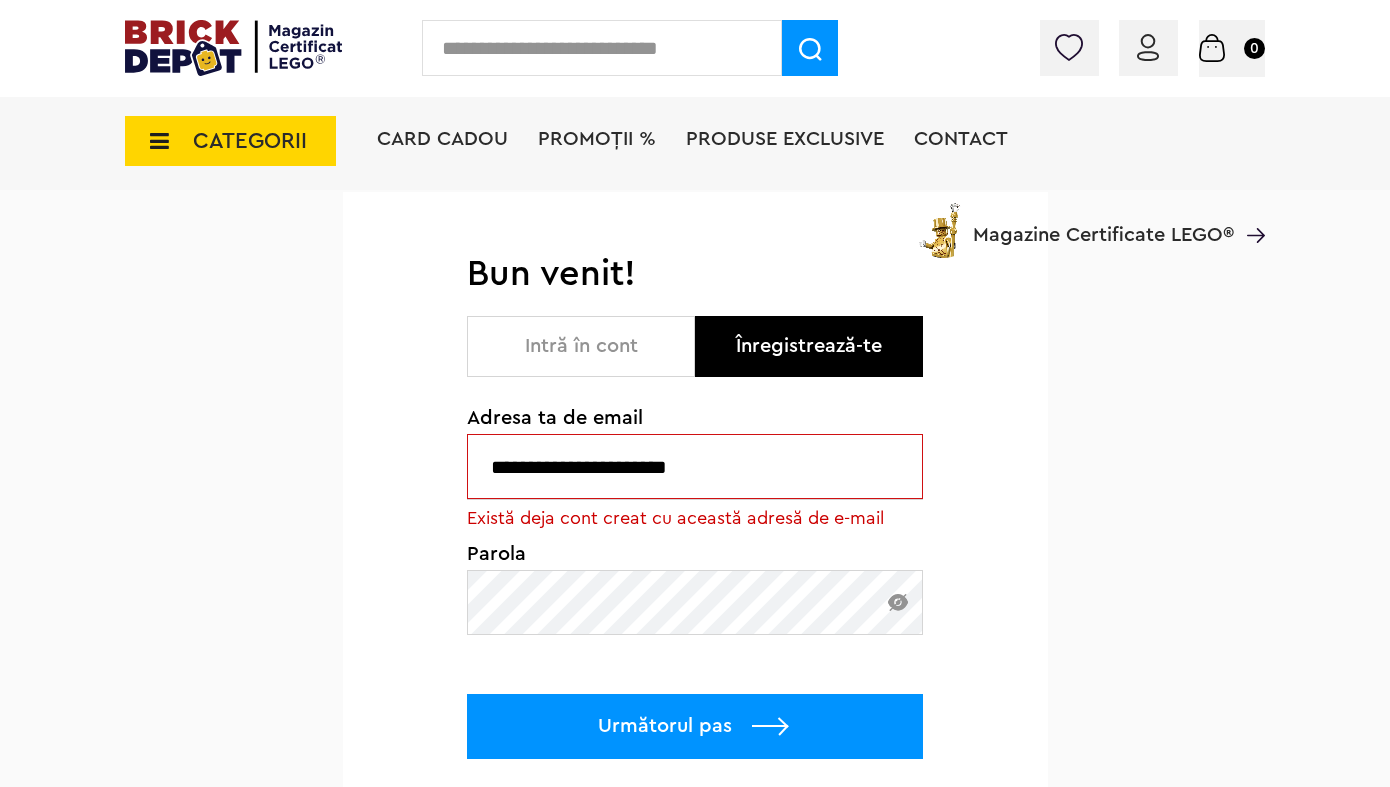 scroll, scrollTop: 153, scrollLeft: 0, axis: vertical 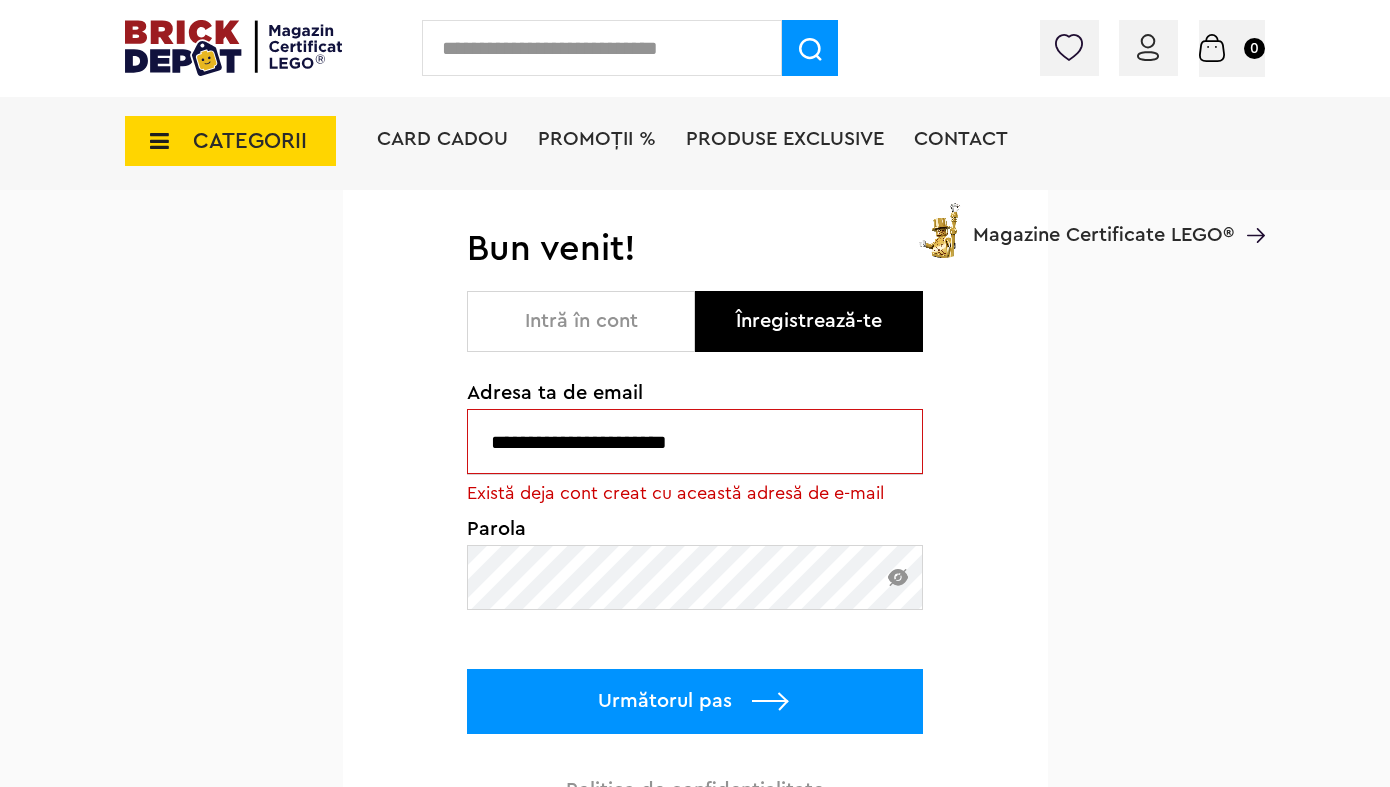 click on "Intră în cont" at bounding box center (581, 321) 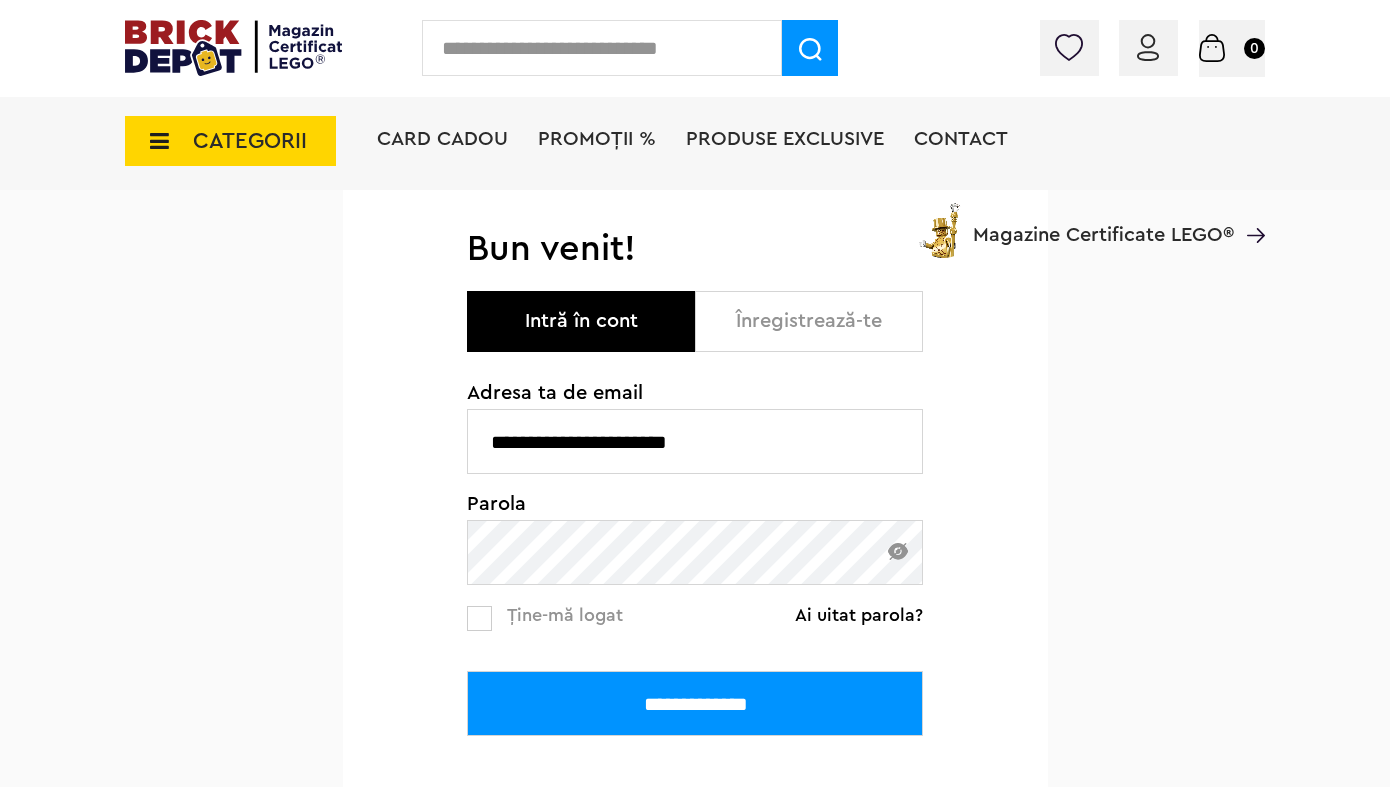 click on "**********" at bounding box center [695, 703] 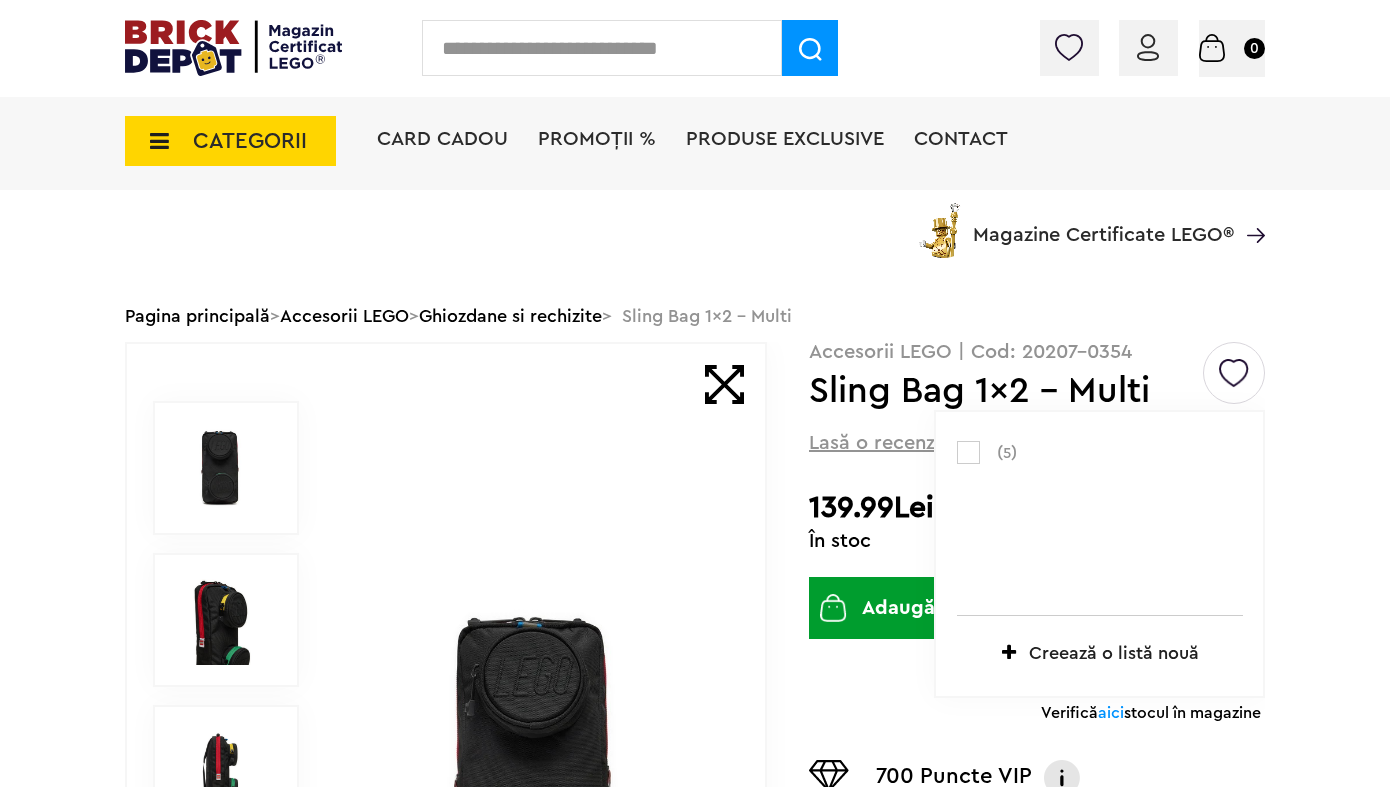 scroll, scrollTop: 244, scrollLeft: 0, axis: vertical 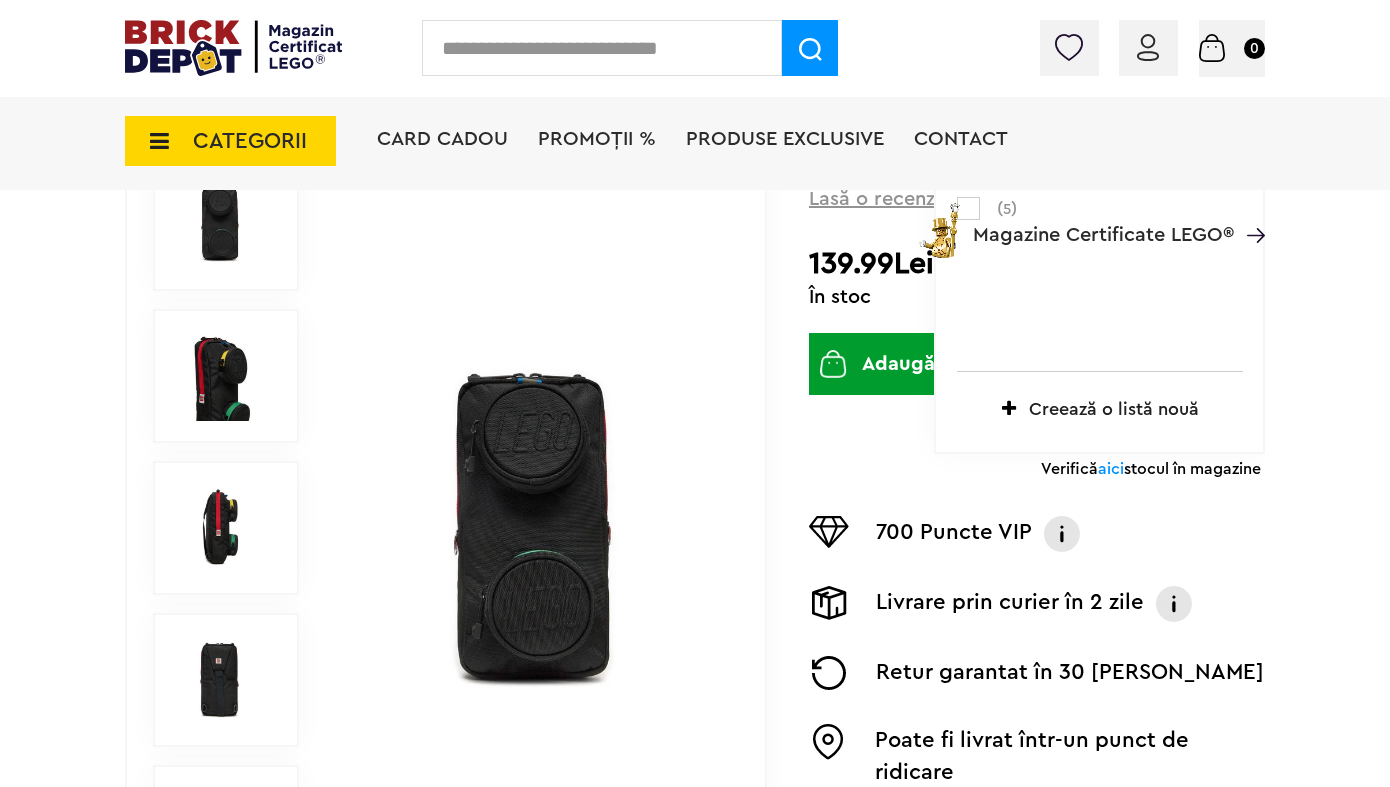 click at bounding box center [1069, 47] 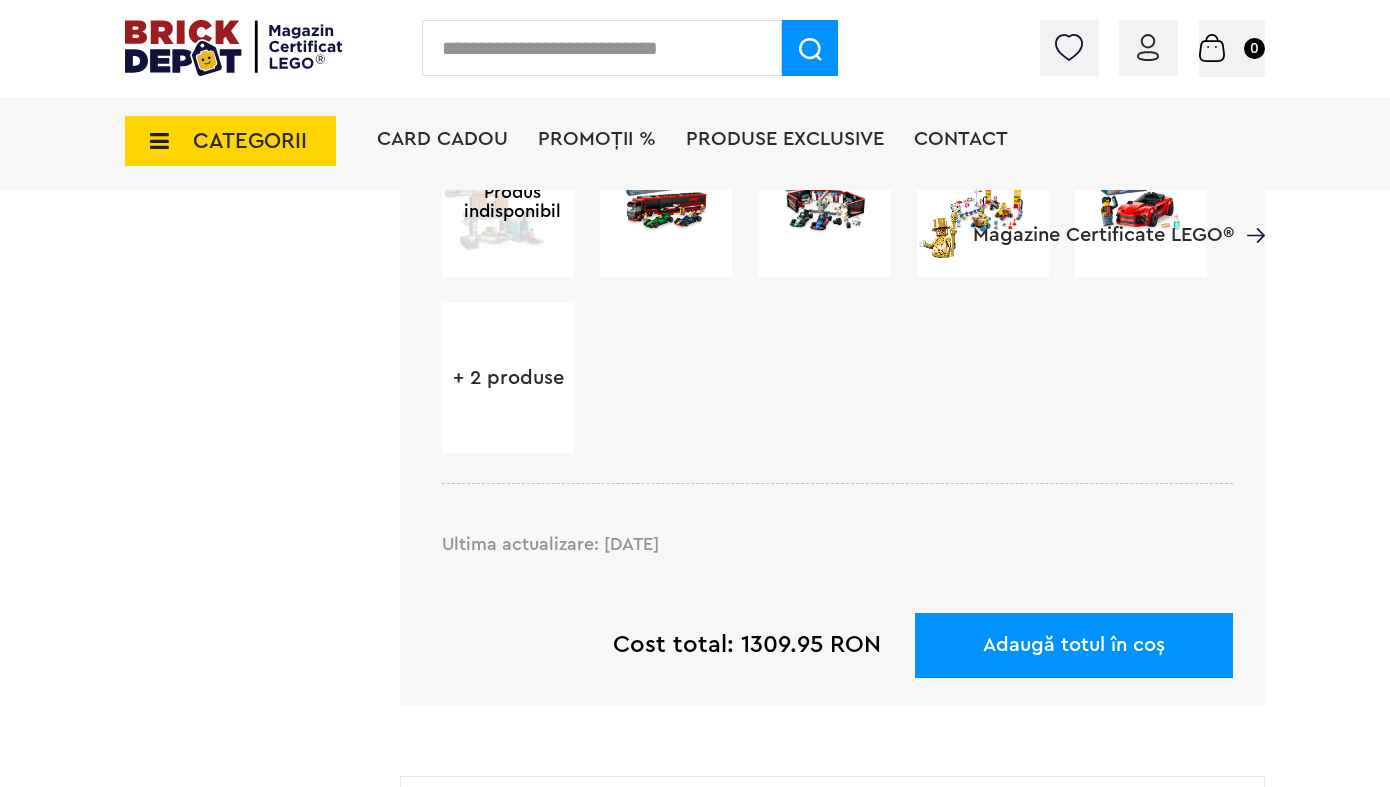 scroll, scrollTop: 836, scrollLeft: 0, axis: vertical 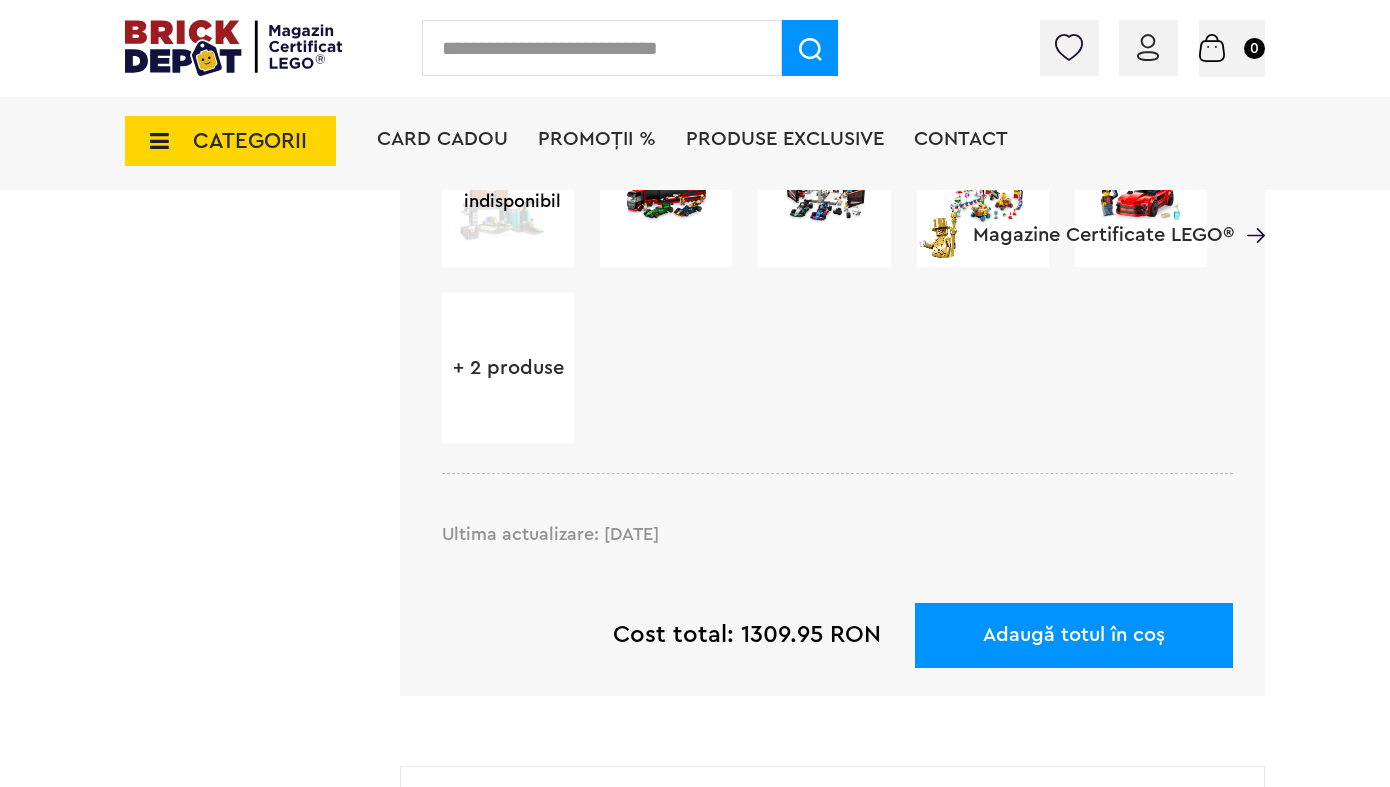 click on "+ 2 produse" at bounding box center (508, 368) 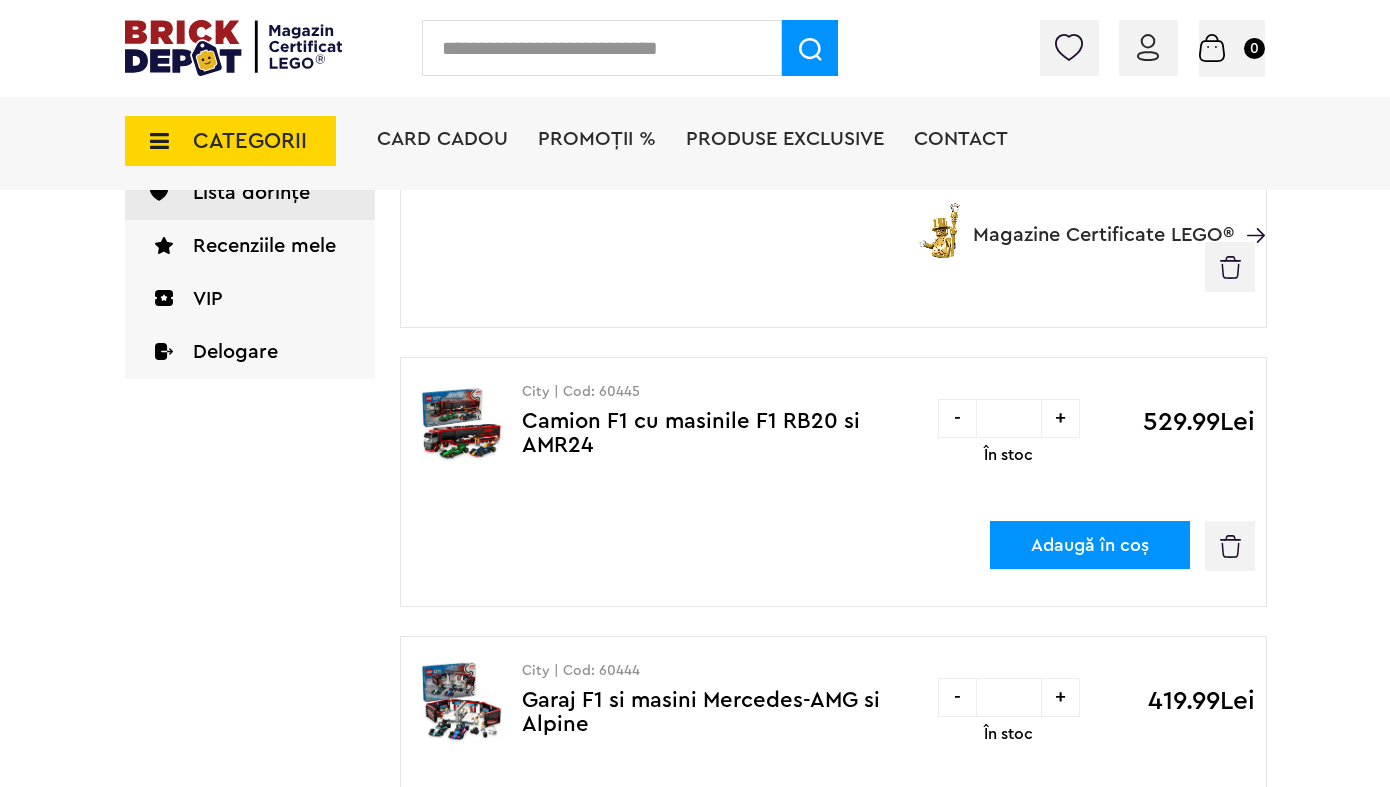 scroll, scrollTop: 430, scrollLeft: 0, axis: vertical 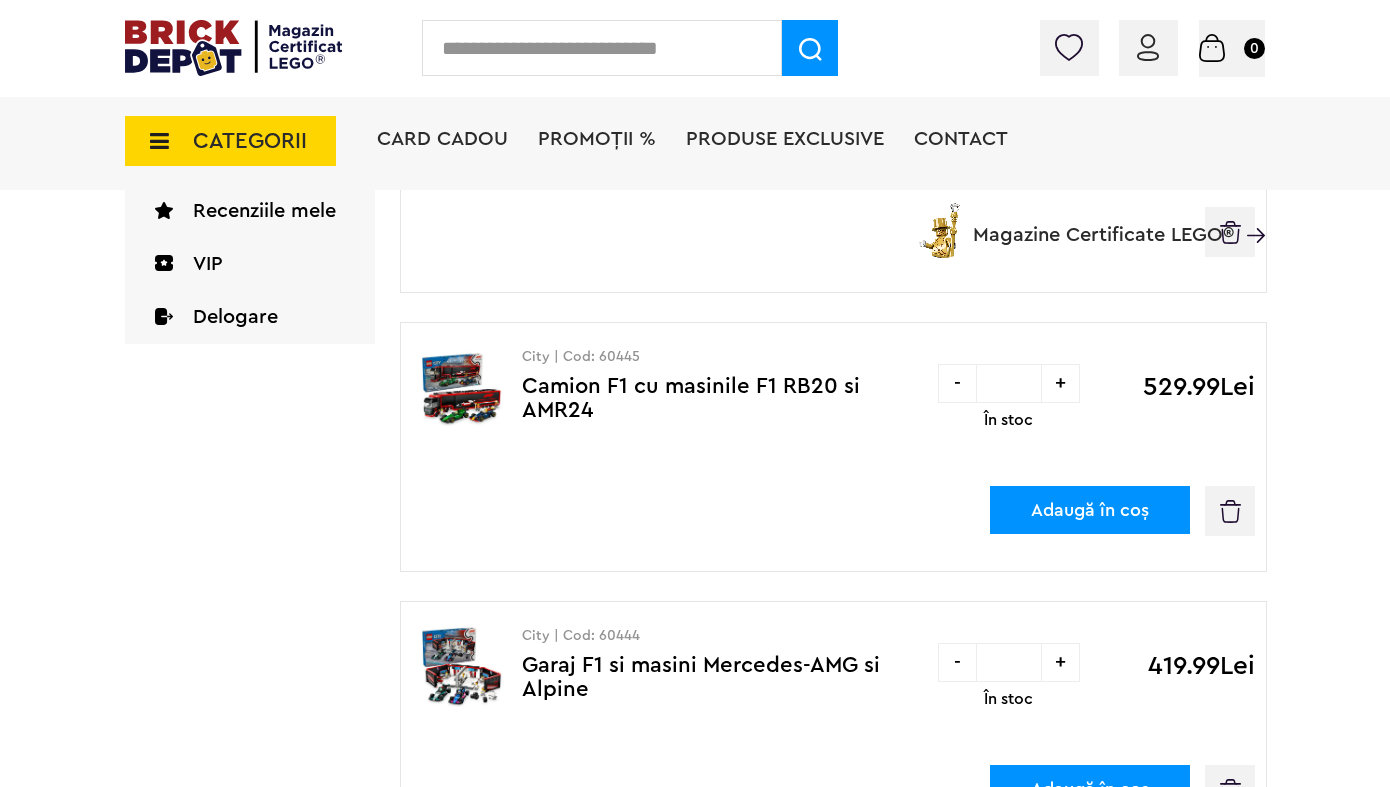 click on "-" at bounding box center (957, 383) 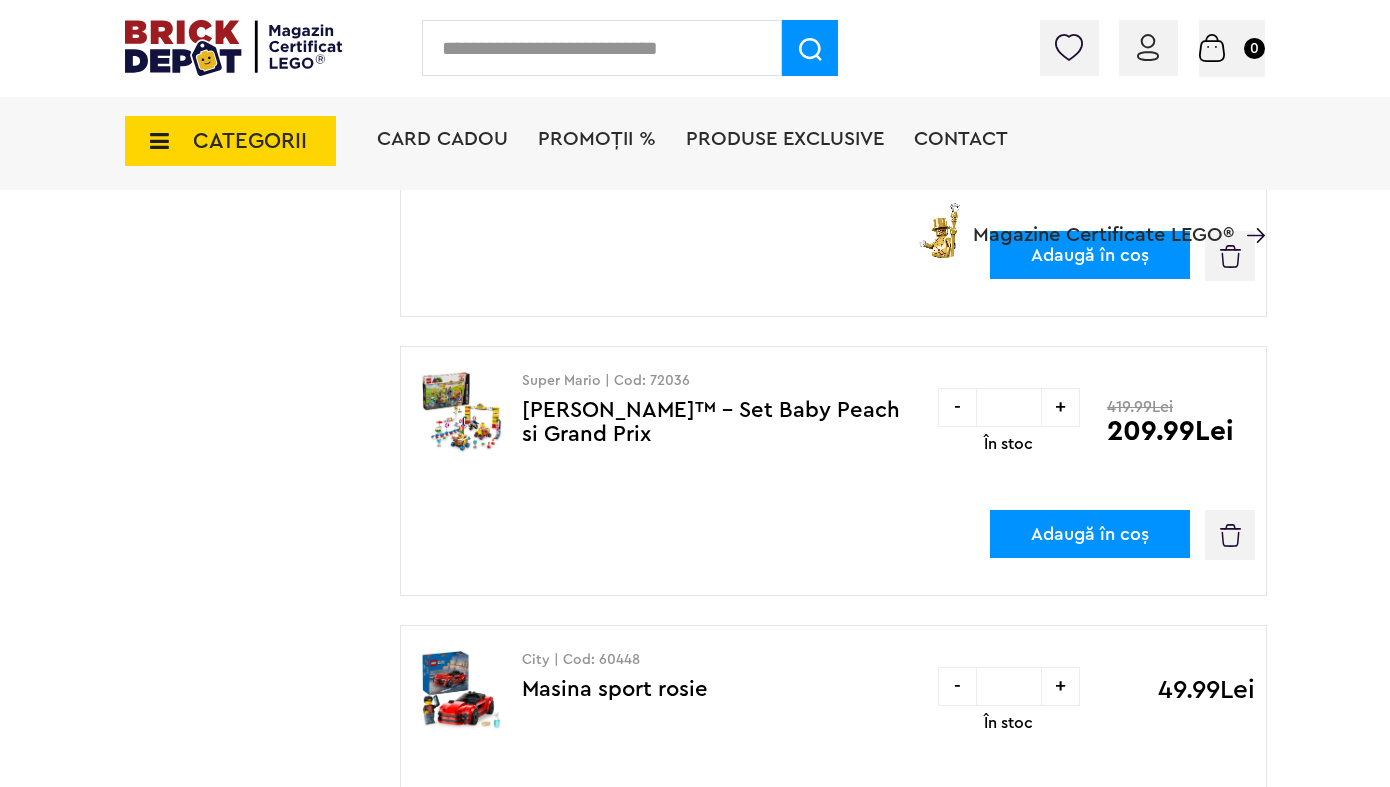 scroll, scrollTop: 976, scrollLeft: 0, axis: vertical 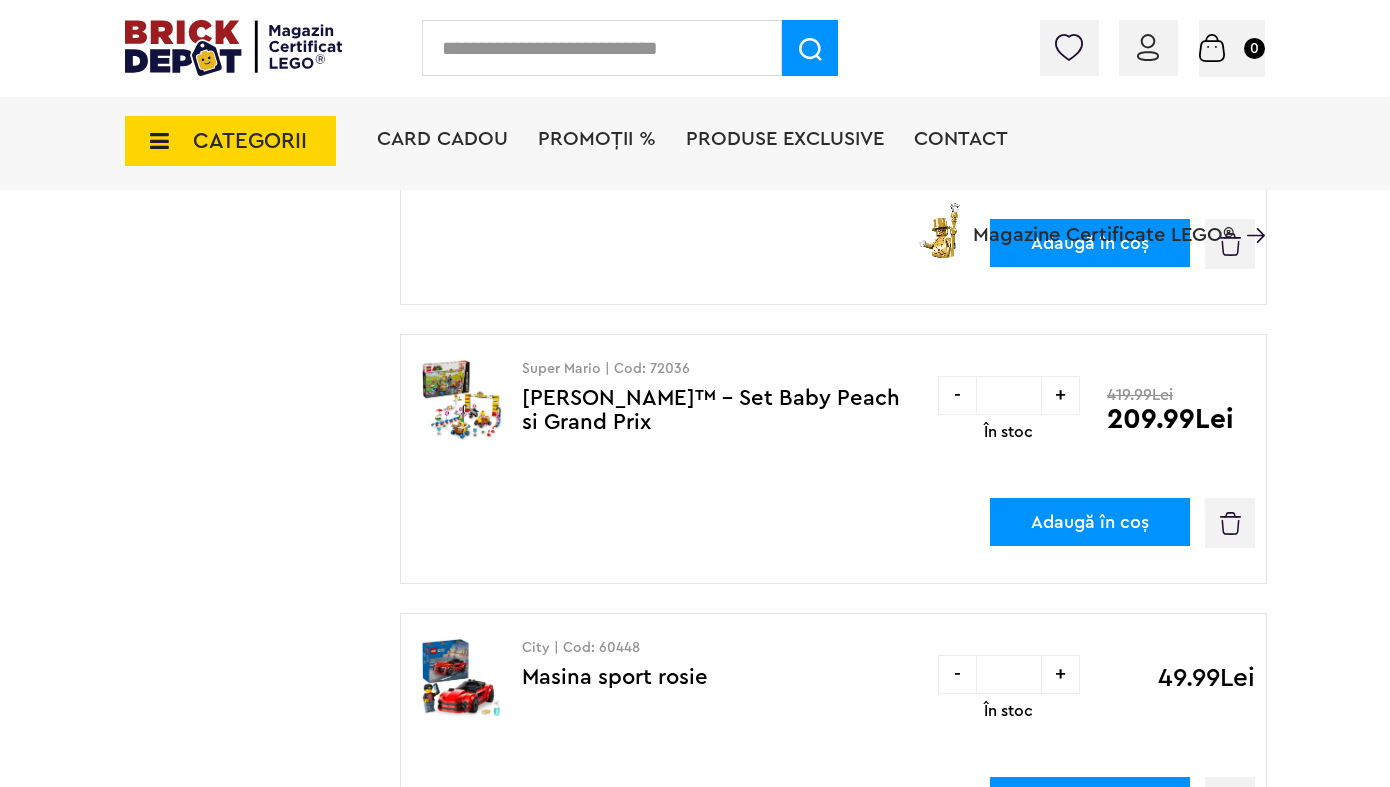 click on "-" at bounding box center [957, 395] 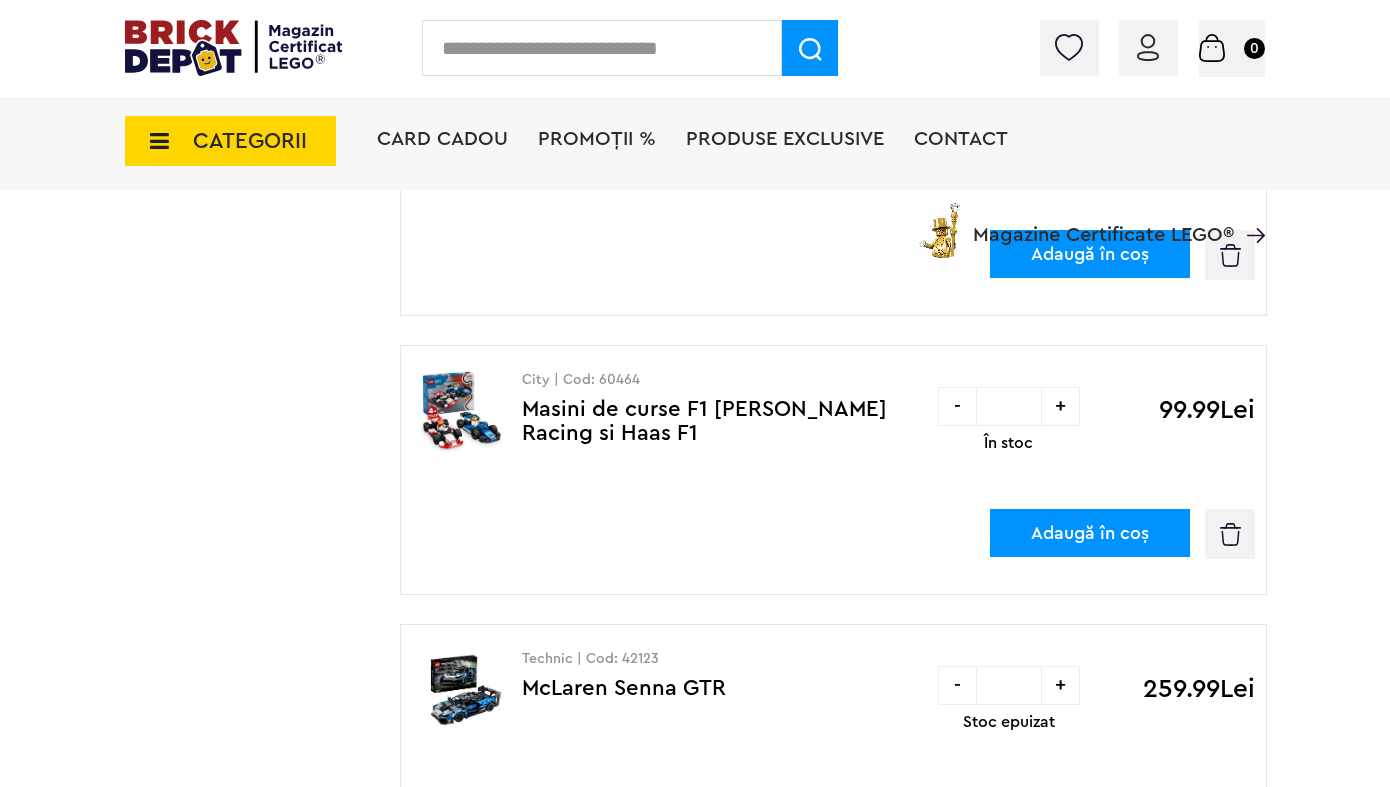 scroll, scrollTop: 1242, scrollLeft: 0, axis: vertical 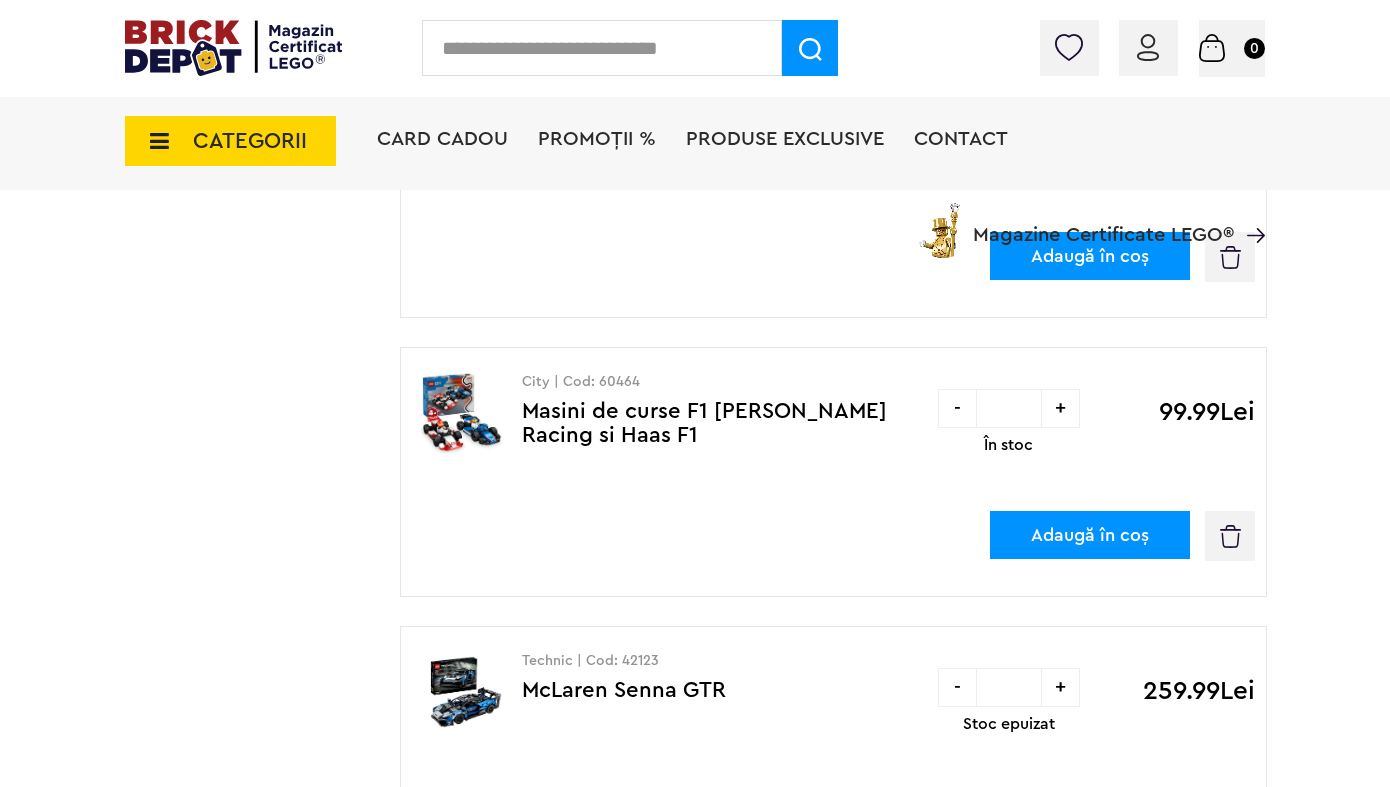 click on "Masini de curse F1 [PERSON_NAME] Racing si [PERSON_NAME] F1" at bounding box center (704, 423) 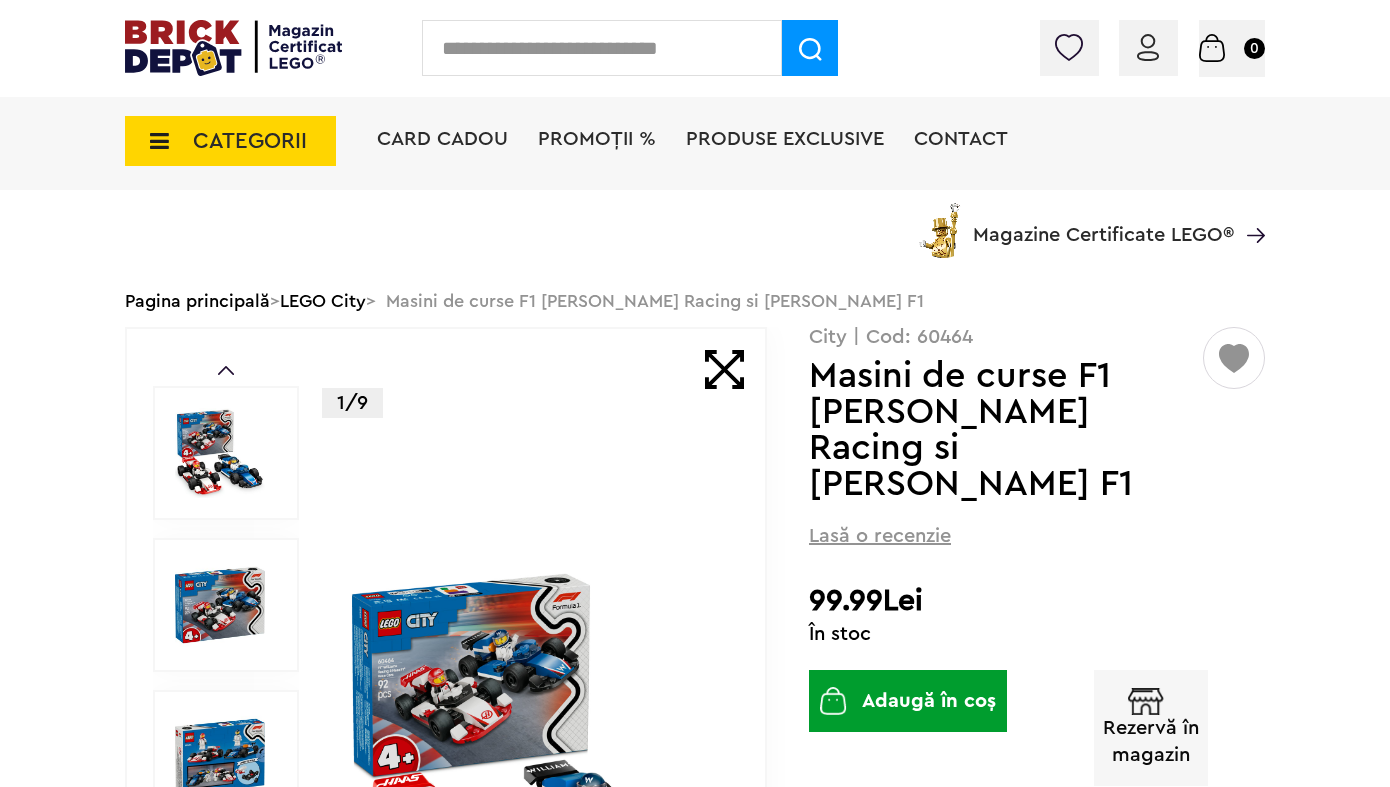 scroll, scrollTop: 0, scrollLeft: 0, axis: both 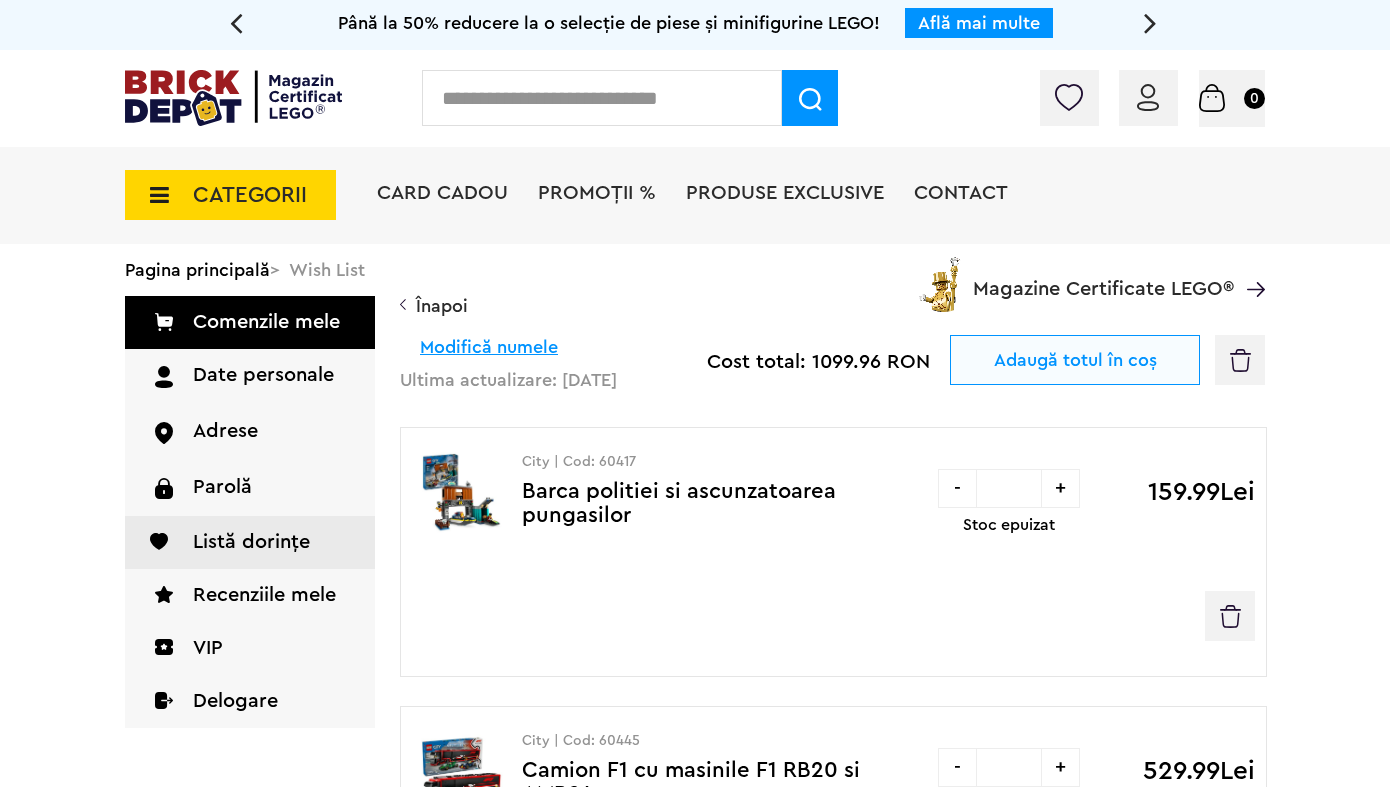 click on "Înapoi" at bounding box center (832, 306) 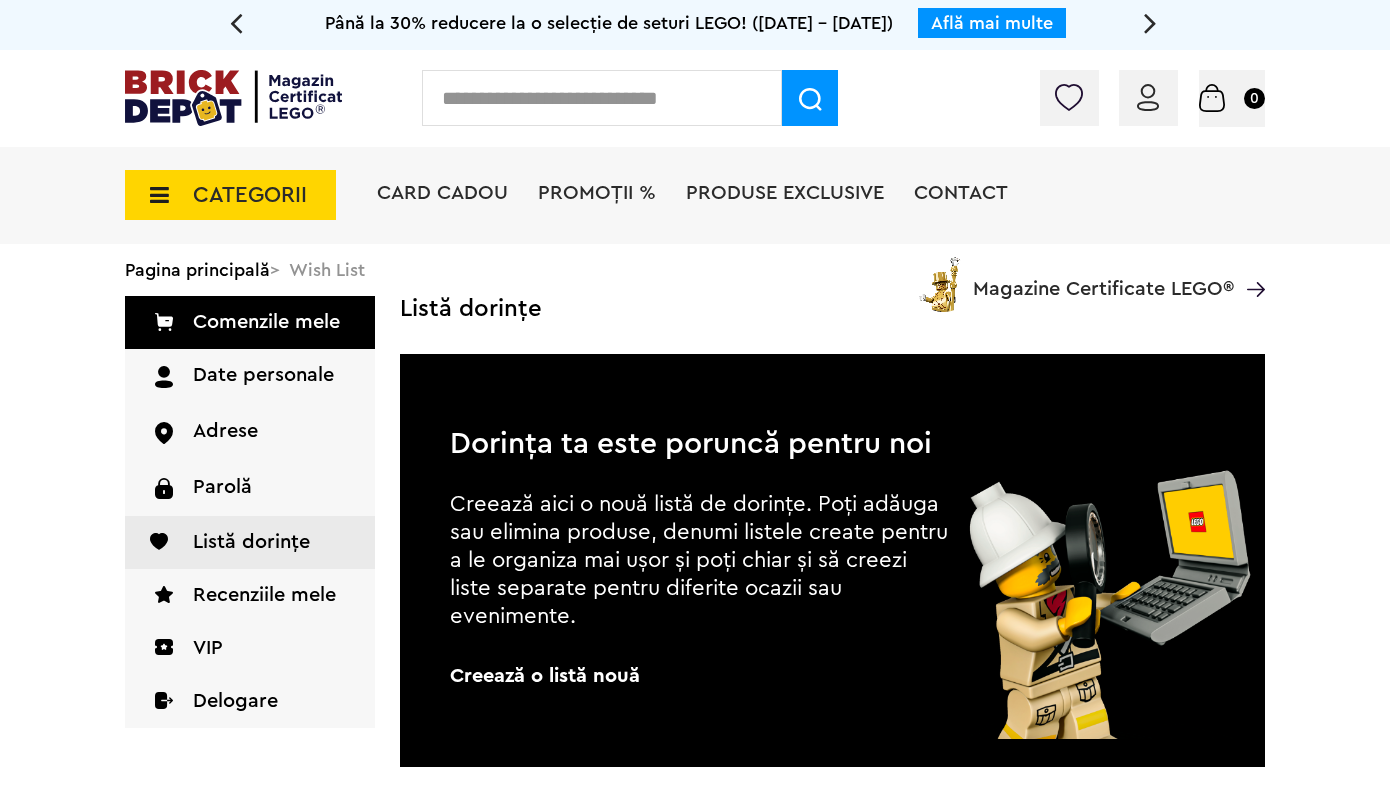 scroll, scrollTop: 0, scrollLeft: 0, axis: both 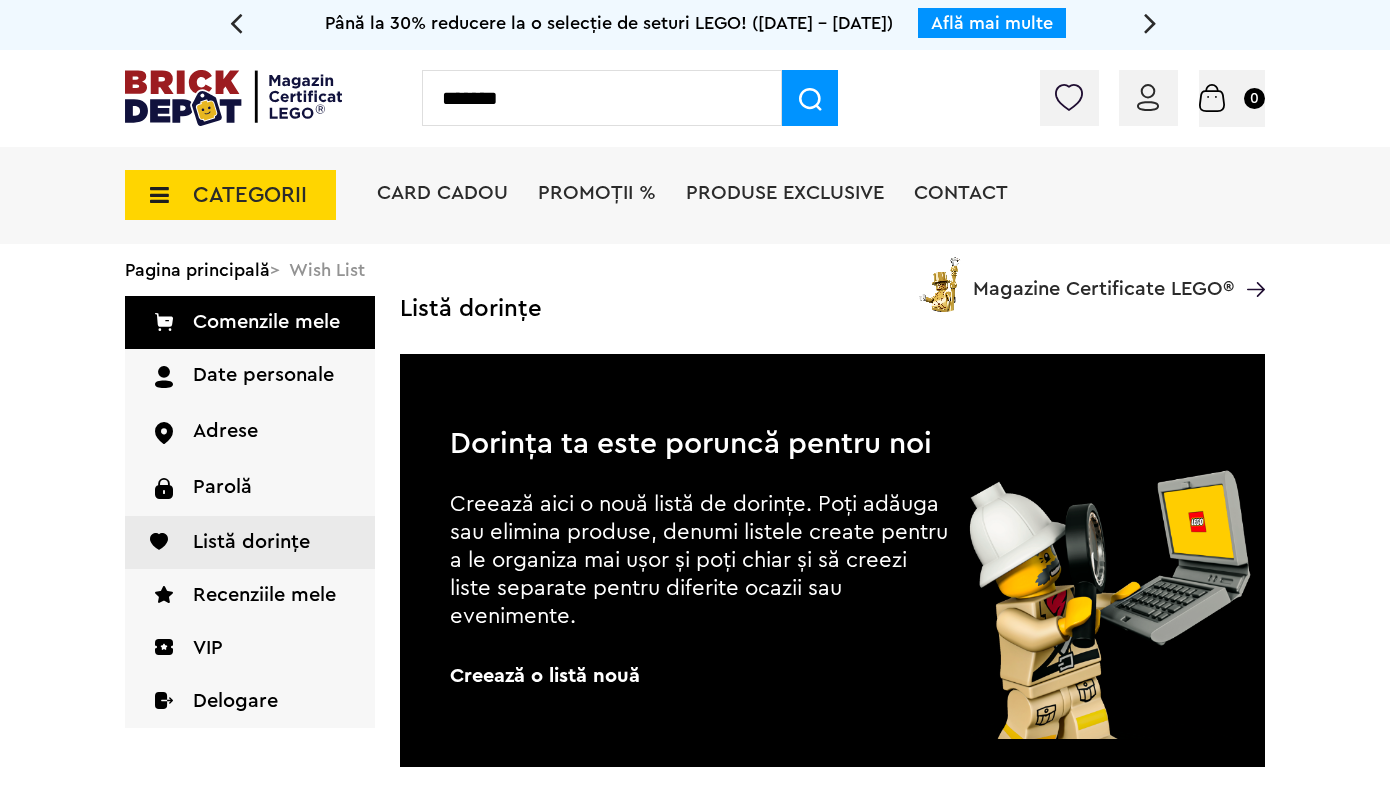 type on "*******" 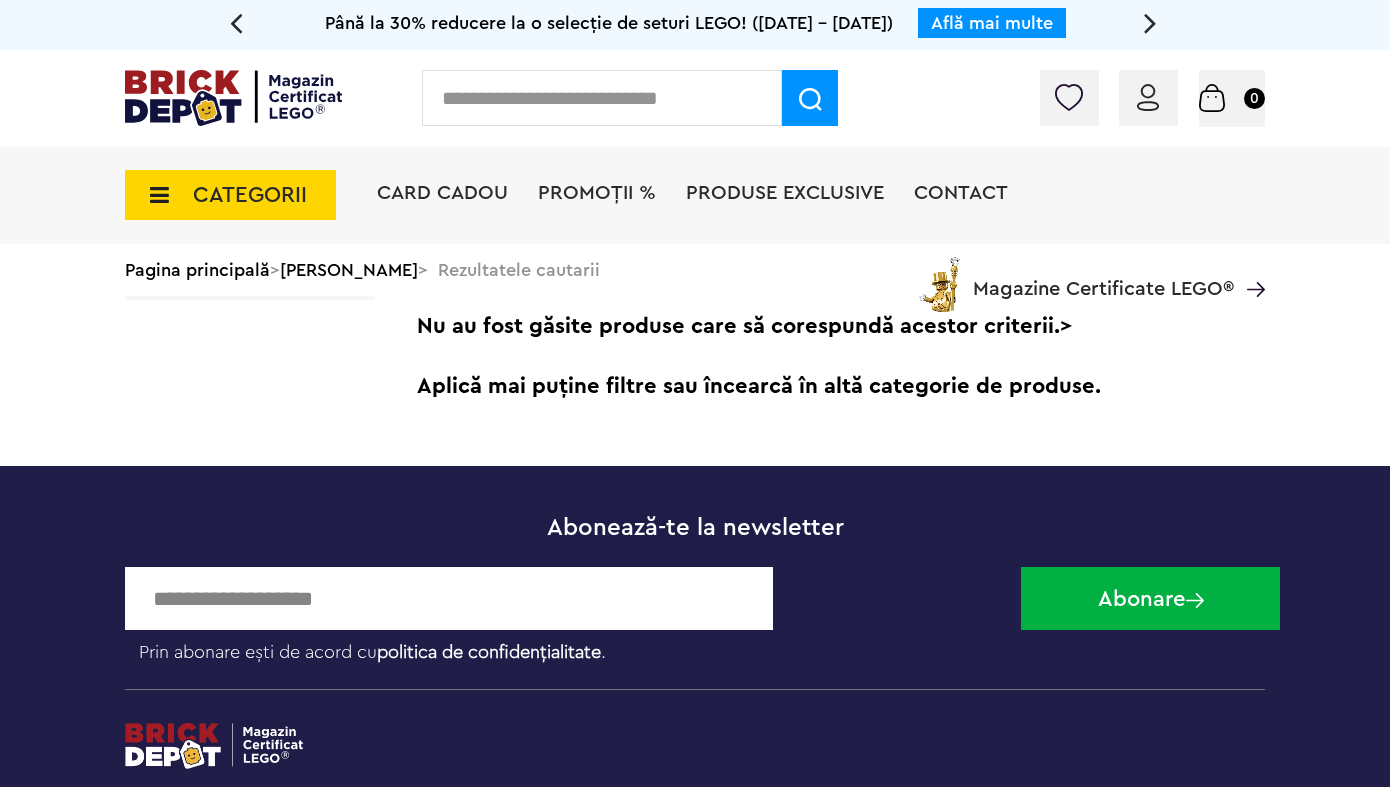 scroll, scrollTop: 0, scrollLeft: 0, axis: both 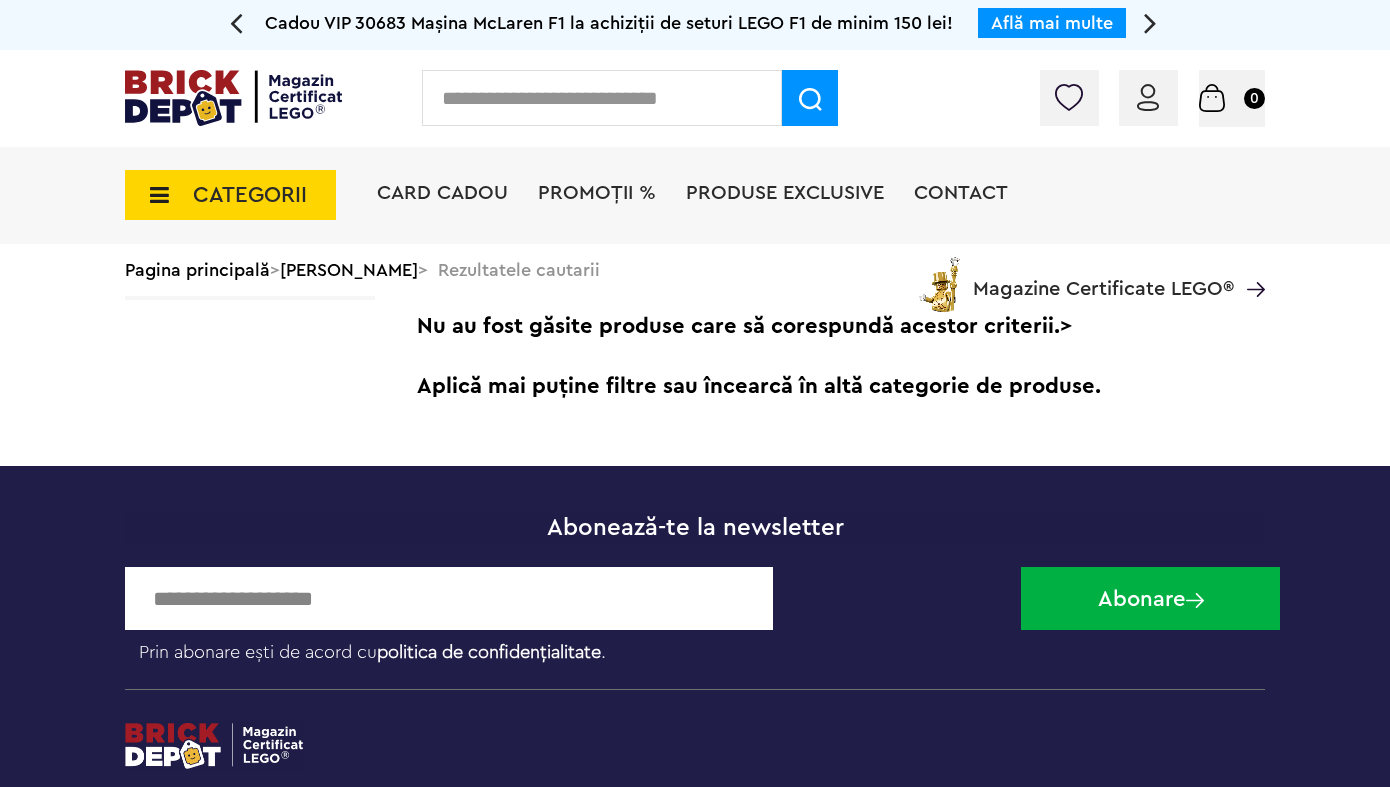 click at bounding box center [602, 98] 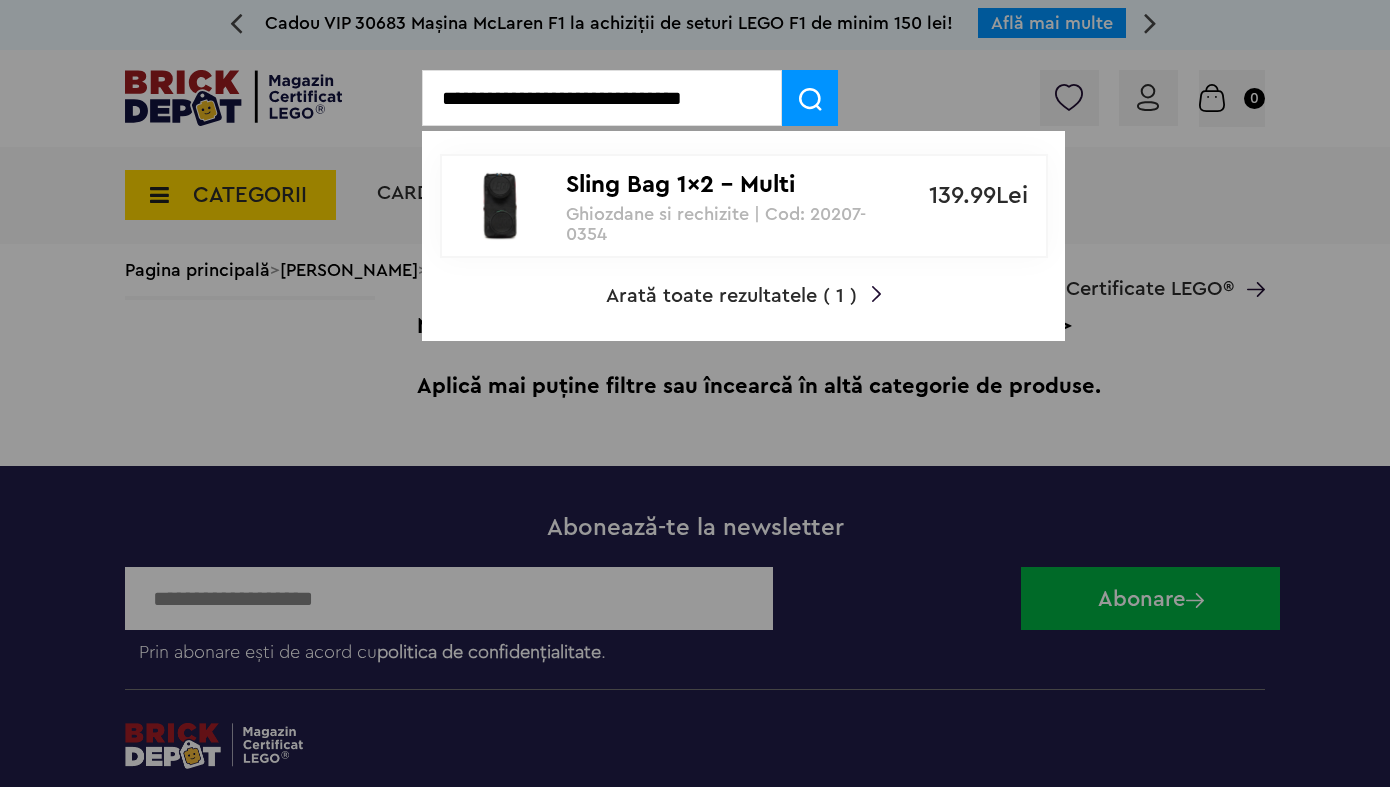 type on "**********" 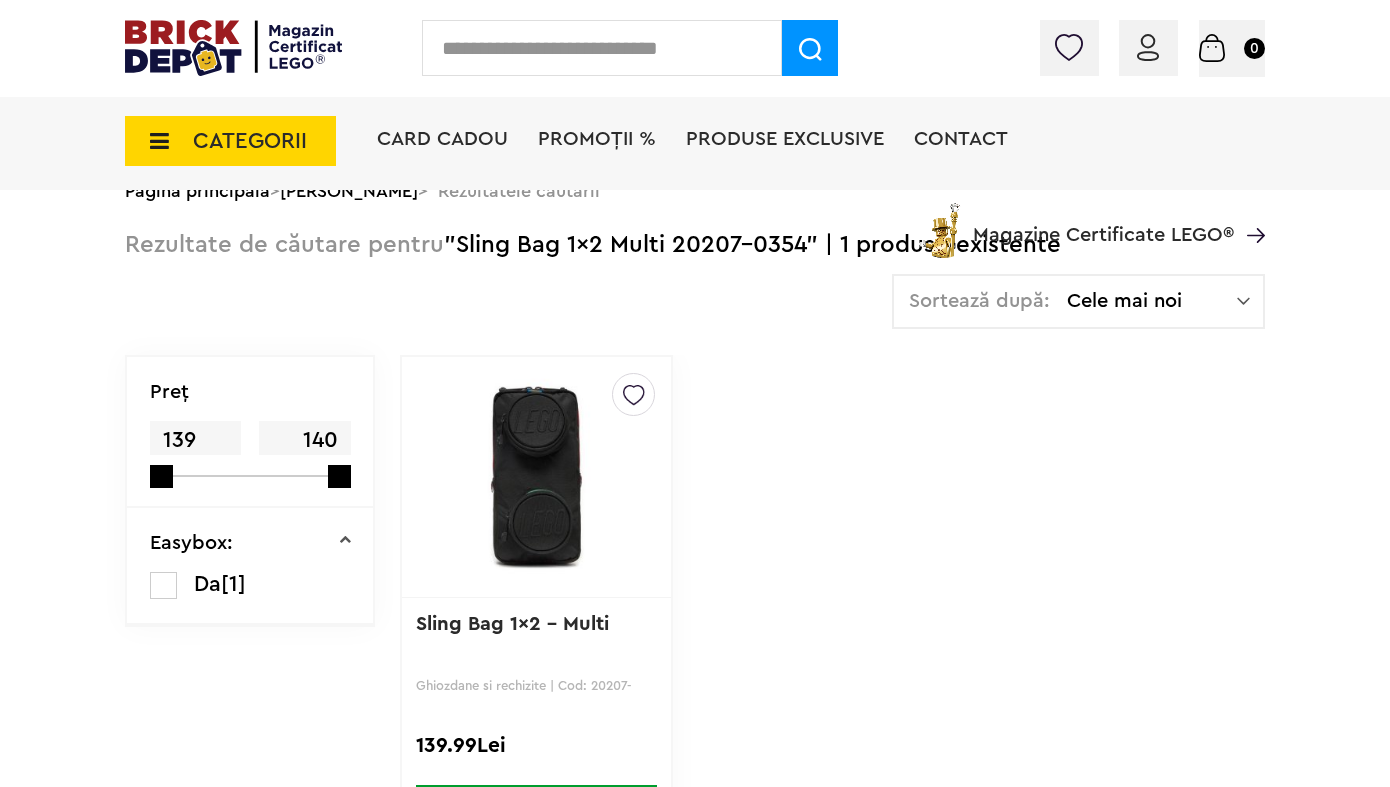 scroll, scrollTop: 164, scrollLeft: 0, axis: vertical 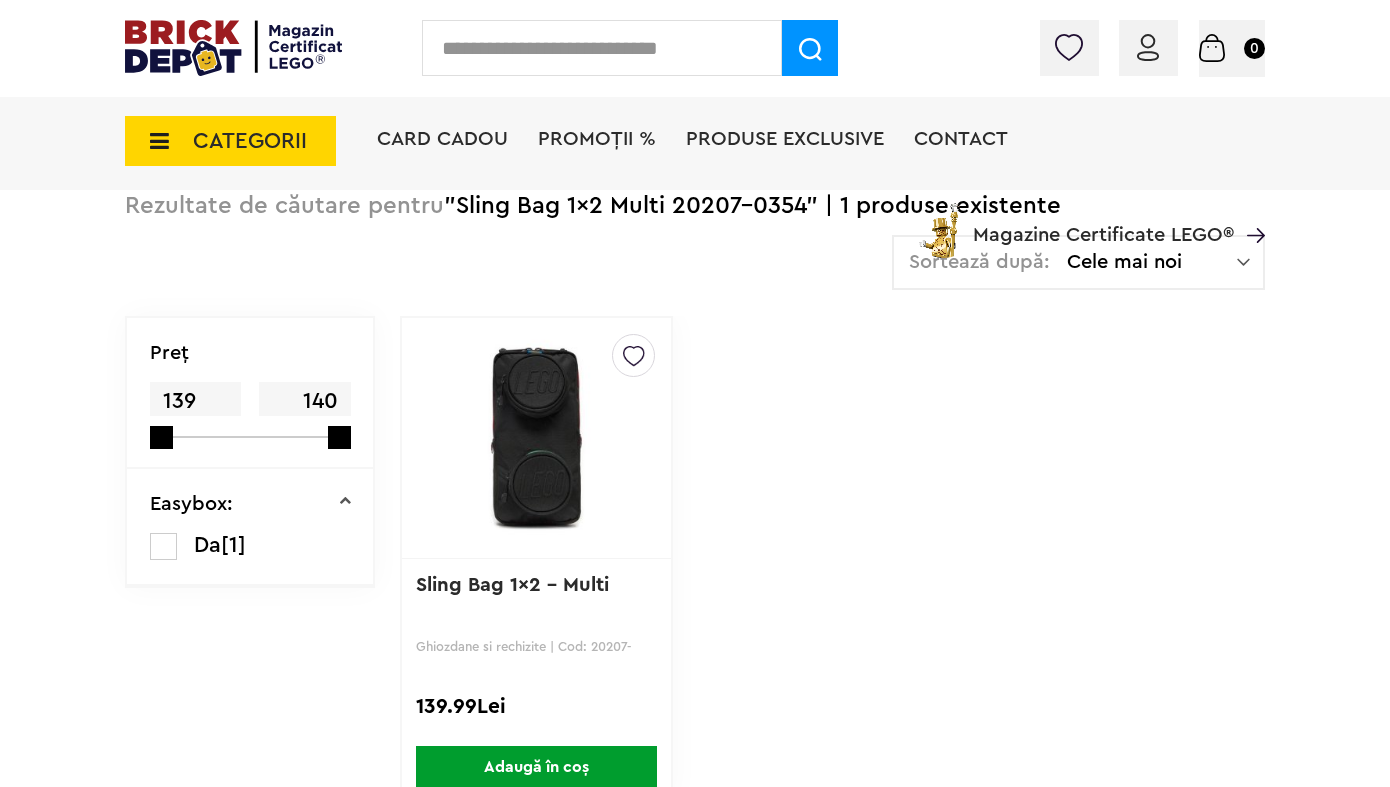click at bounding box center [634, 351] 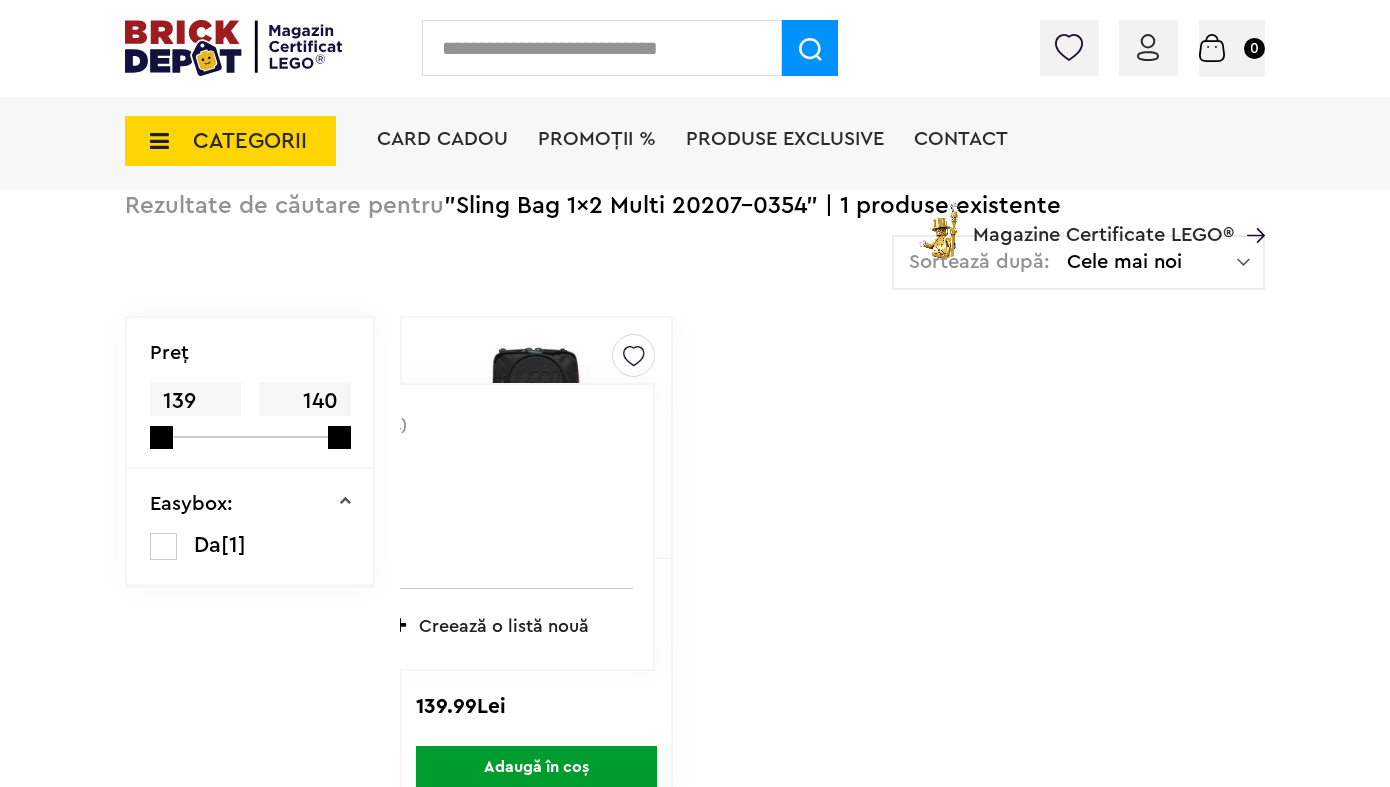 click at bounding box center (634, 351) 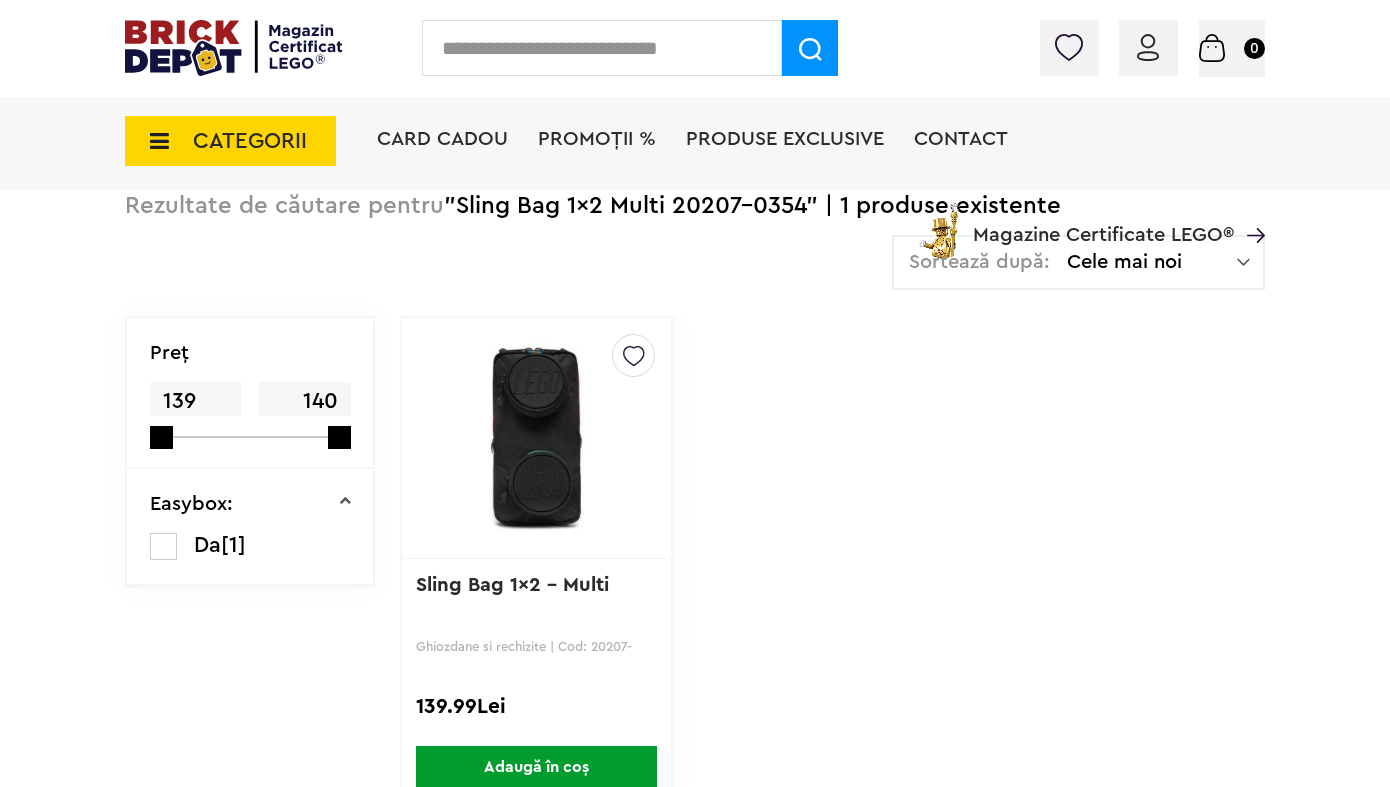 click at bounding box center [634, 351] 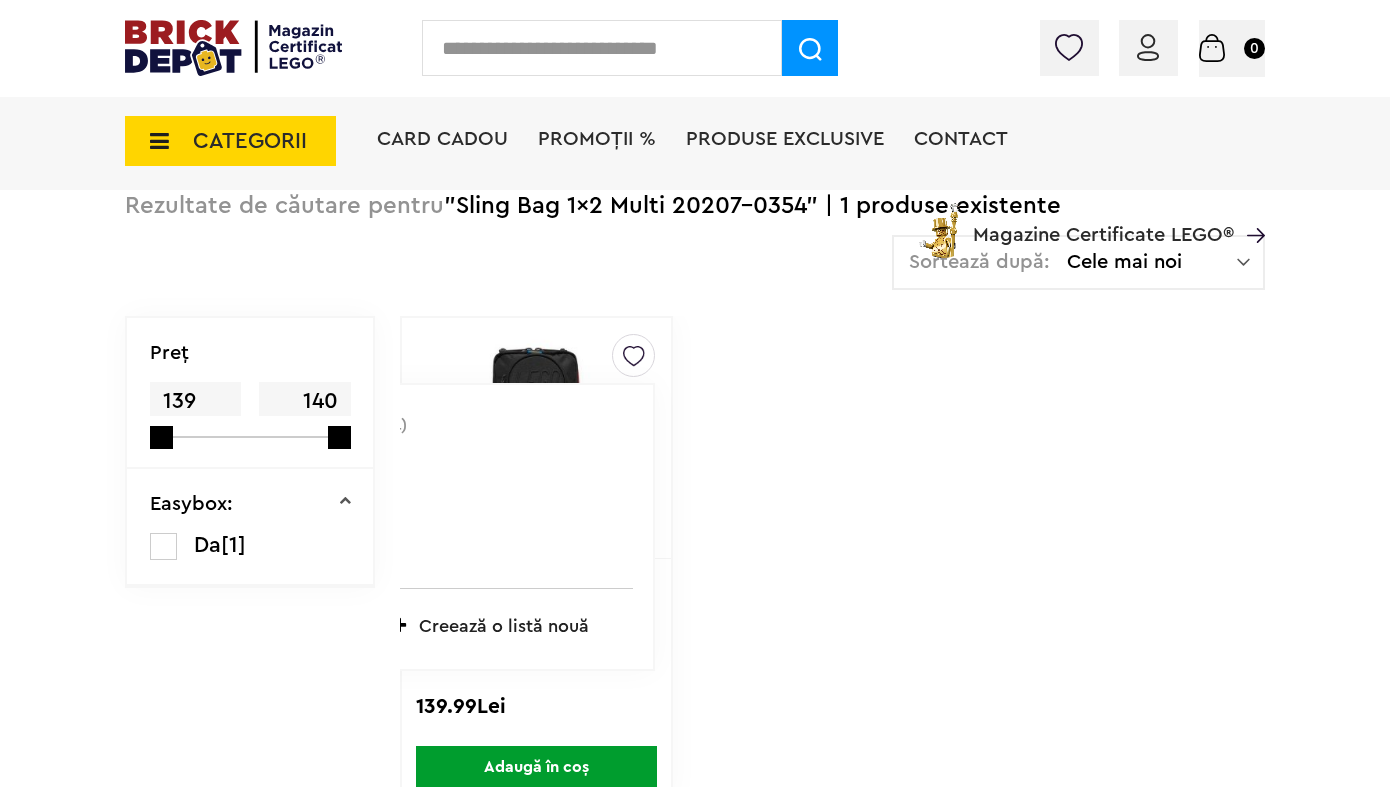 click on "( 4 )" at bounding box center [490, 488] 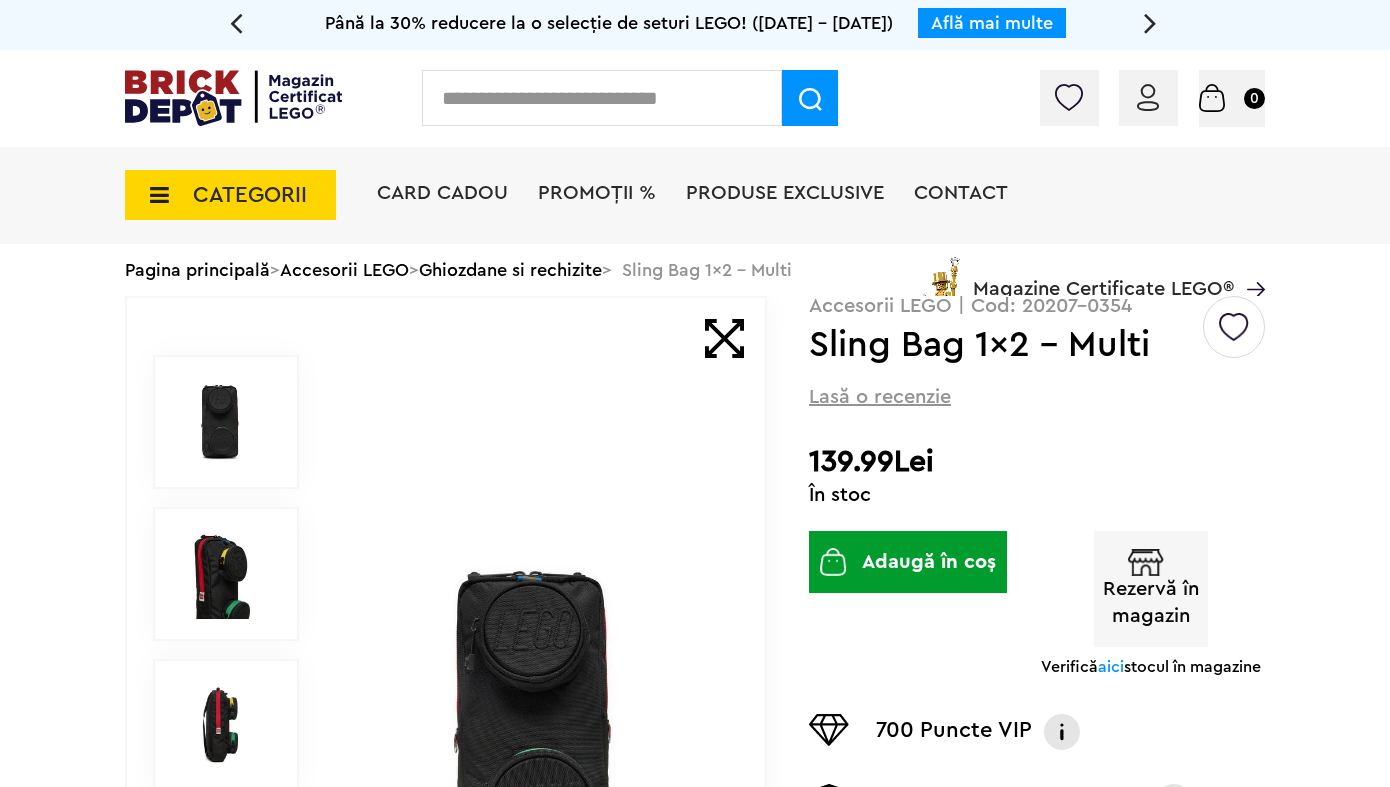 scroll, scrollTop: 0, scrollLeft: 0, axis: both 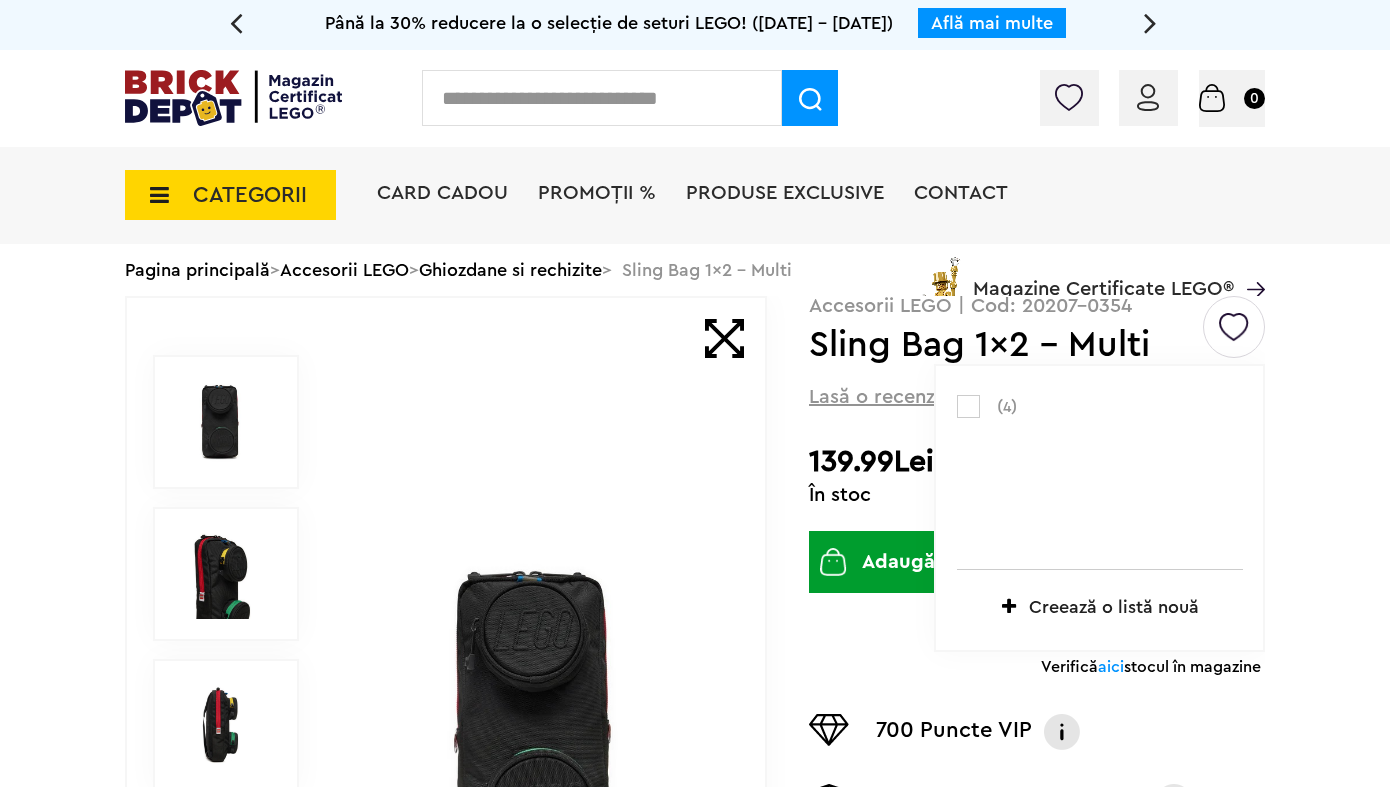 click at bounding box center (968, 406) 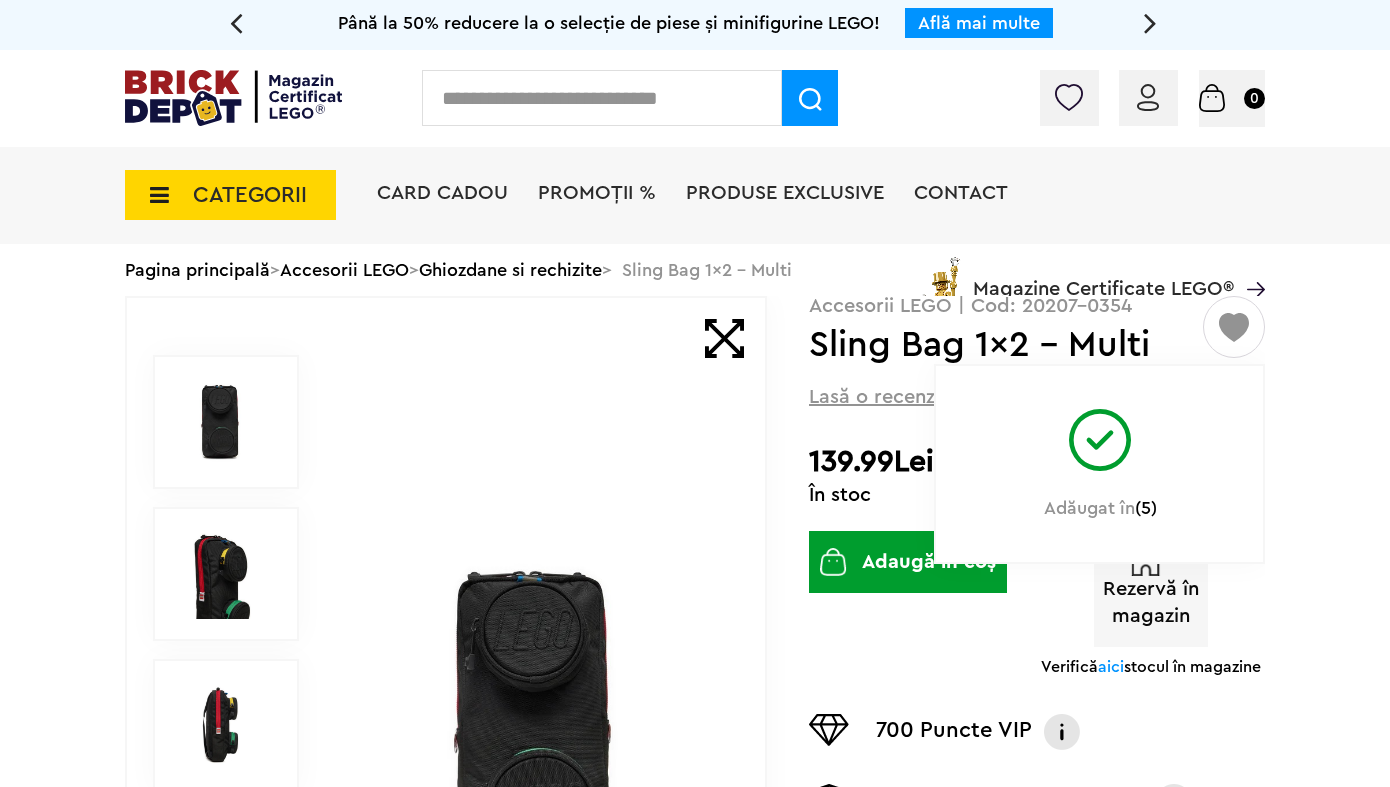 click on "Până la 30% reducere la o selecție de seturi LEGO! (30.06 - 29.07.2025) Află mai multe Cadou VIP Ninjago Battle arena la achiziții de seturi LEGO Ninjago de minim 250 lei! Află mai multe Până la 50% reducere la o selecție de piese și minifigurine LEGO! Află mai multe Cadou VIP 30683 Mașina McLaren F1 la achiziții de seturi LEGO F1 de minim 150 lei! Află mai multe Până la 30% reducere la o selecție de seturi LEGO! (30.06 - 29.07.2025) Află mai multe Cadou VIP Ninjago Battle arena la achiziții de seturi LEGO Ninjago de minim 250 lei! Află mai multe
Contul meu
Contul meu
Comenzile mele
Date personale
Adrese
Parolă
Listă dorințe
Recenziile mele
VIP
Delogare" at bounding box center (695, 1729) 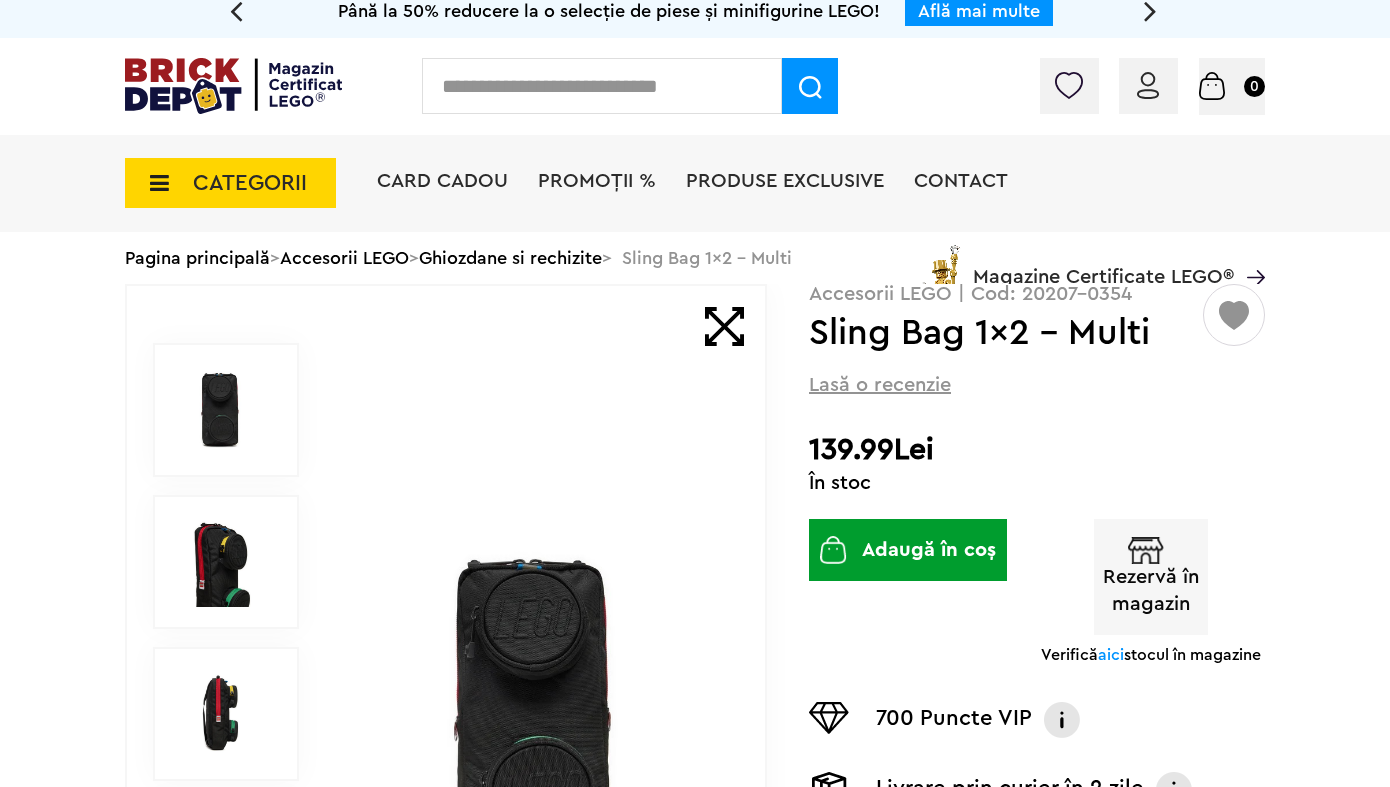 scroll, scrollTop: 0, scrollLeft: 0, axis: both 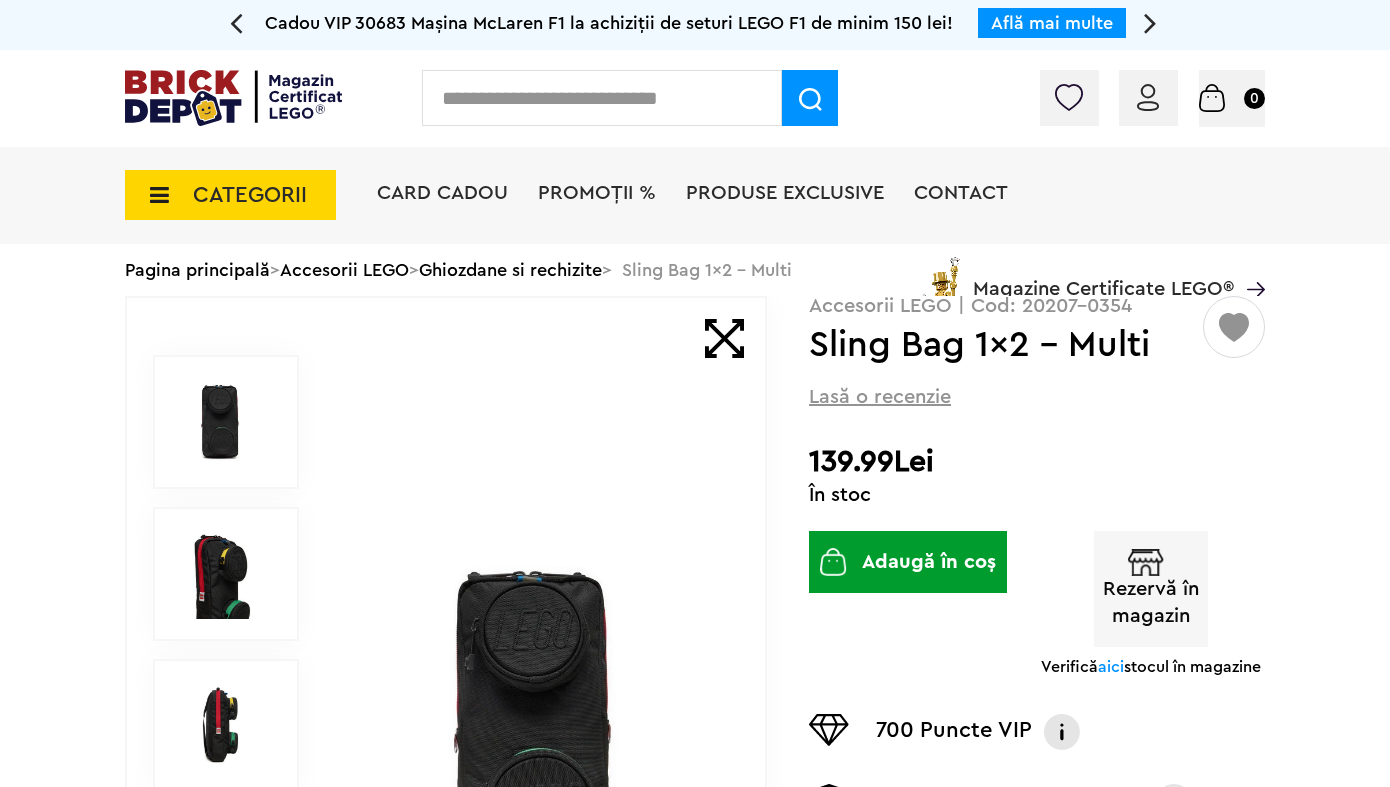 click on "Card Cadou    PROMOȚII %    Produse exclusive    Contact    Magazine Certificate LEGO®" at bounding box center (821, 229) 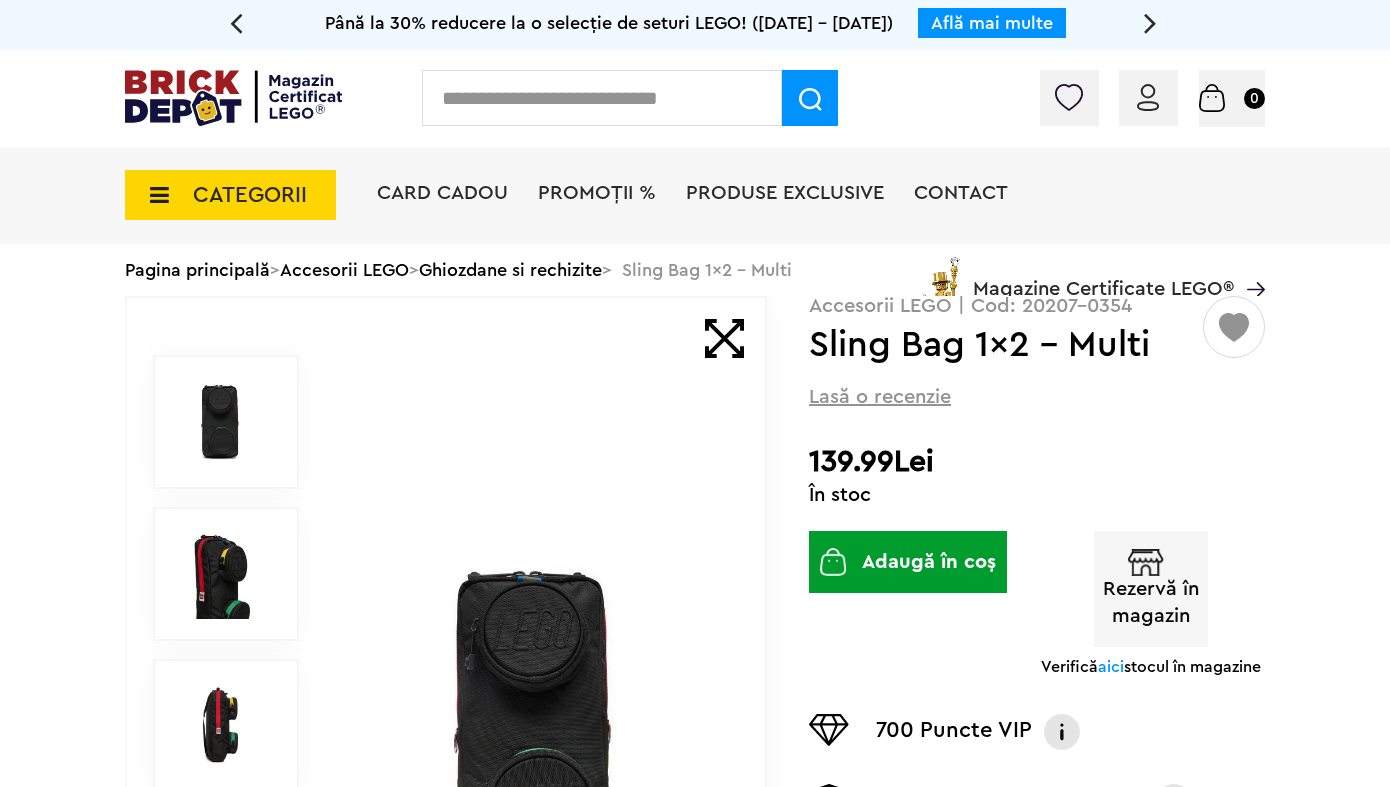 click on "Card Cadou    PROMOȚII %    Produse exclusive    Contact    Magazine Certificate LEGO®" at bounding box center (821, 229) 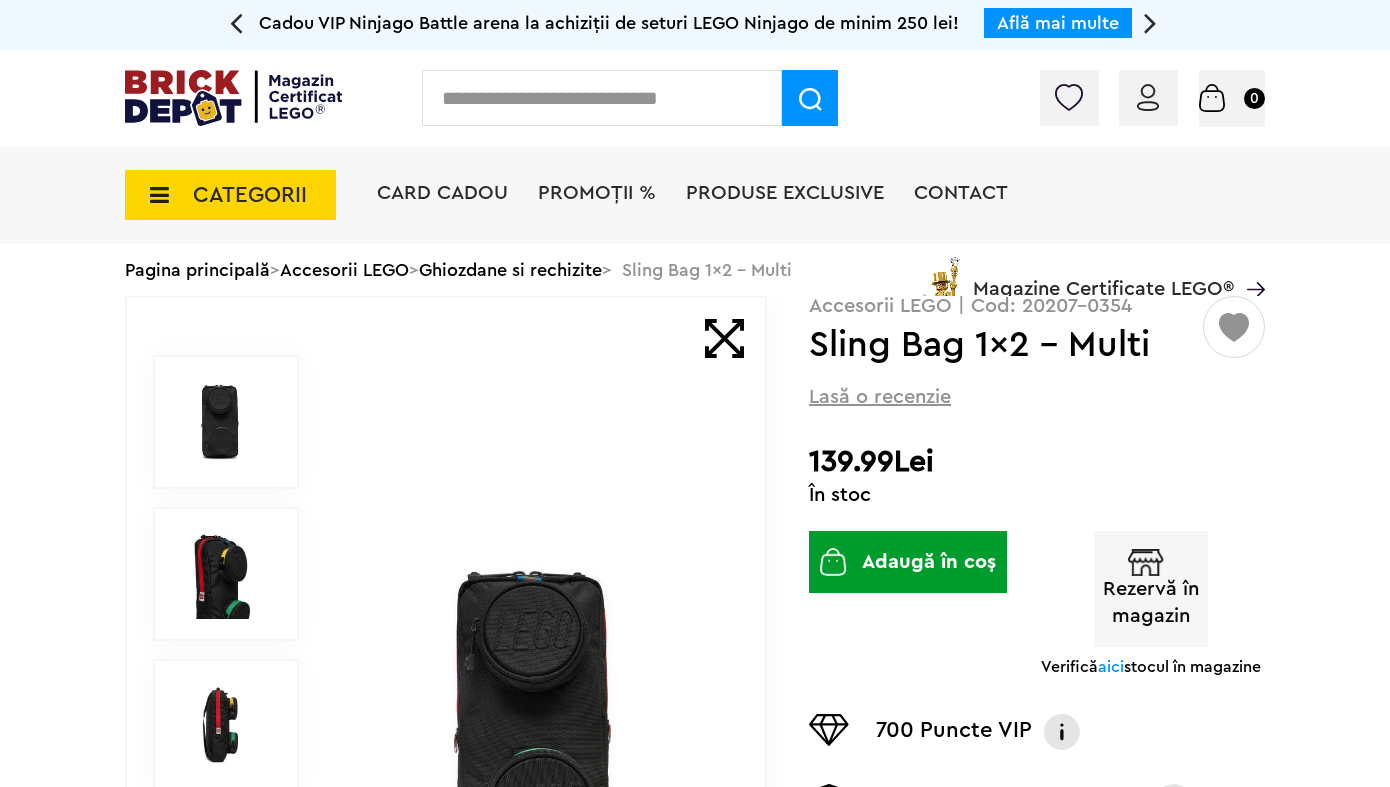 click on "CATEGORII" at bounding box center [250, 195] 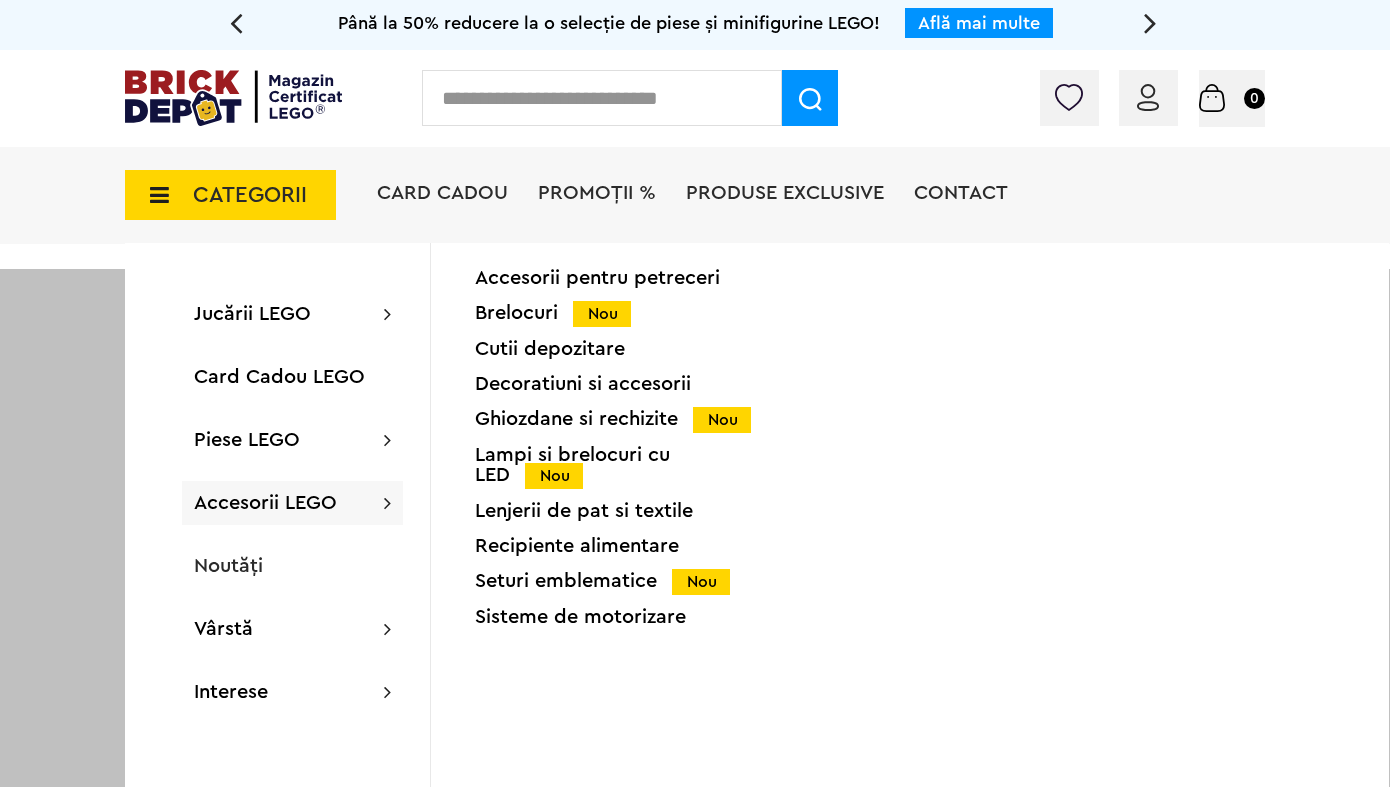 click on "Ghiozdane si rechizite Nou" at bounding box center [620, 419] 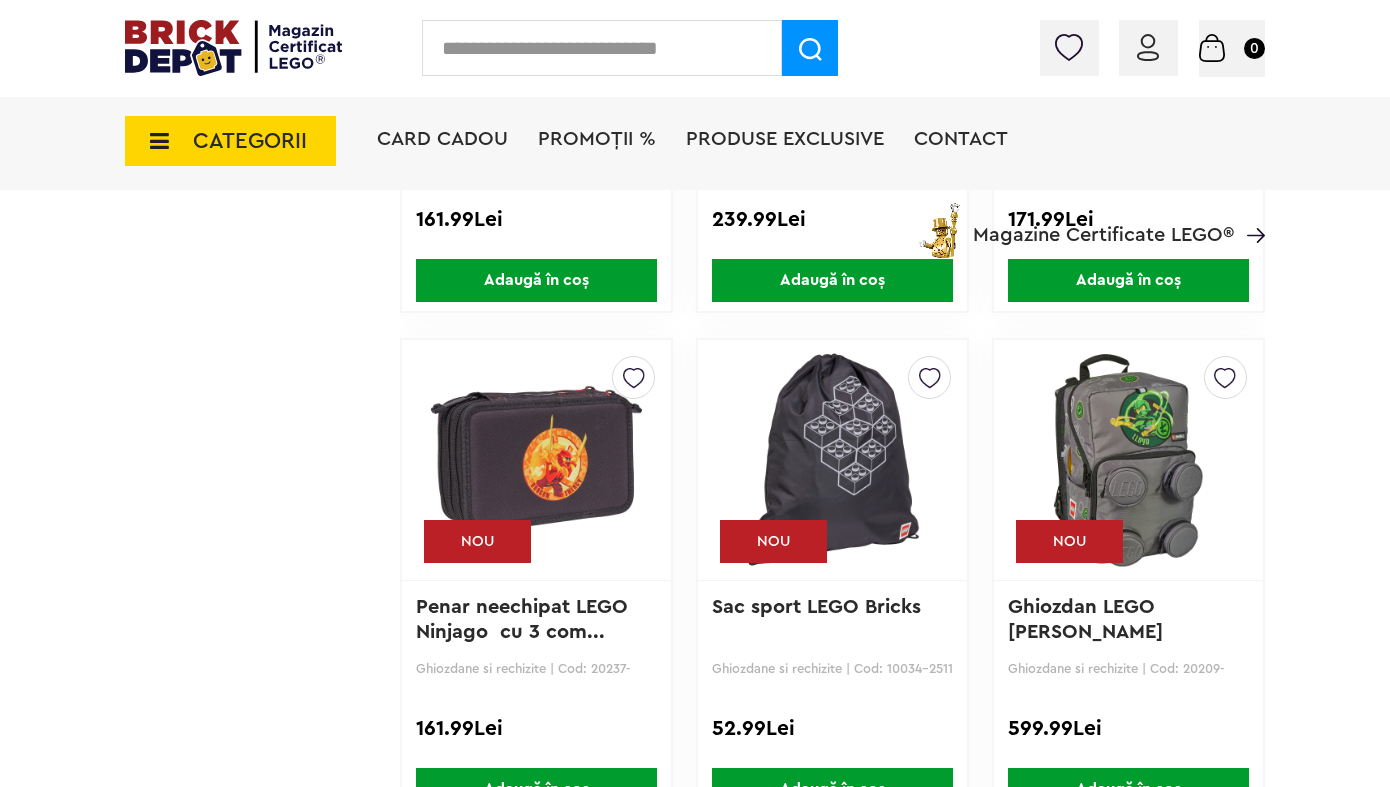 scroll, scrollTop: 3456, scrollLeft: 0, axis: vertical 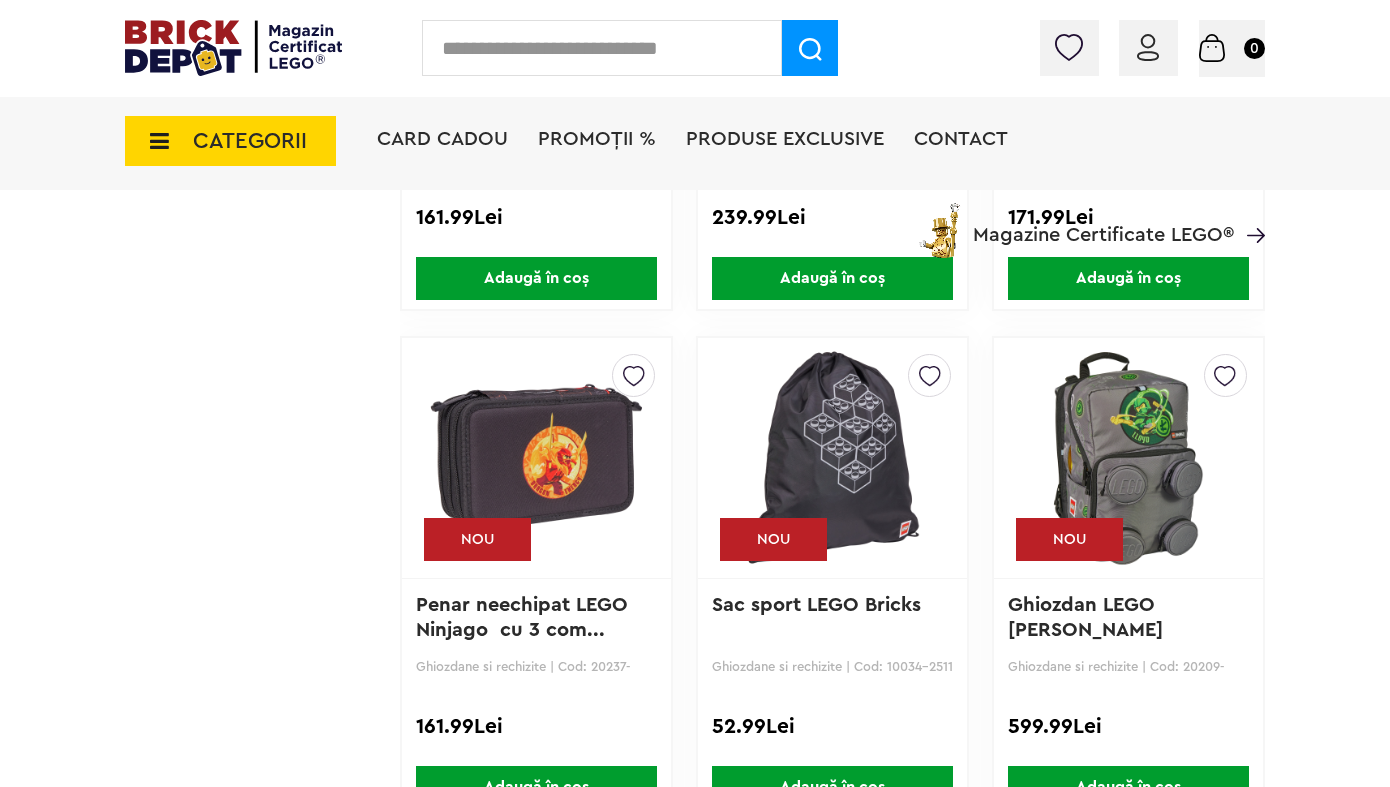 click at bounding box center (536, 458) 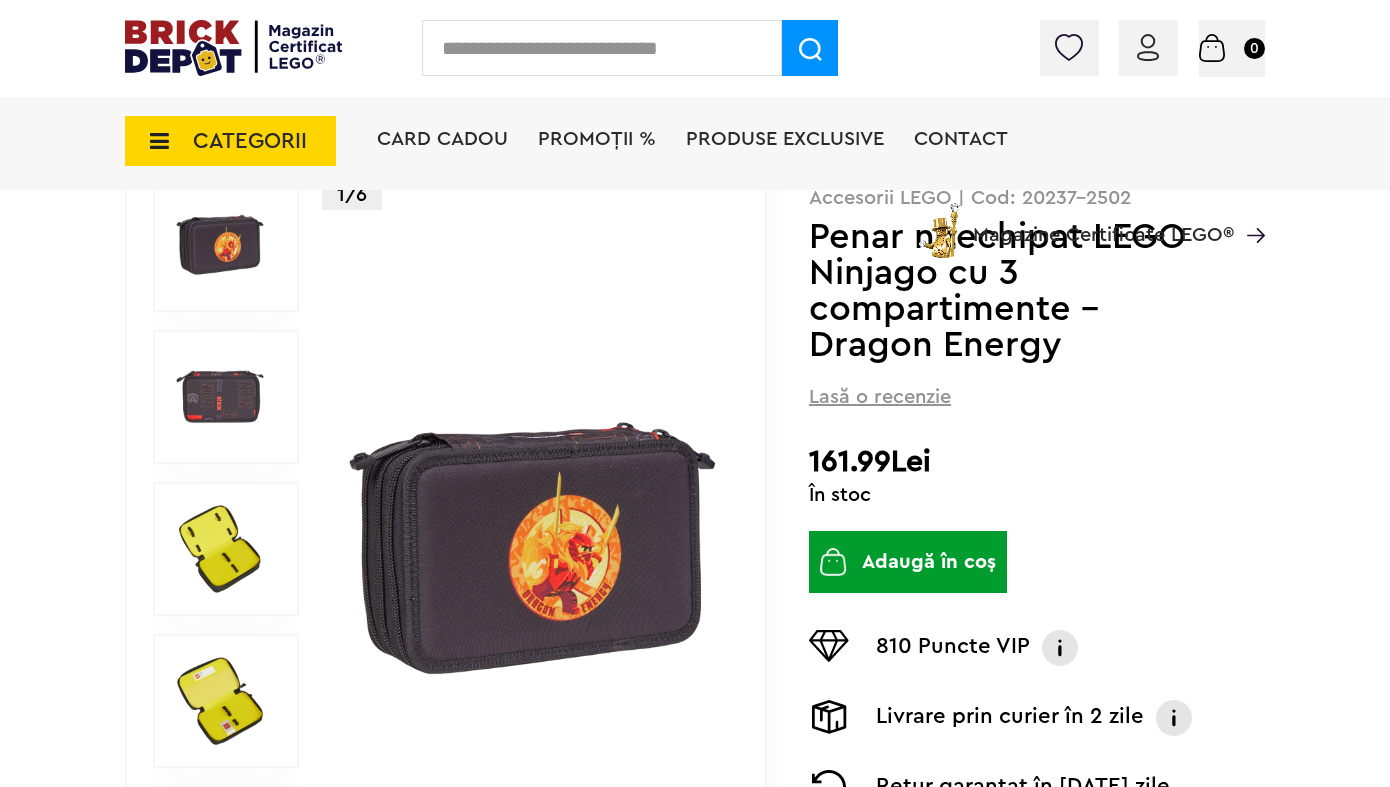 scroll, scrollTop: 223, scrollLeft: 0, axis: vertical 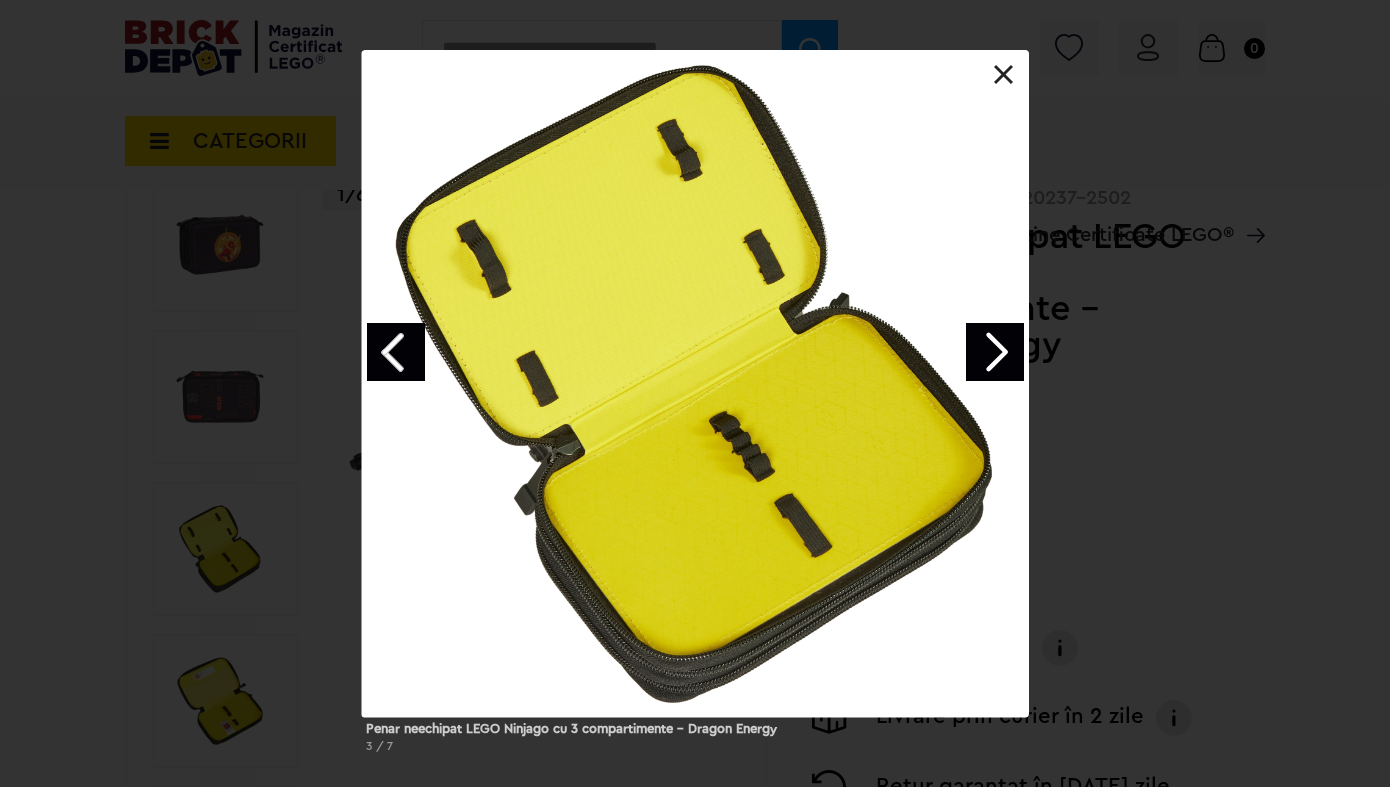 click at bounding box center [995, 352] 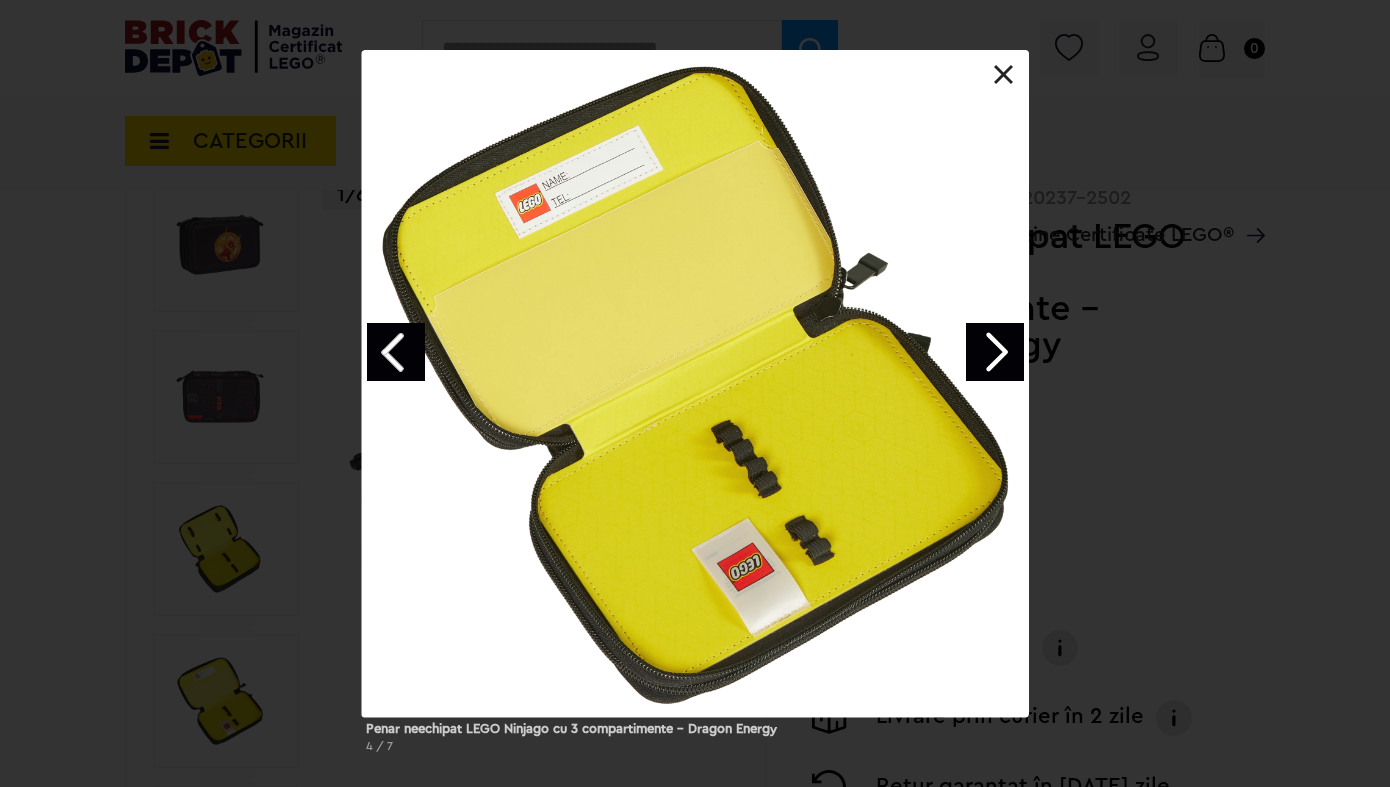 click at bounding box center [995, 352] 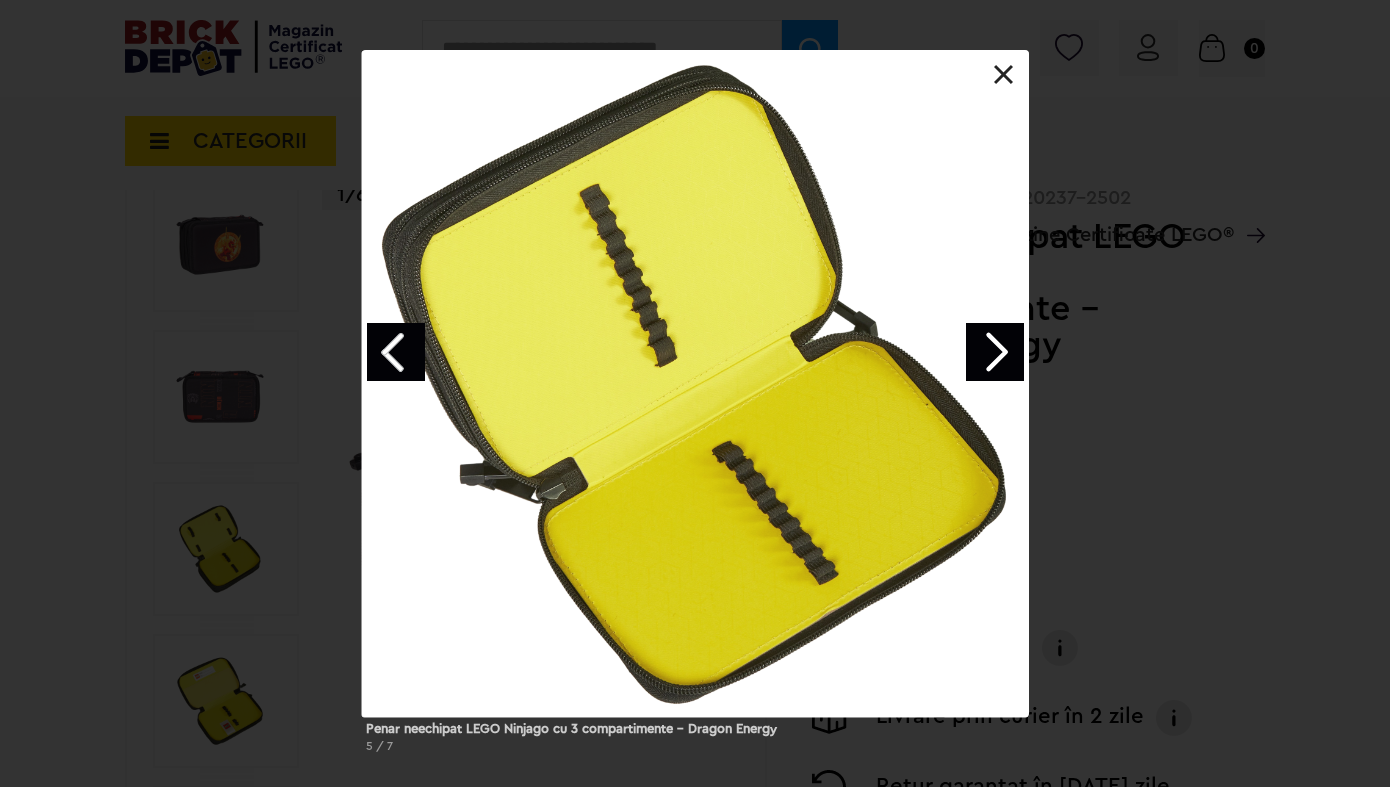 click at bounding box center (995, 352) 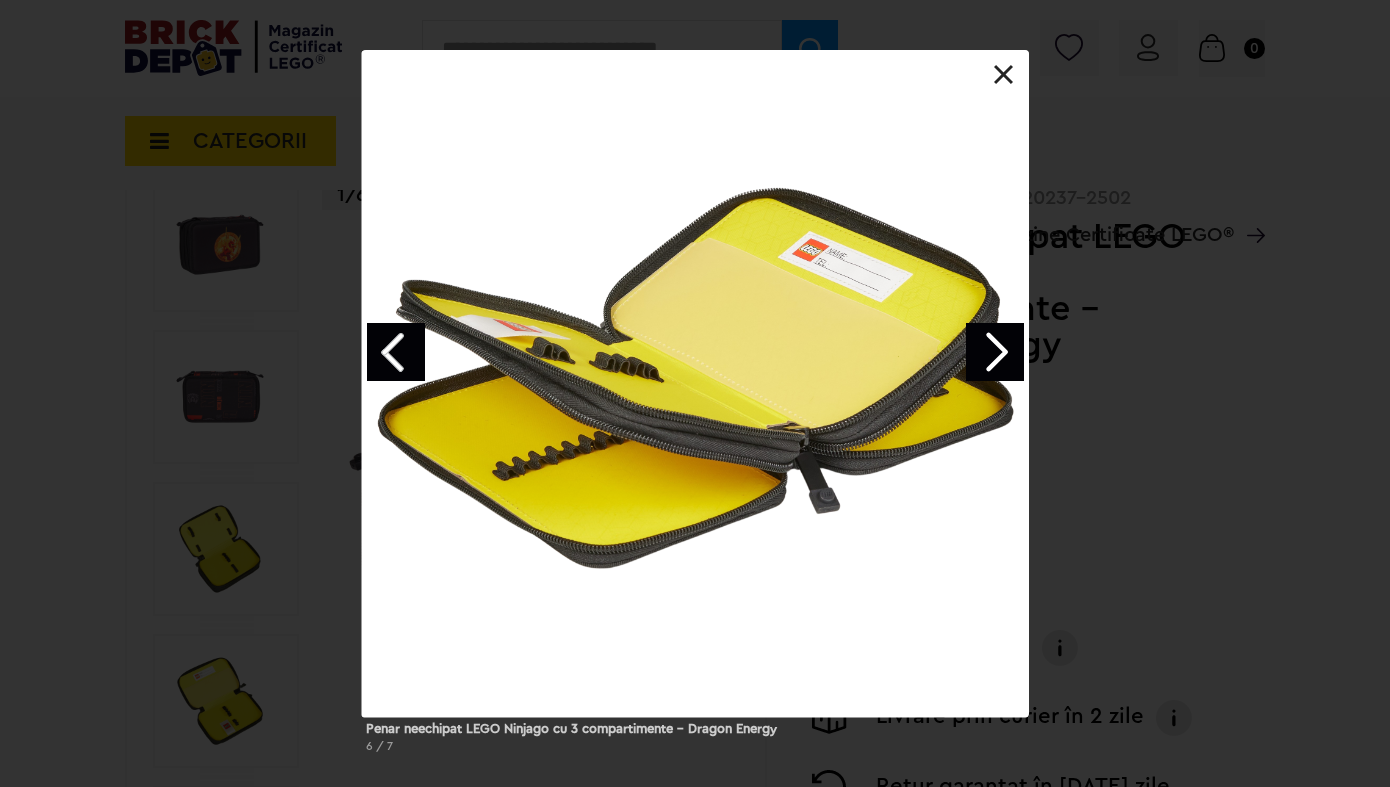 click at bounding box center (995, 352) 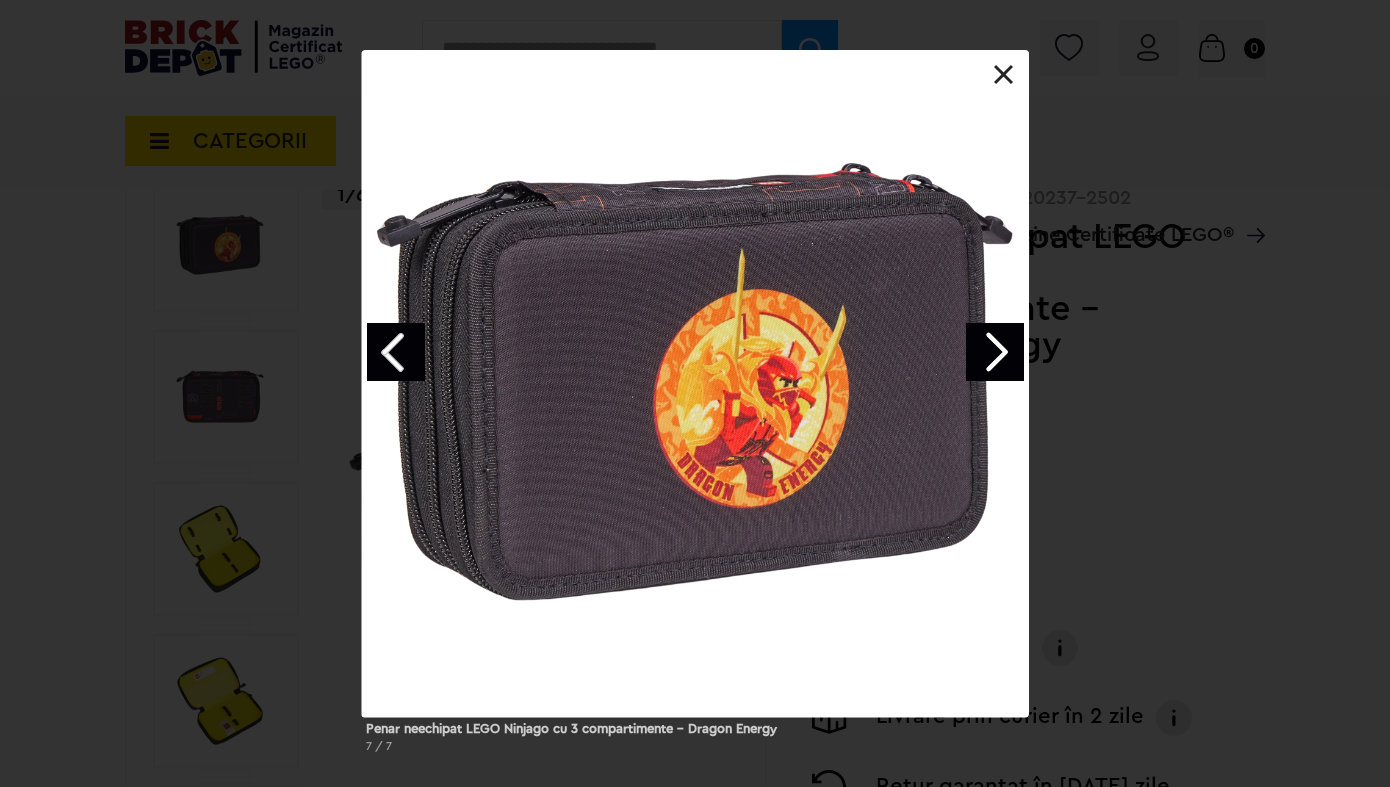 click at bounding box center [1004, 75] 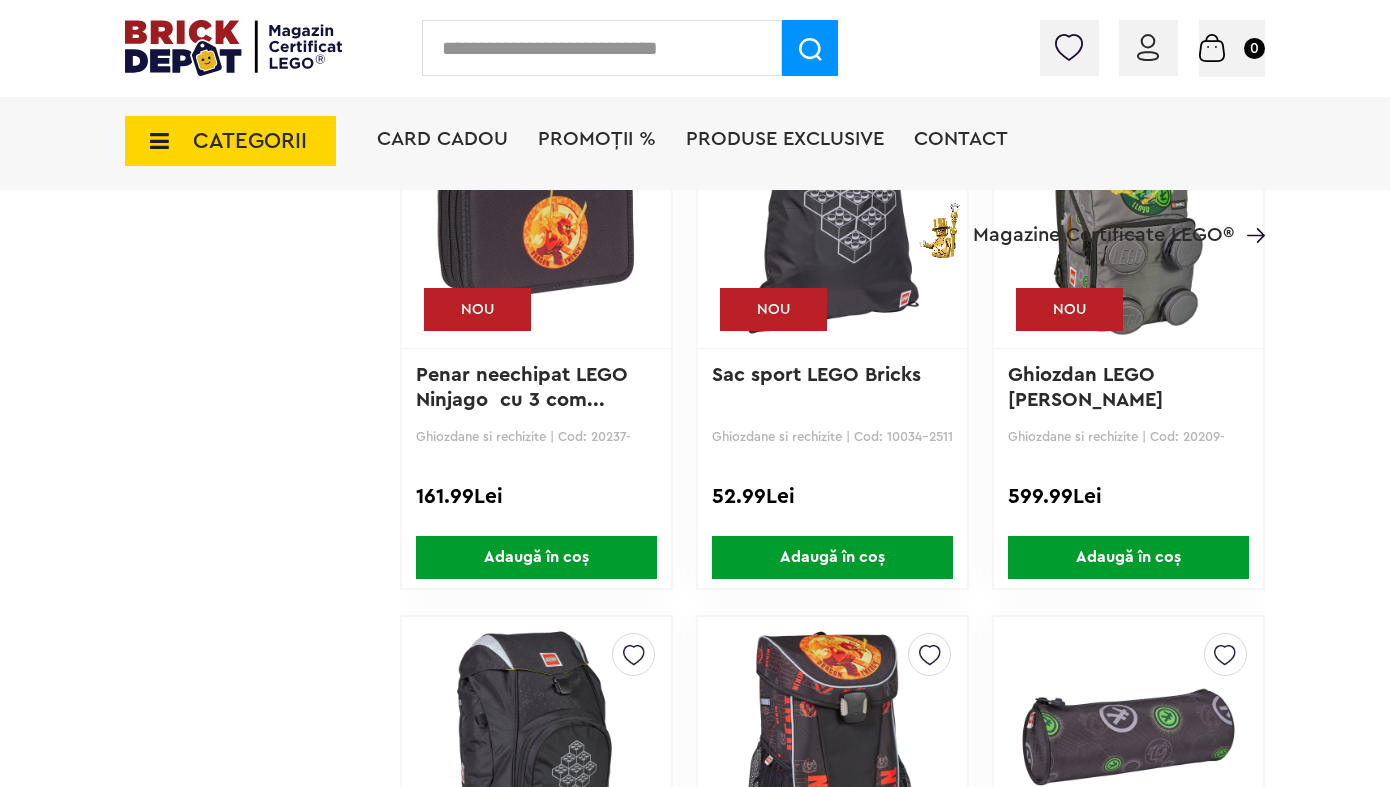 scroll, scrollTop: 3704, scrollLeft: 0, axis: vertical 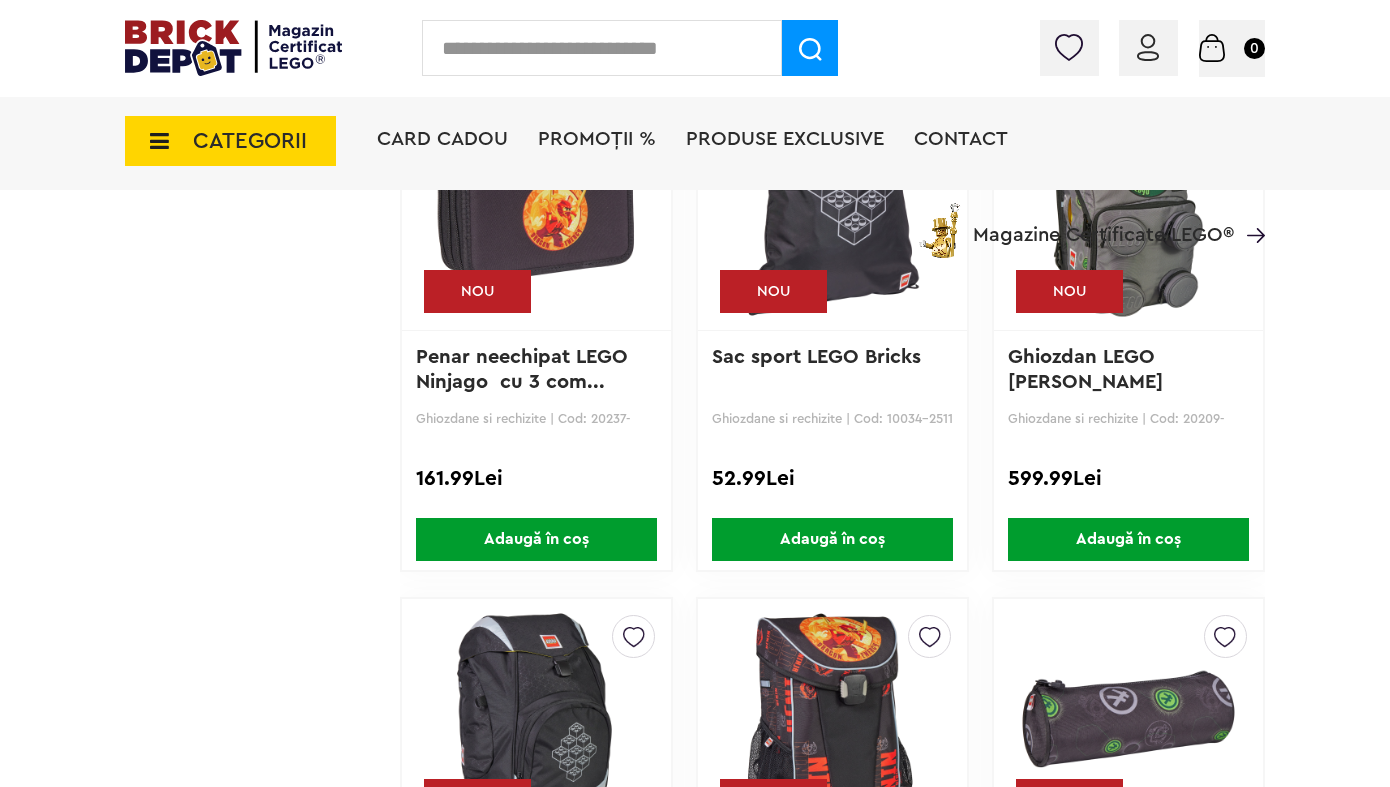 click at bounding box center (1128, 210) 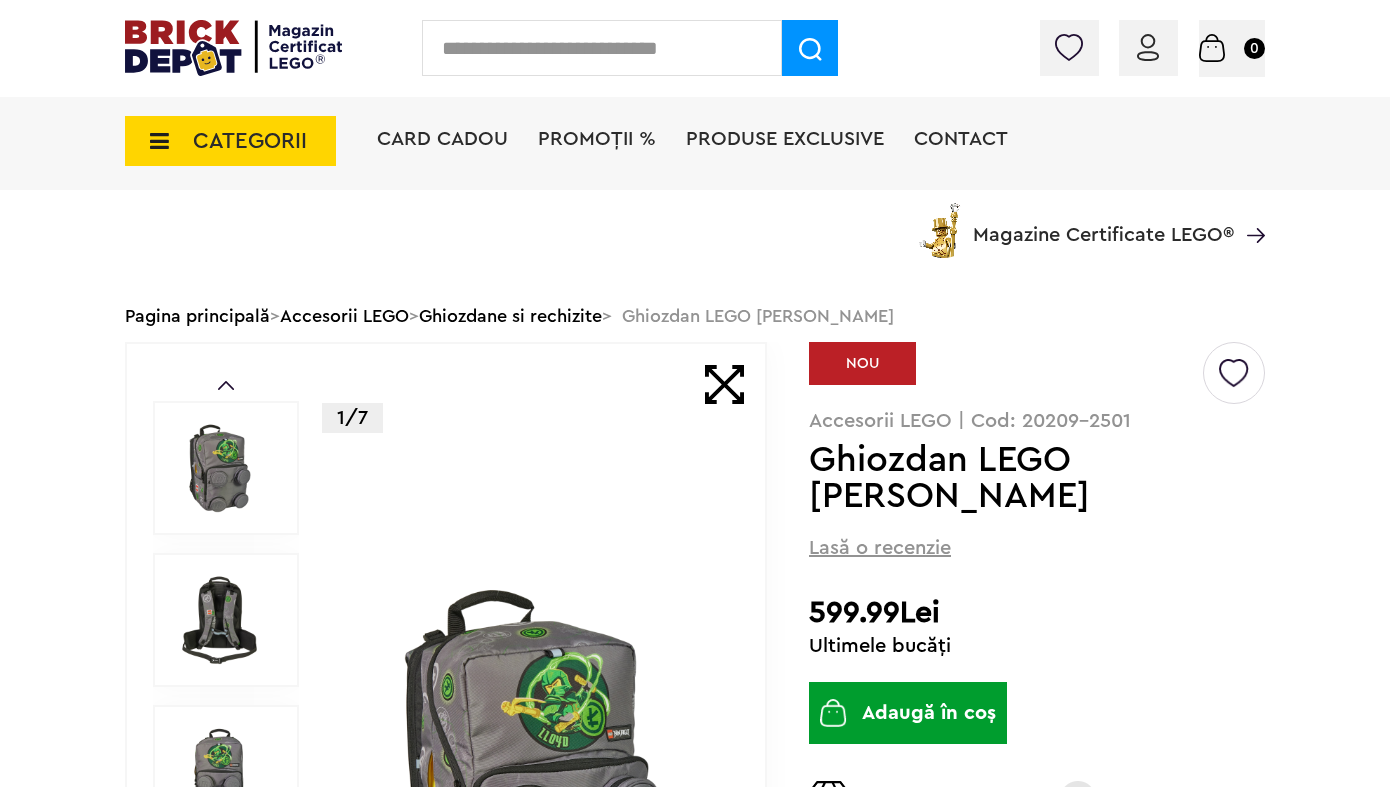 scroll, scrollTop: 285, scrollLeft: 0, axis: vertical 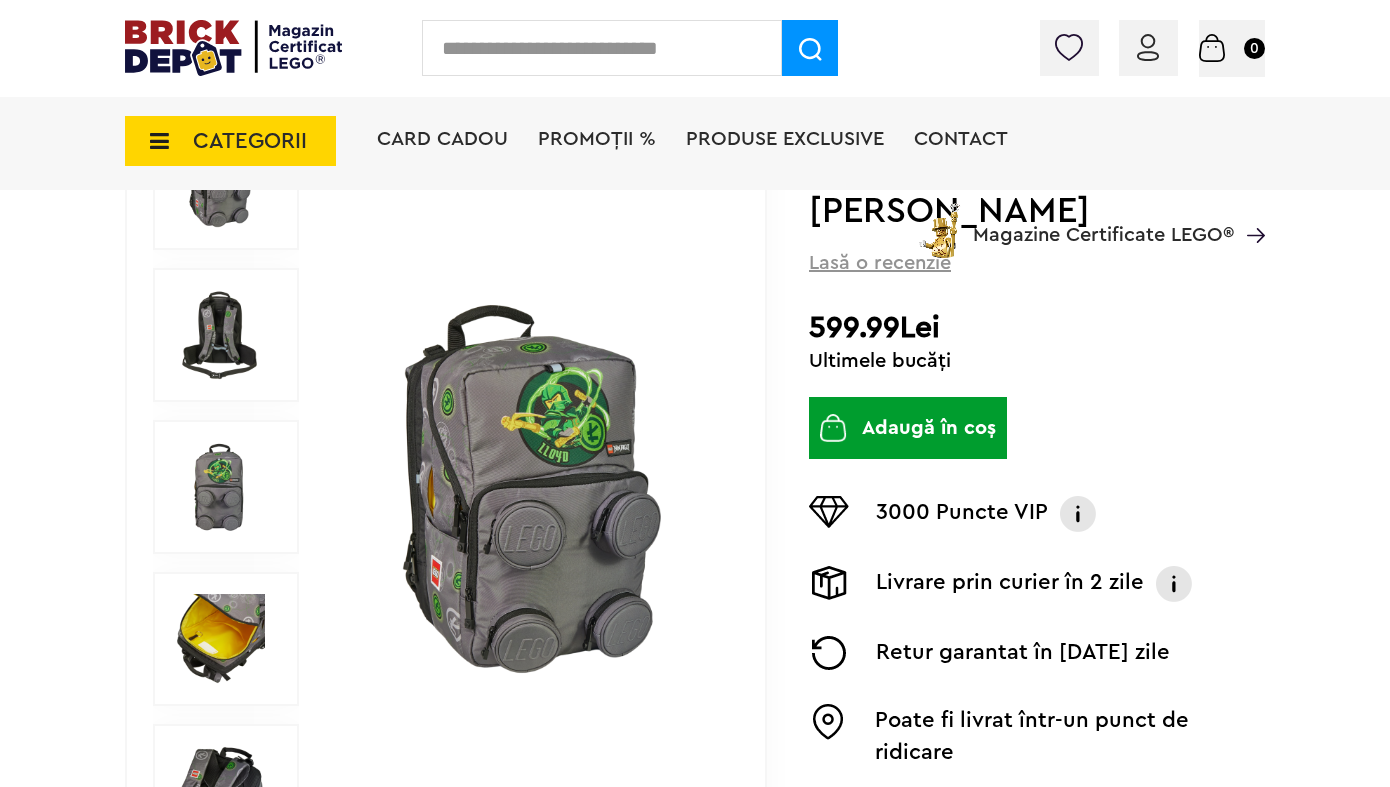 click at bounding box center [220, 639] 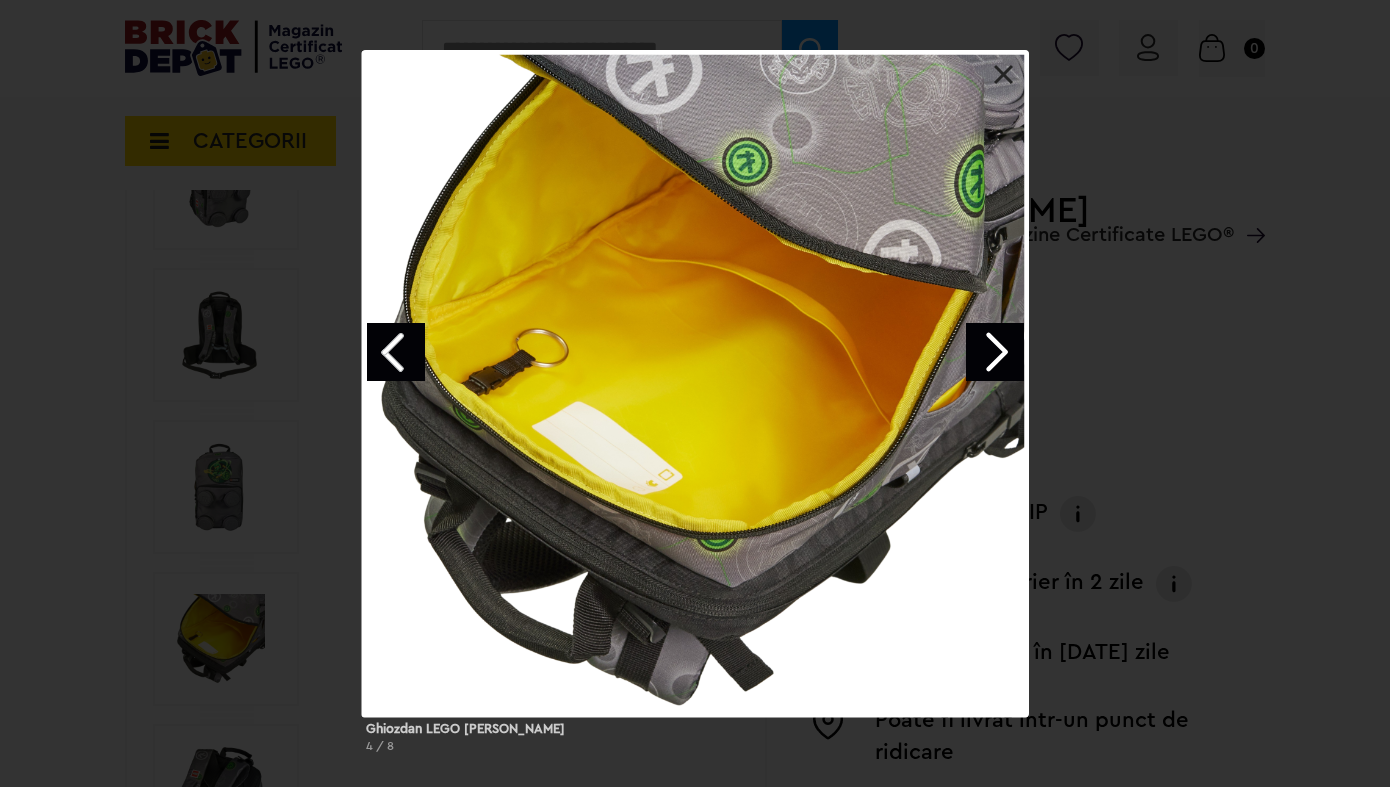 click at bounding box center (1004, 75) 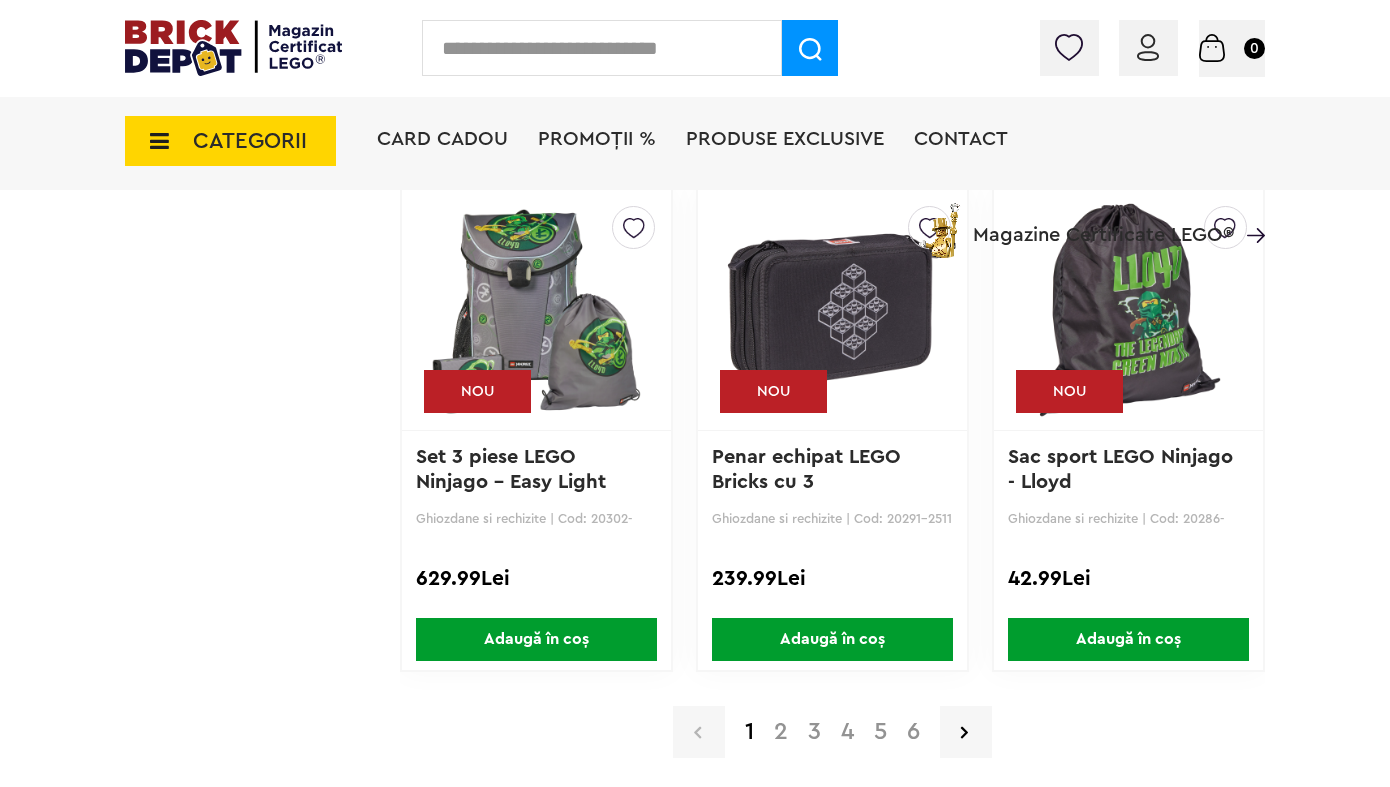 scroll, scrollTop: 4628, scrollLeft: 0, axis: vertical 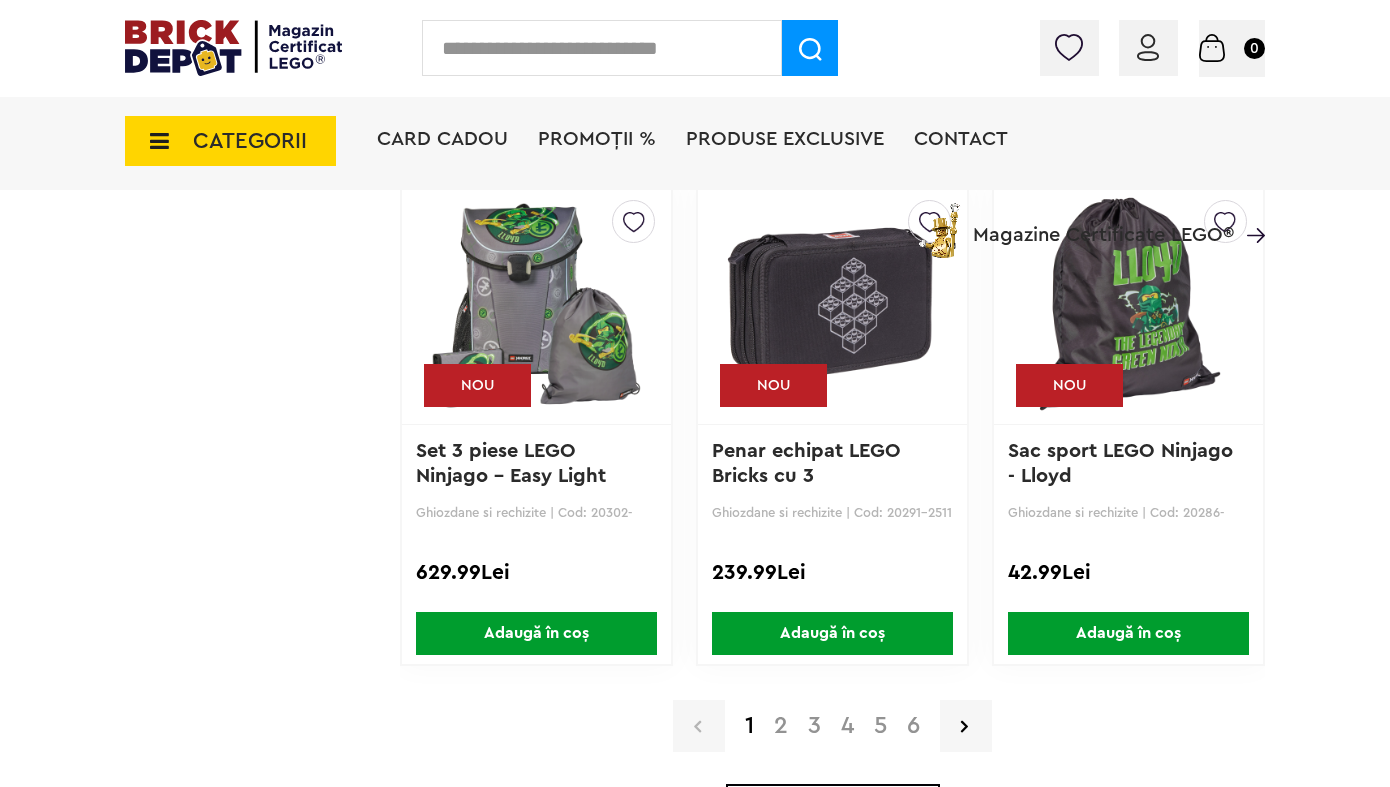click at bounding box center [832, 304] 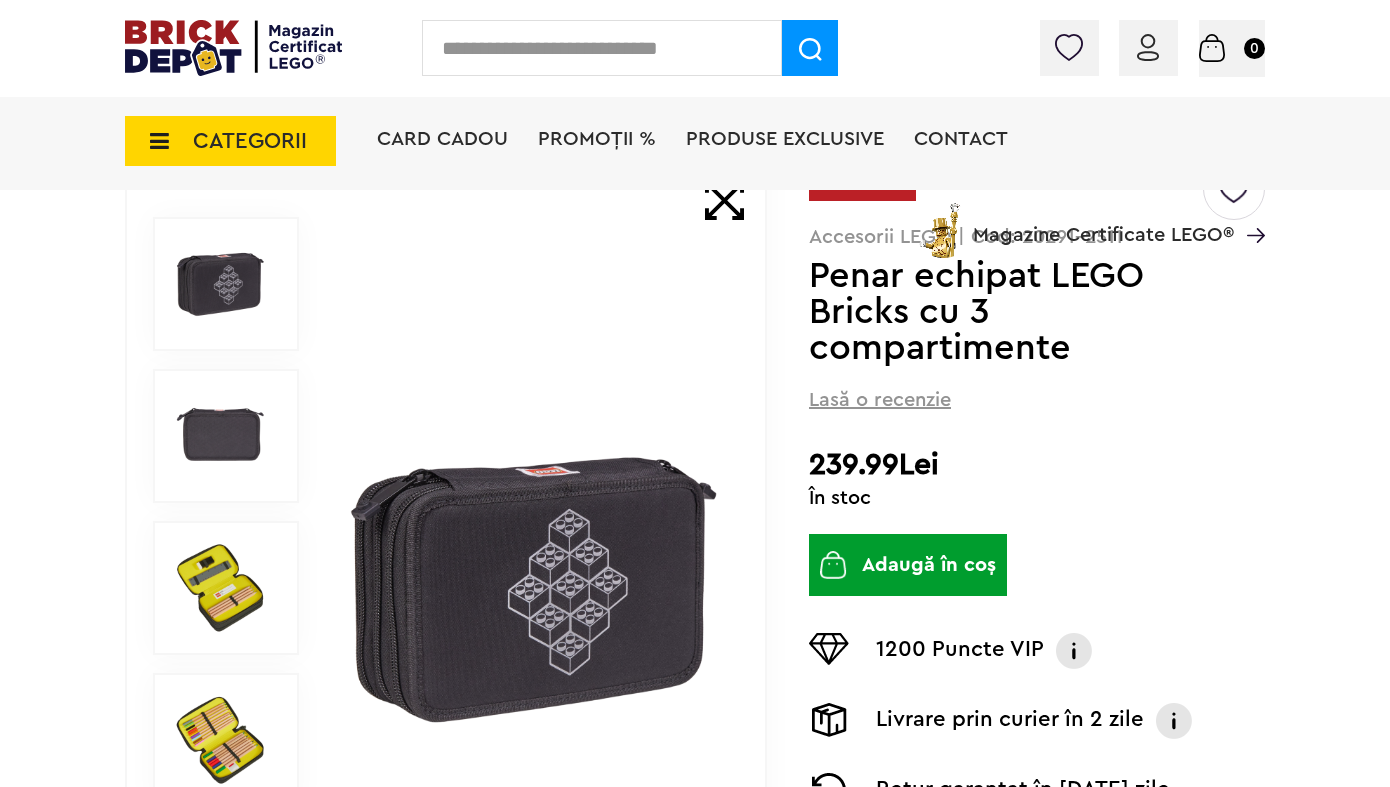 scroll, scrollTop: 199, scrollLeft: 0, axis: vertical 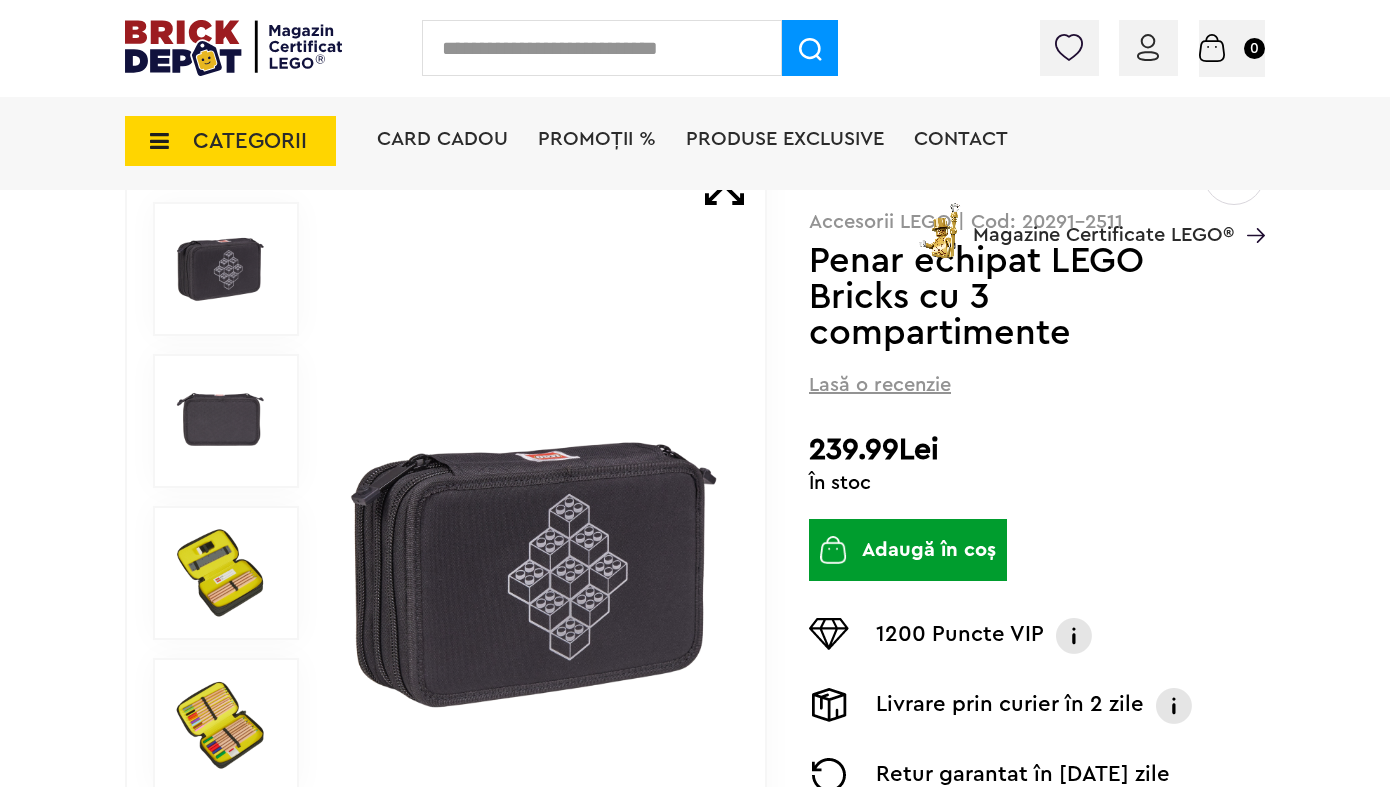 click at bounding box center [220, 573] 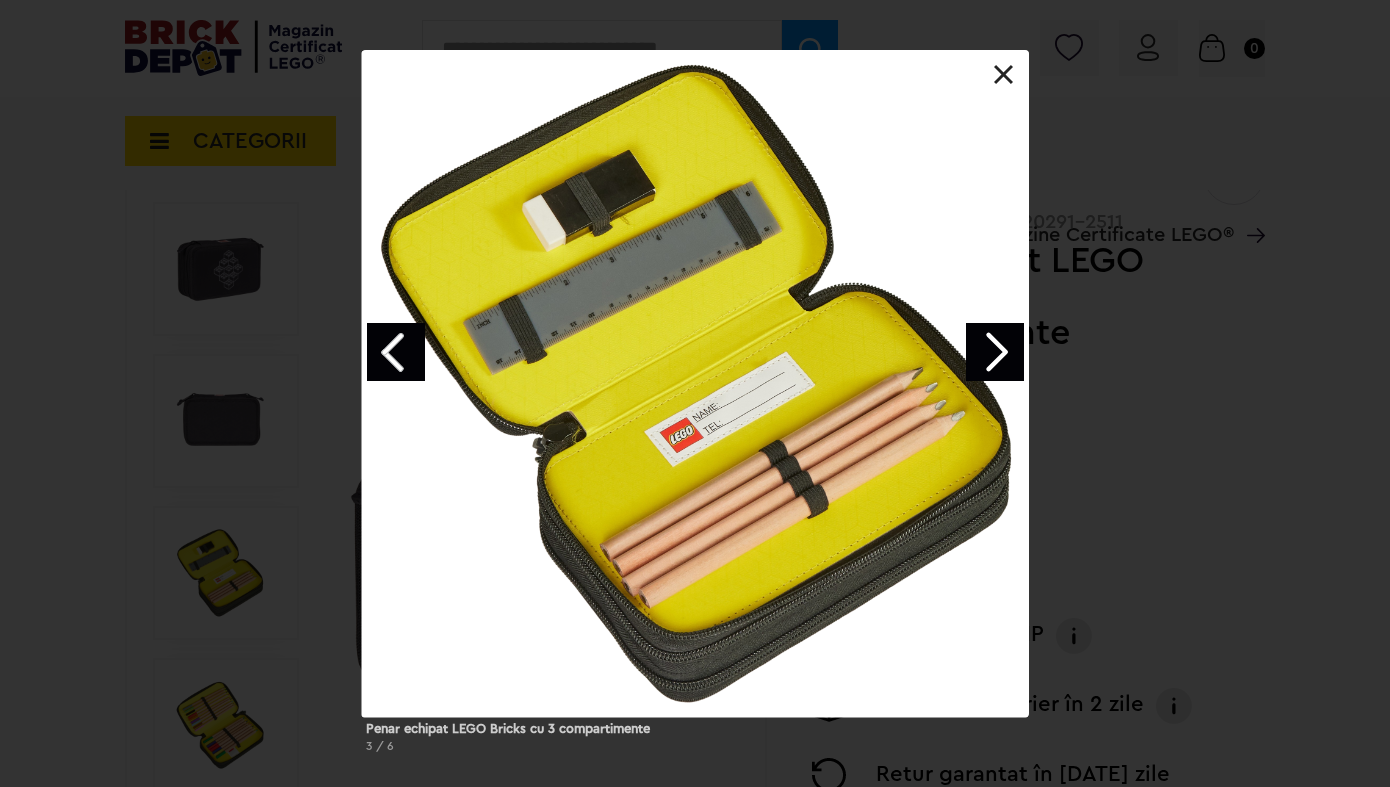 click at bounding box center (995, 352) 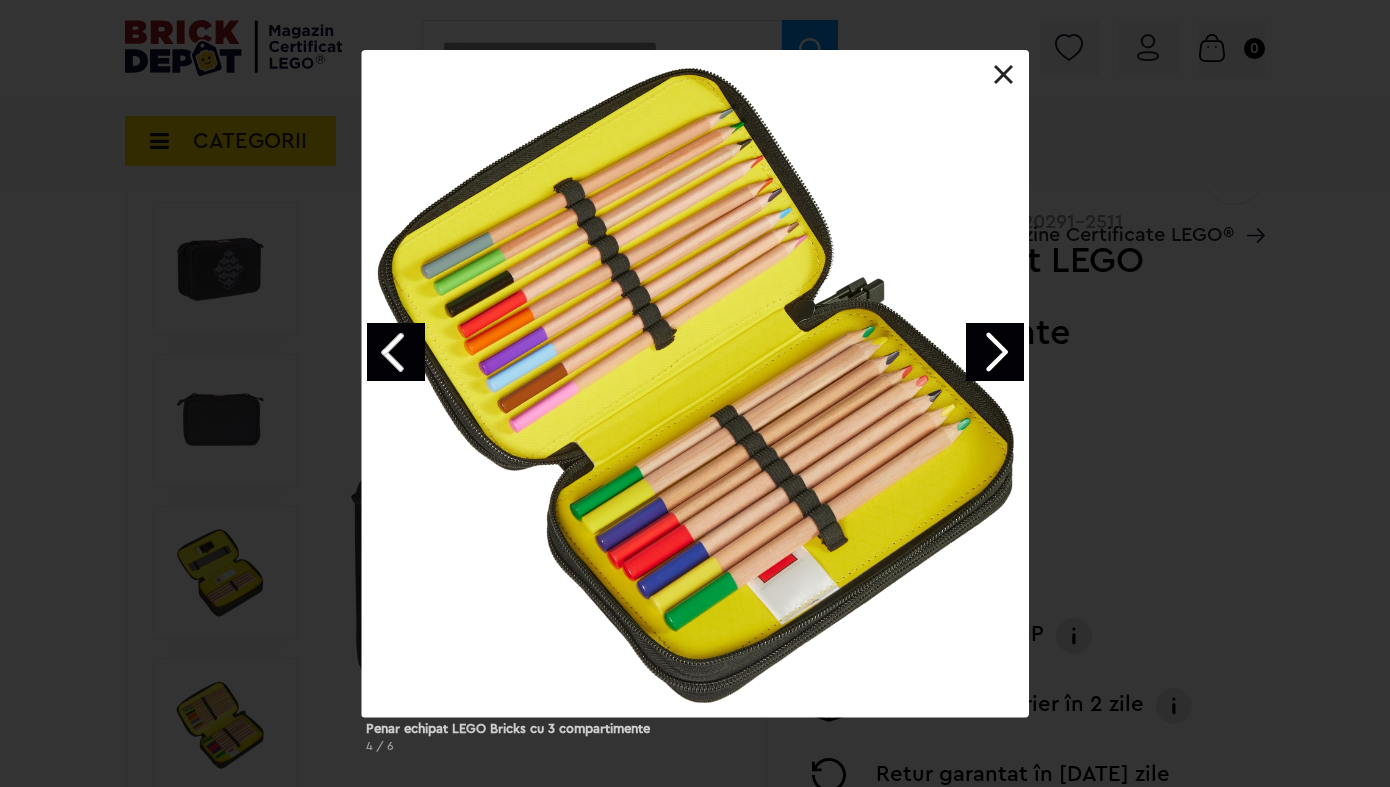 click at bounding box center (995, 352) 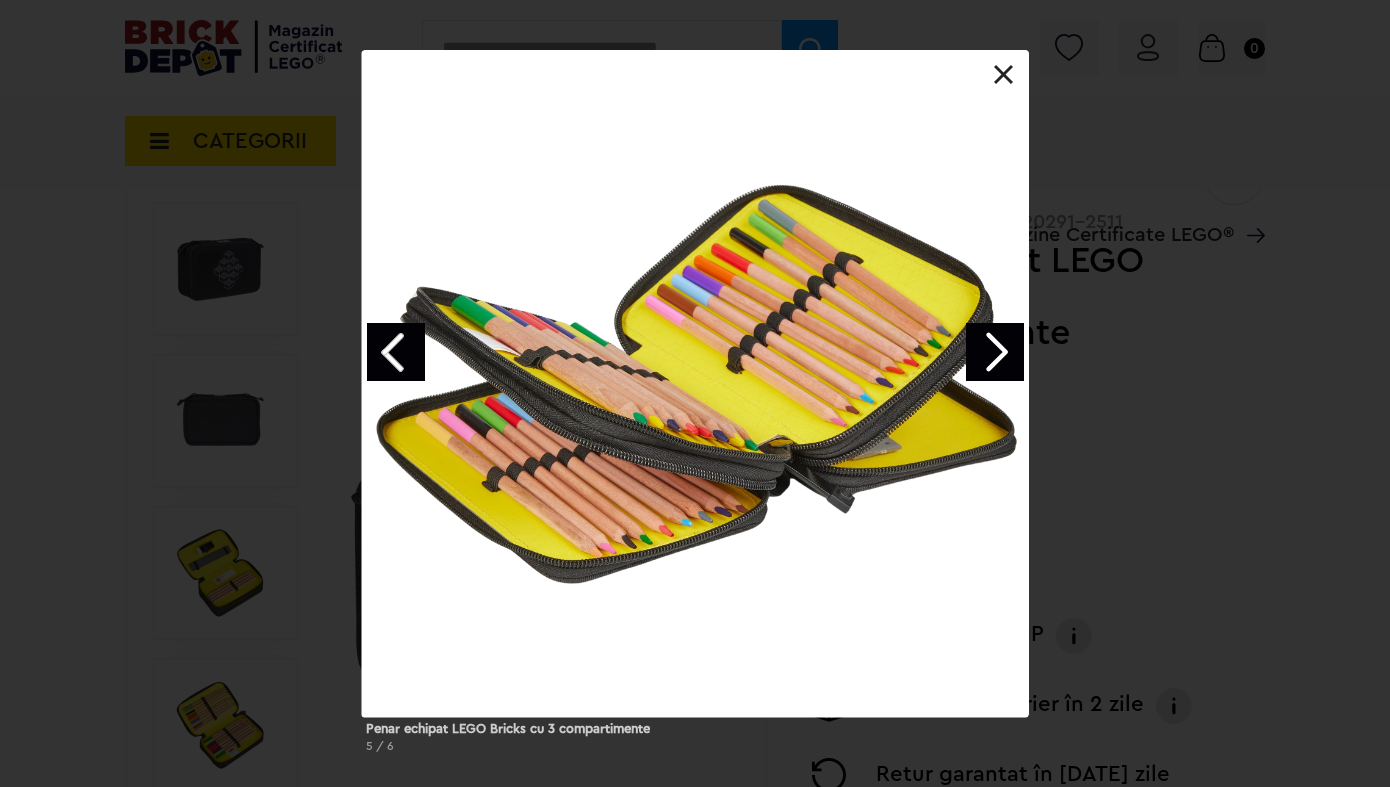 click at bounding box center [995, 352] 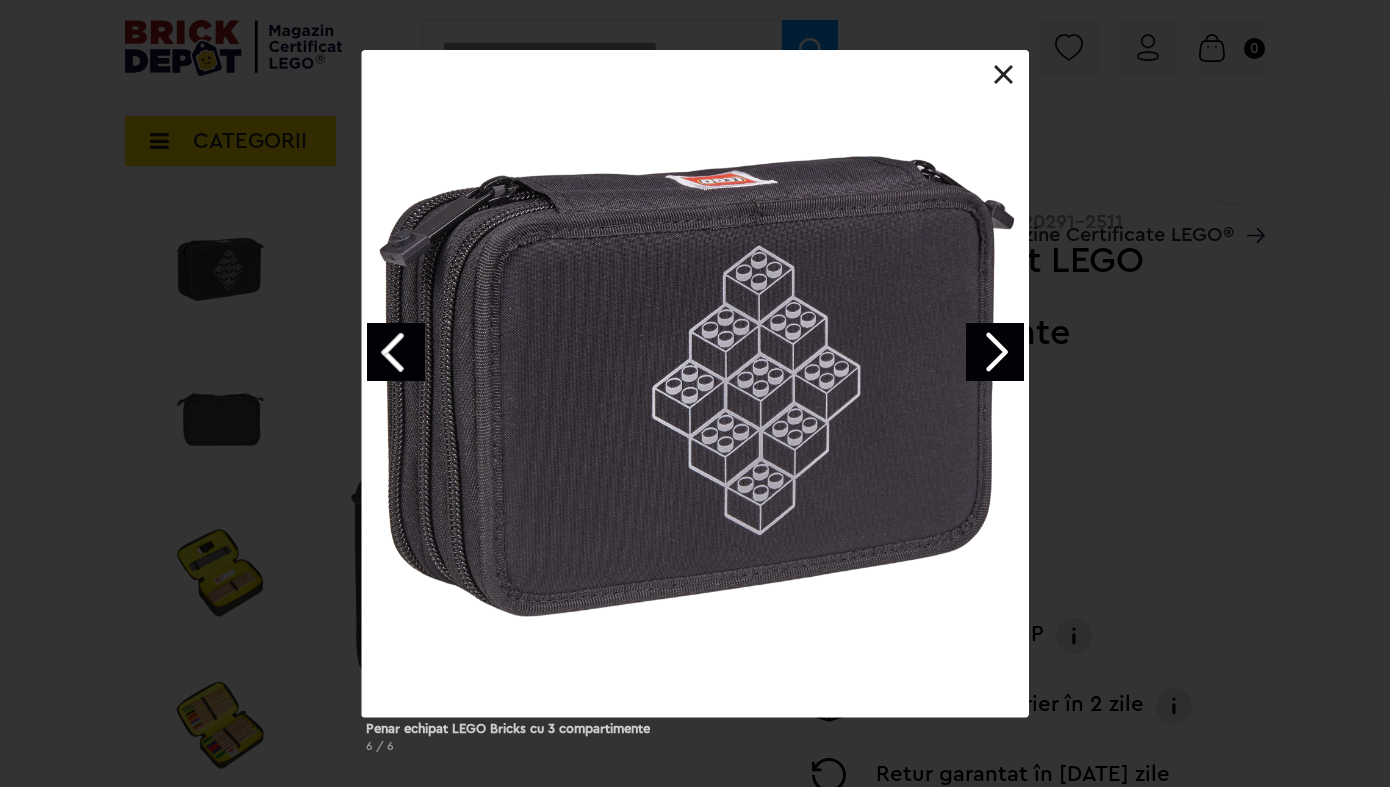 click at bounding box center (995, 352) 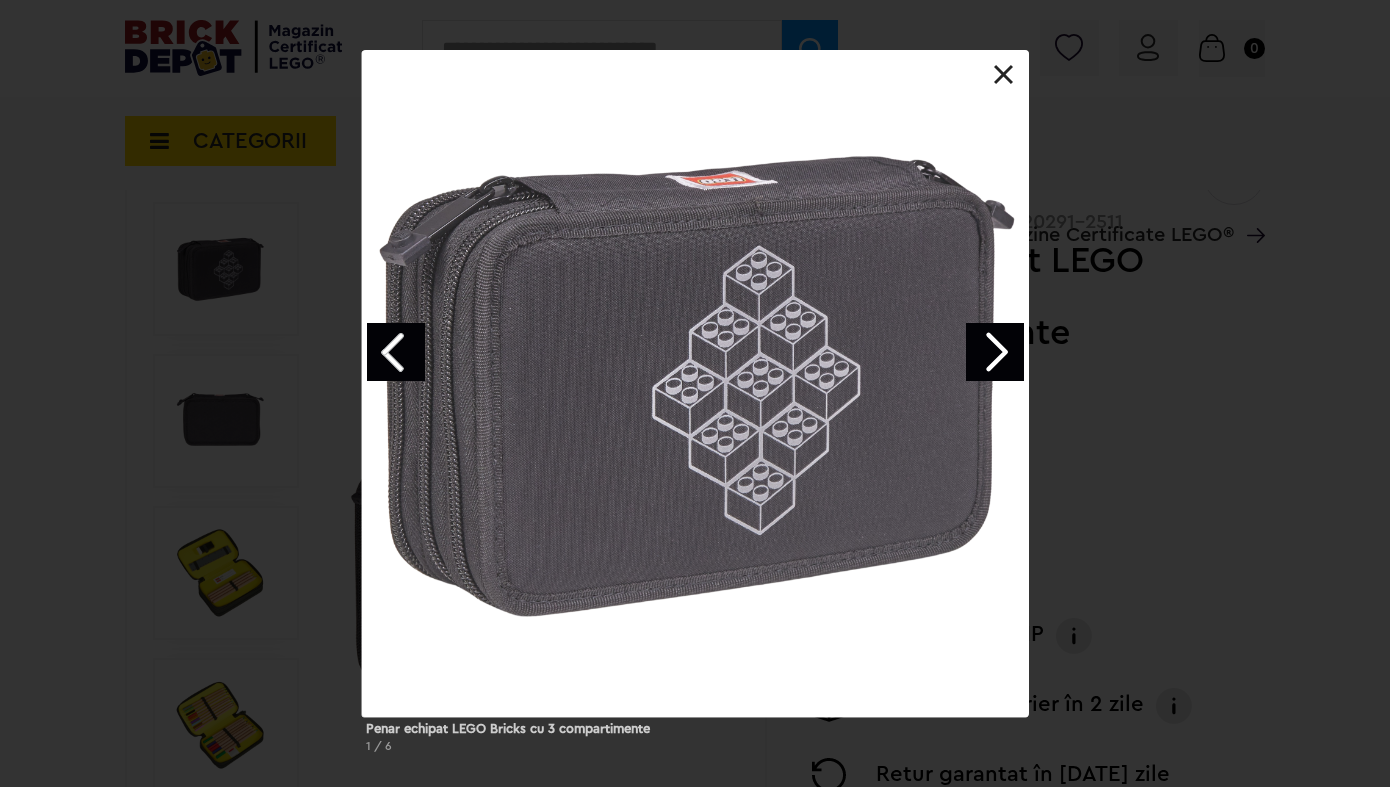 click at bounding box center (995, 352) 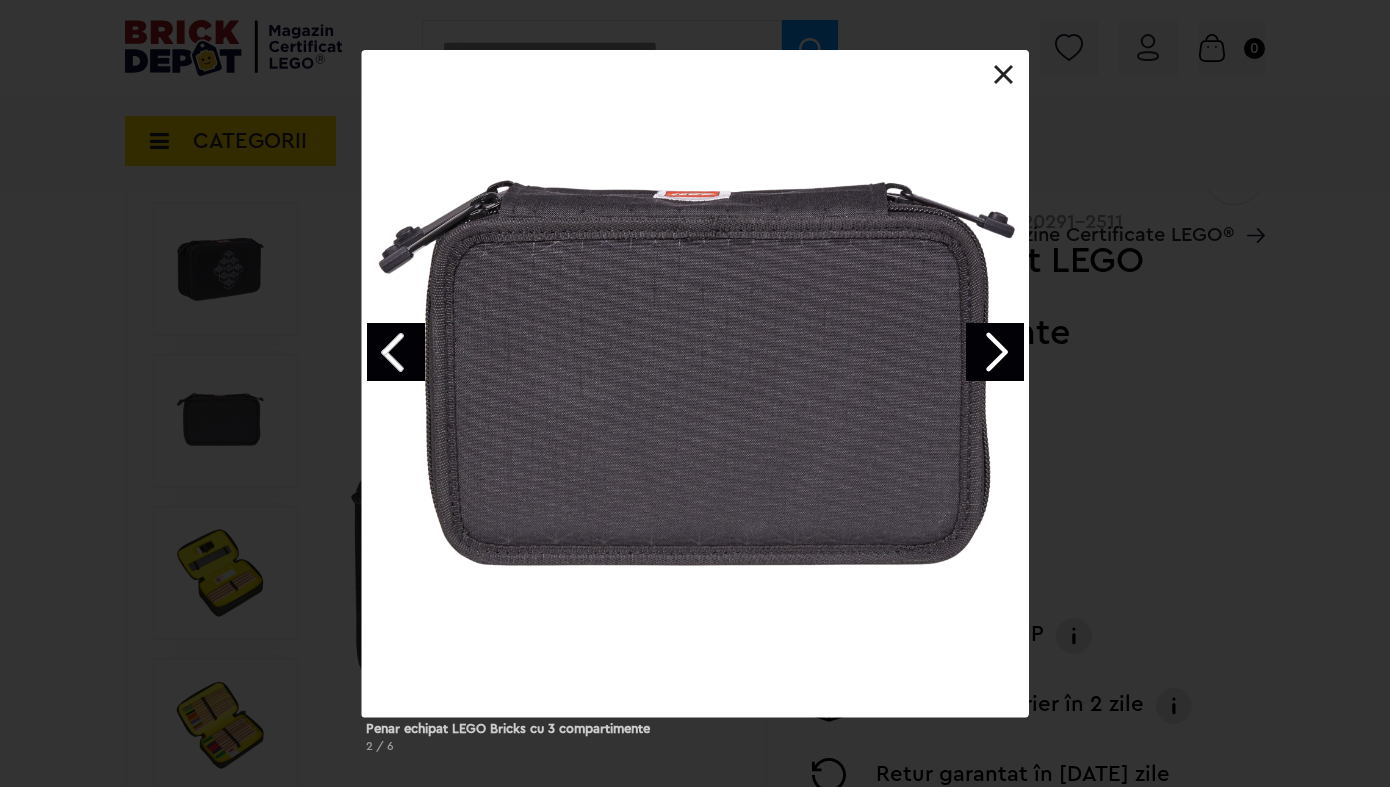click at bounding box center (995, 352) 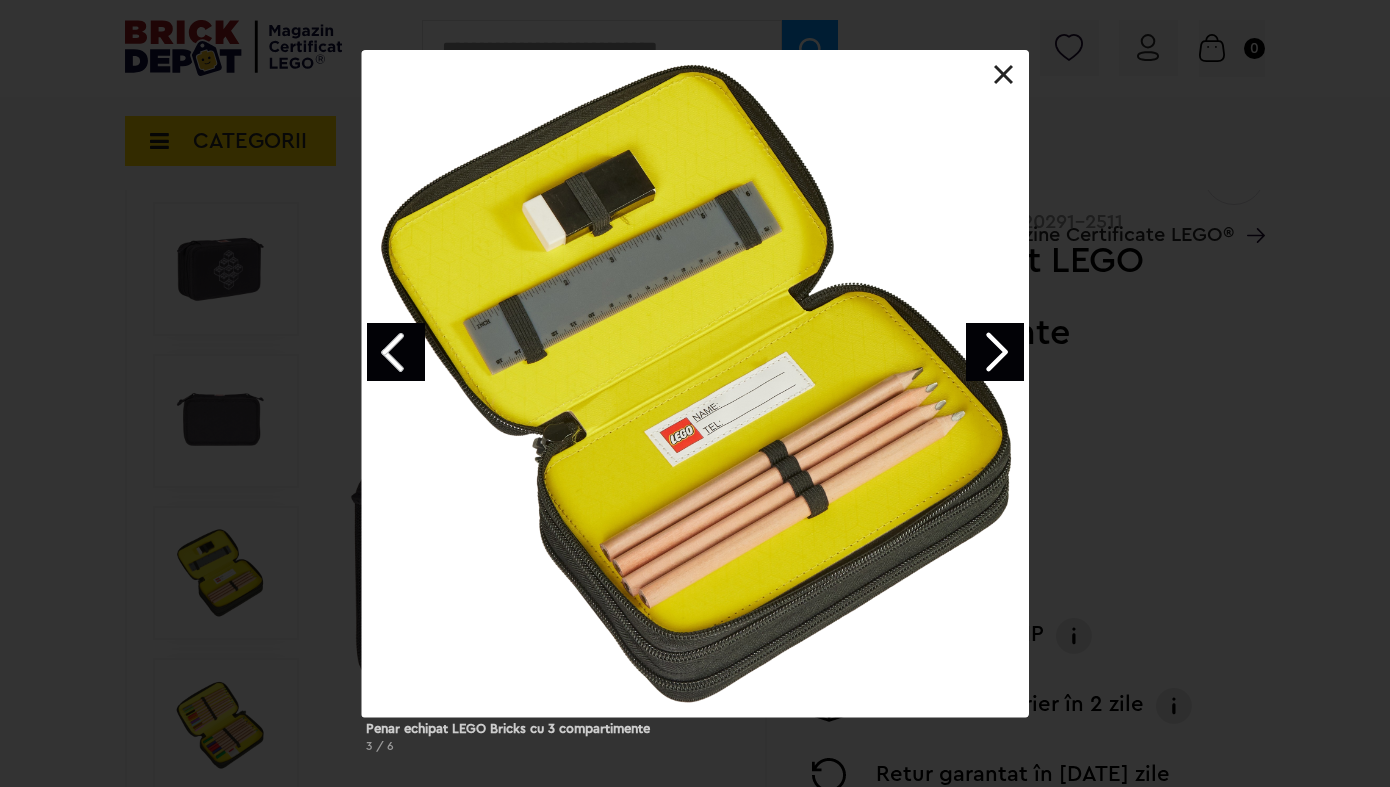 click at bounding box center (1004, 75) 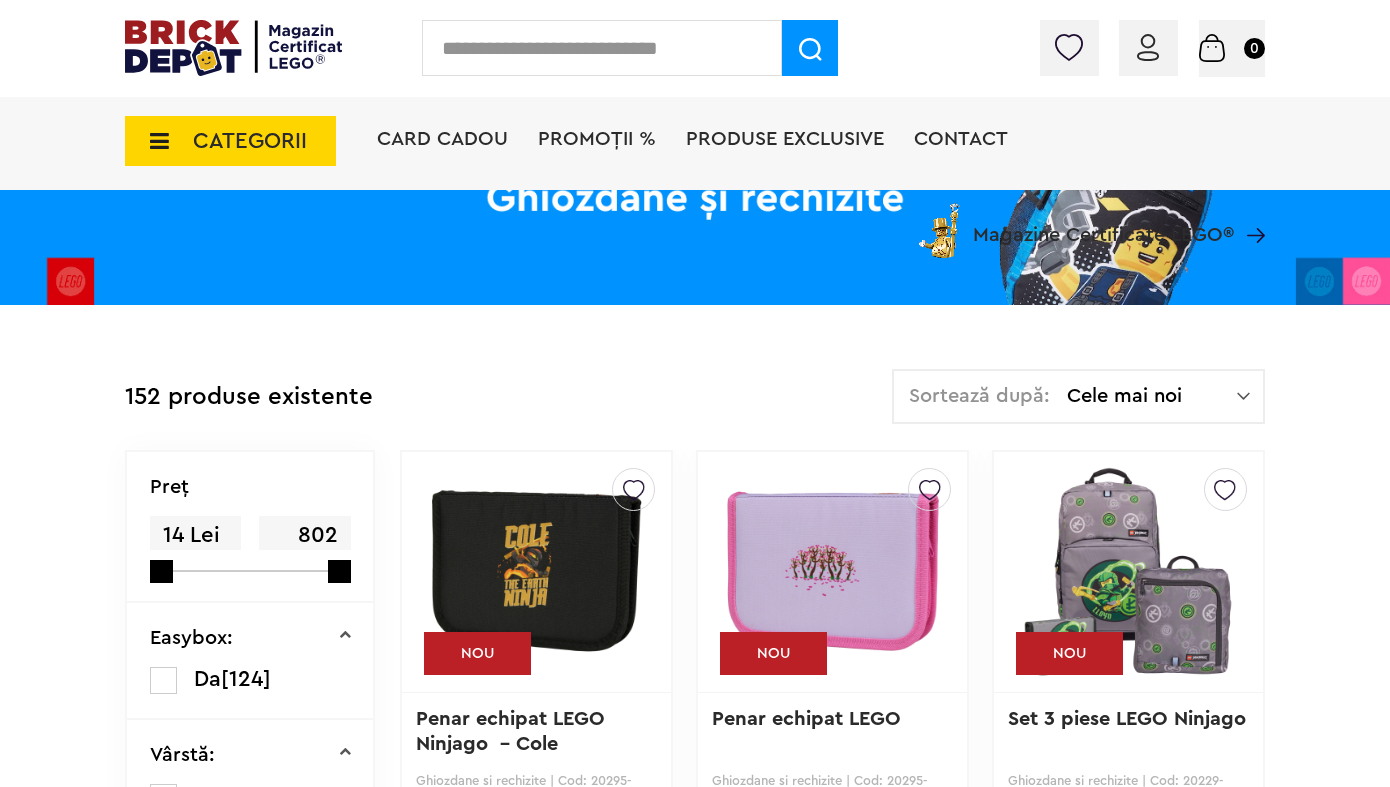 scroll, scrollTop: 278, scrollLeft: 0, axis: vertical 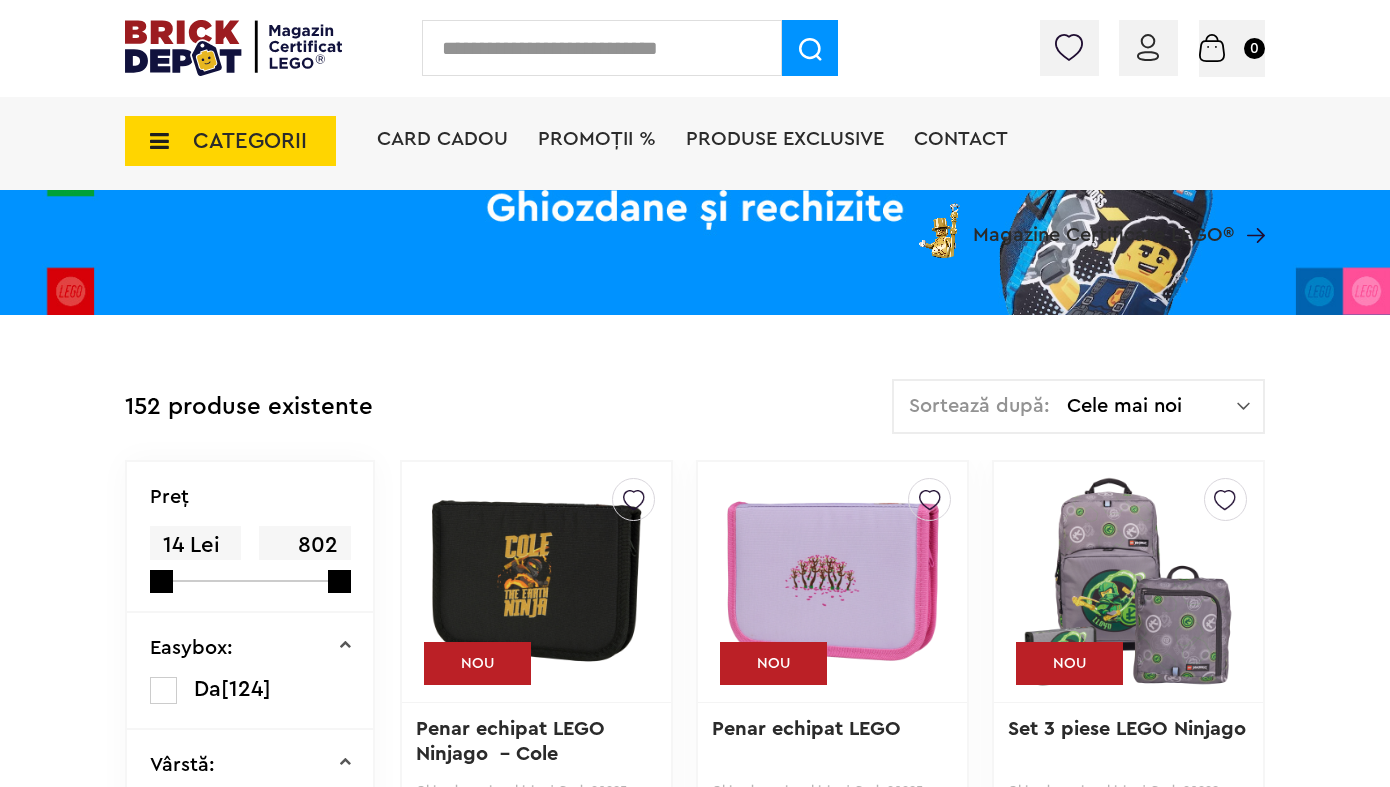 click on "Sortează după:
Cele mai noi
Cele mai noi
Cele mai vechi
Cele mai ieftine
Cele mai scumpe" at bounding box center (1078, 406) 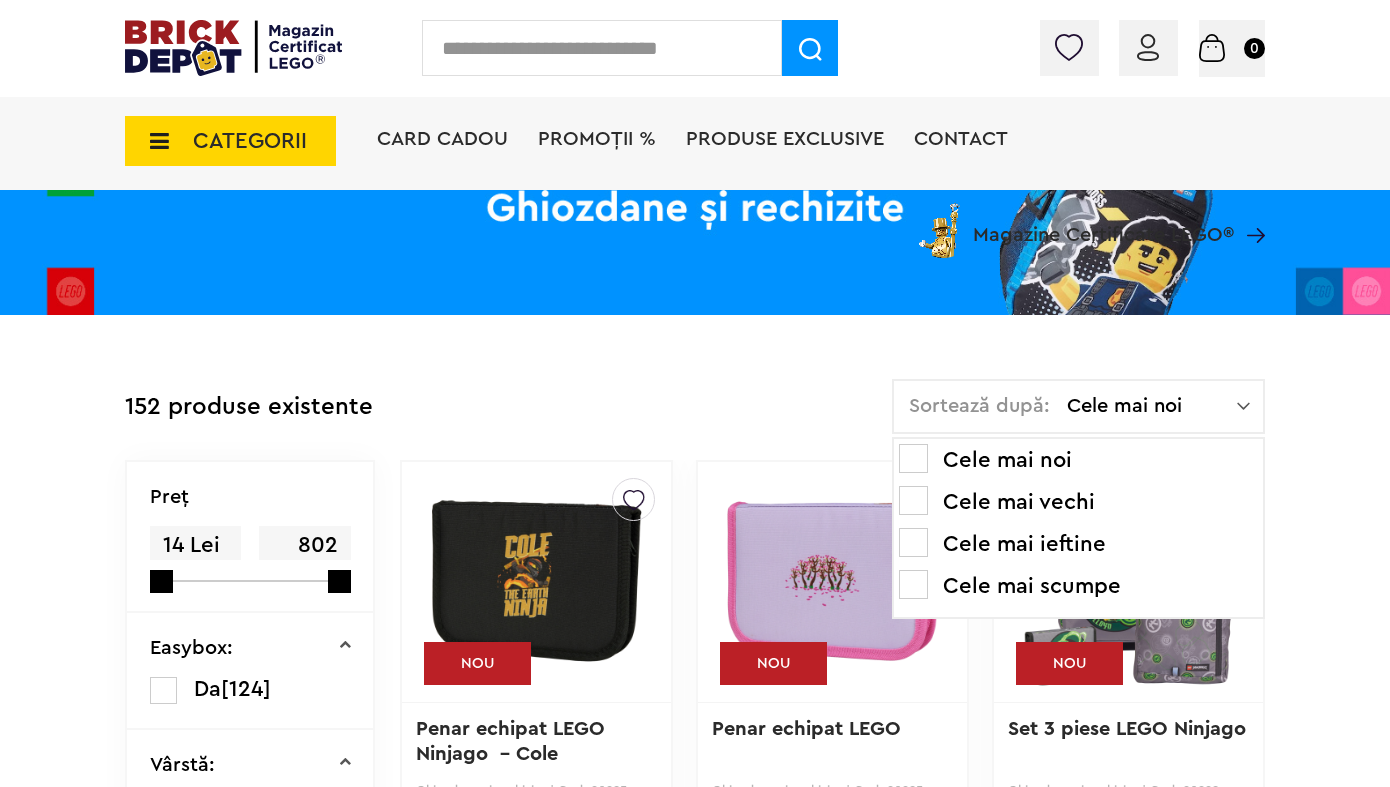 click on "Cele mai ieftine" at bounding box center [1078, 544] 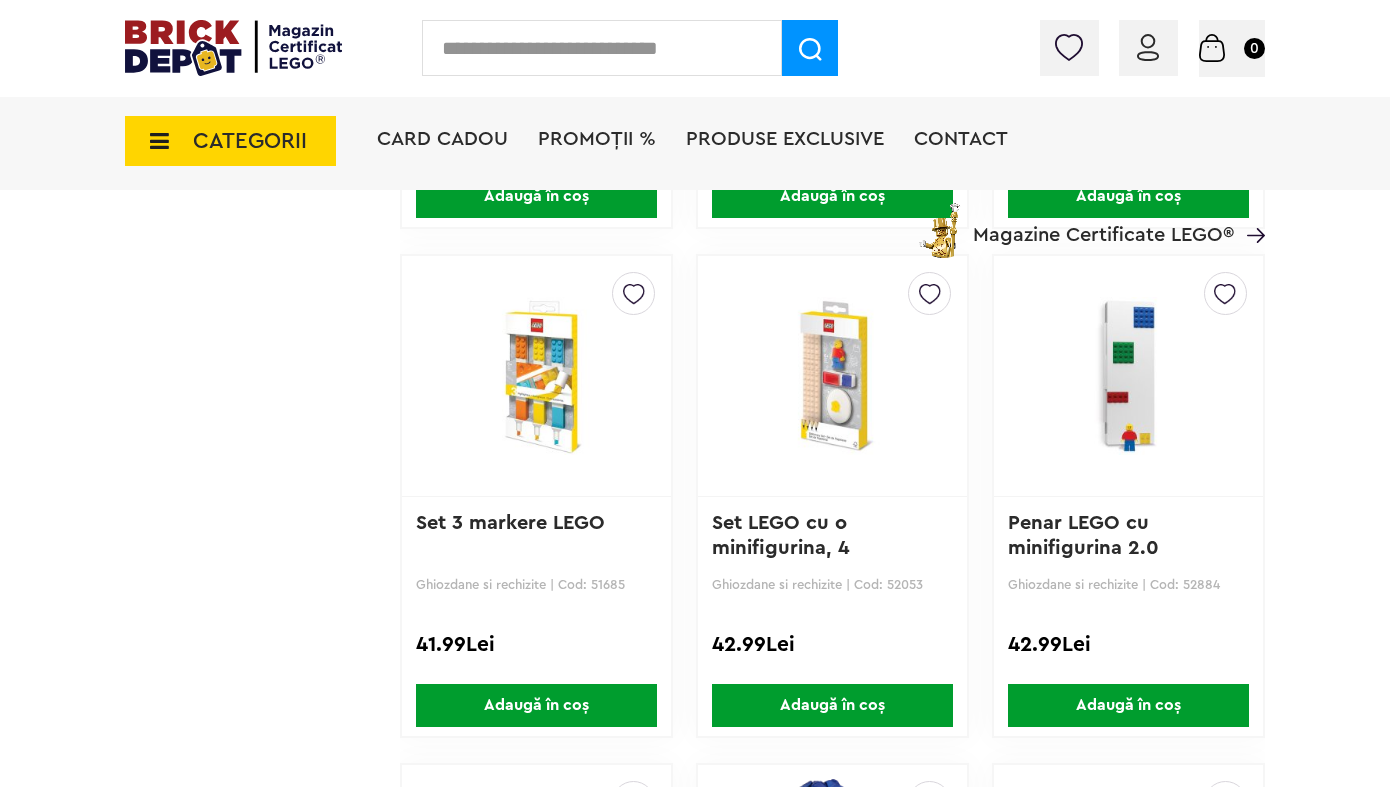 scroll, scrollTop: 4050, scrollLeft: 0, axis: vertical 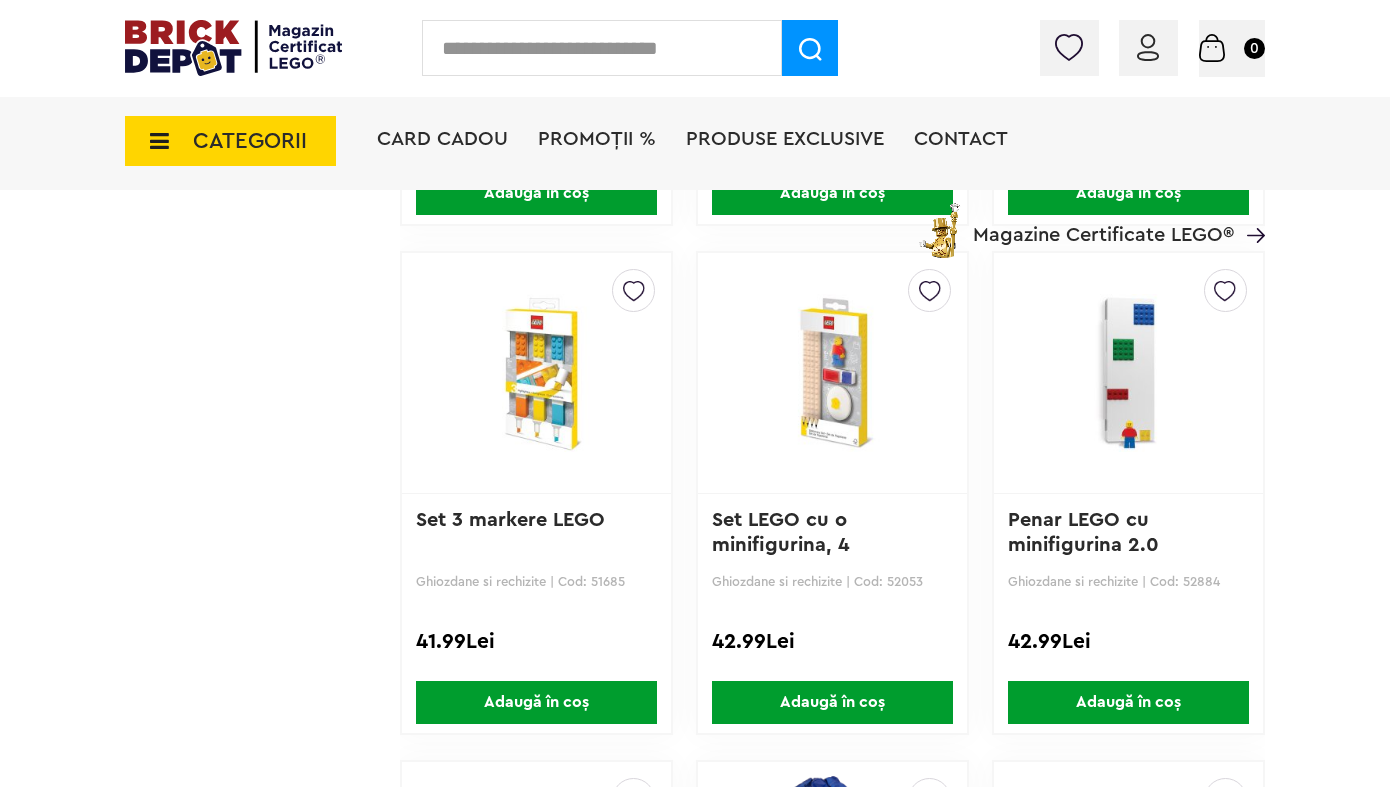 click at bounding box center (930, 286) 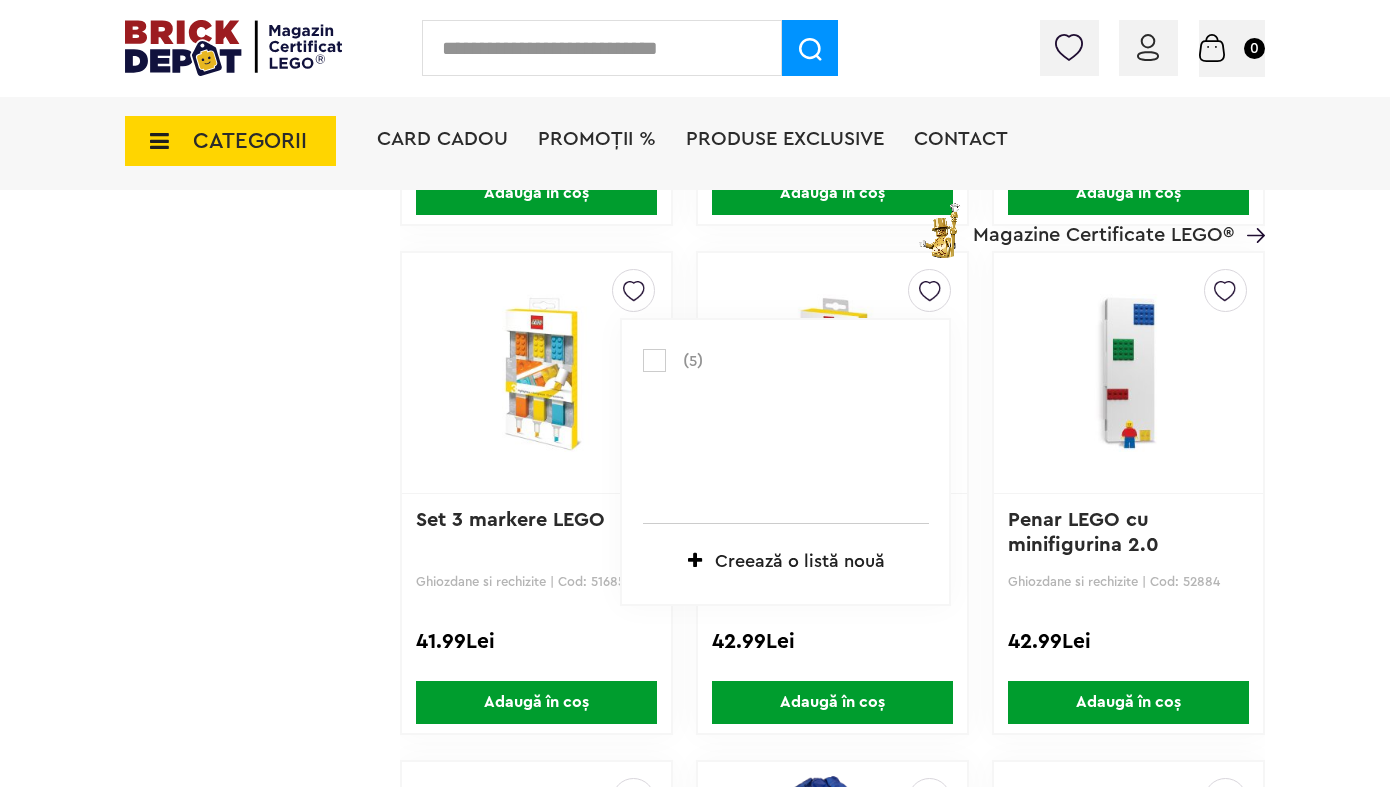 click at bounding box center [654, 360] 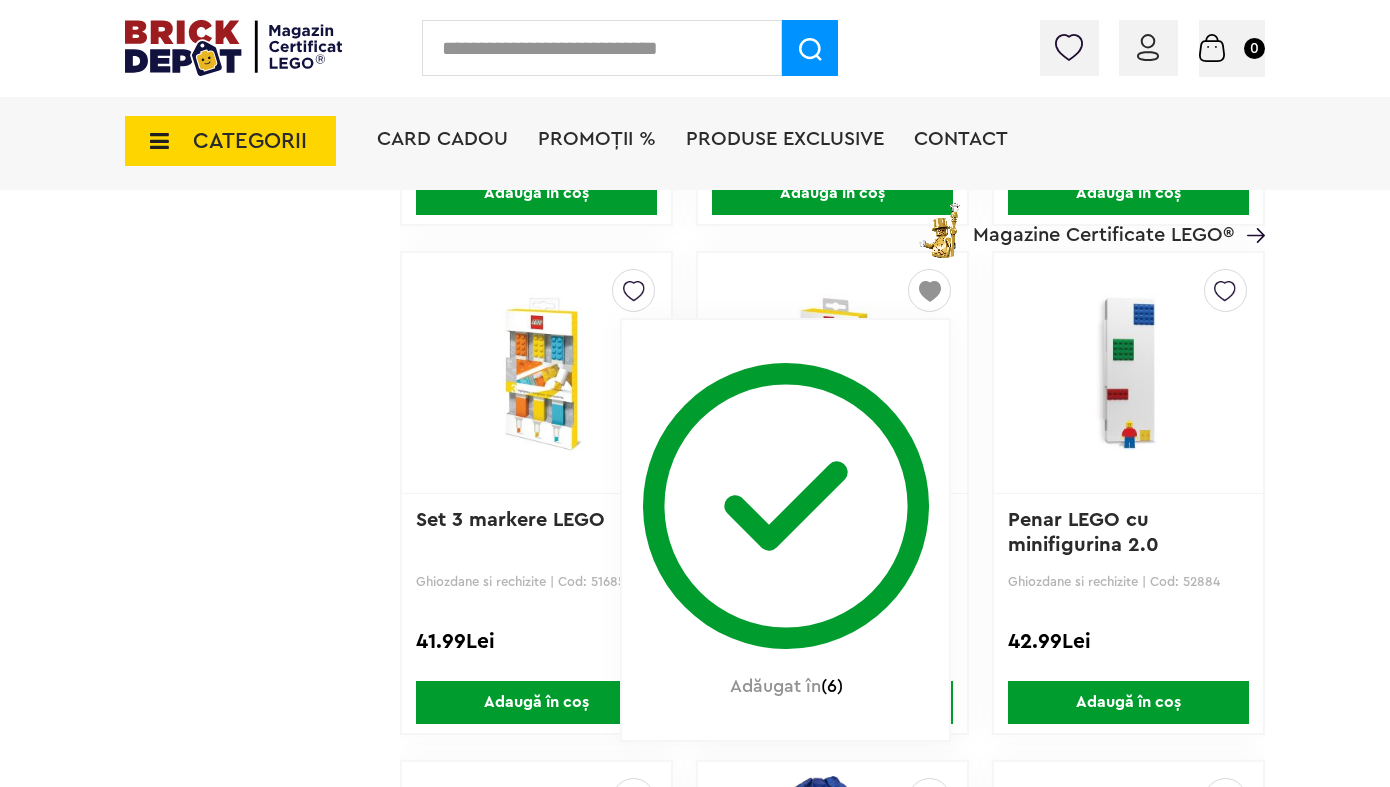 click on "Până la 30% reducere la o selecție de seturi LEGO! (30.06 - 29.07.2025) Află mai multe Cadou VIP Ninjago Battle arena la achiziții de seturi LEGO Ninjago de minim 250 lei! Află mai multe Până la 50% reducere la o selecție de piese și minifigurine LEGO! Află mai multe Cadou VIP 30683 Mașina McLaren F1 la achiziții de seturi LEGO F1 de minim 150 lei! Află mai multe Până la 30% reducere la o selecție de seturi LEGO! (30.06 - 29.07.2025) Află mai multe Cadou VIP Ninjago Battle arena la achiziții de seturi LEGO Ninjago de minim 250 lei! Află mai multe
Contul meu
Contul meu
Comenzile mele
Date personale
Adrese
Parolă
Listă dorințe
Recenziile mele
VIP
Delogare" at bounding box center [695, -1056] 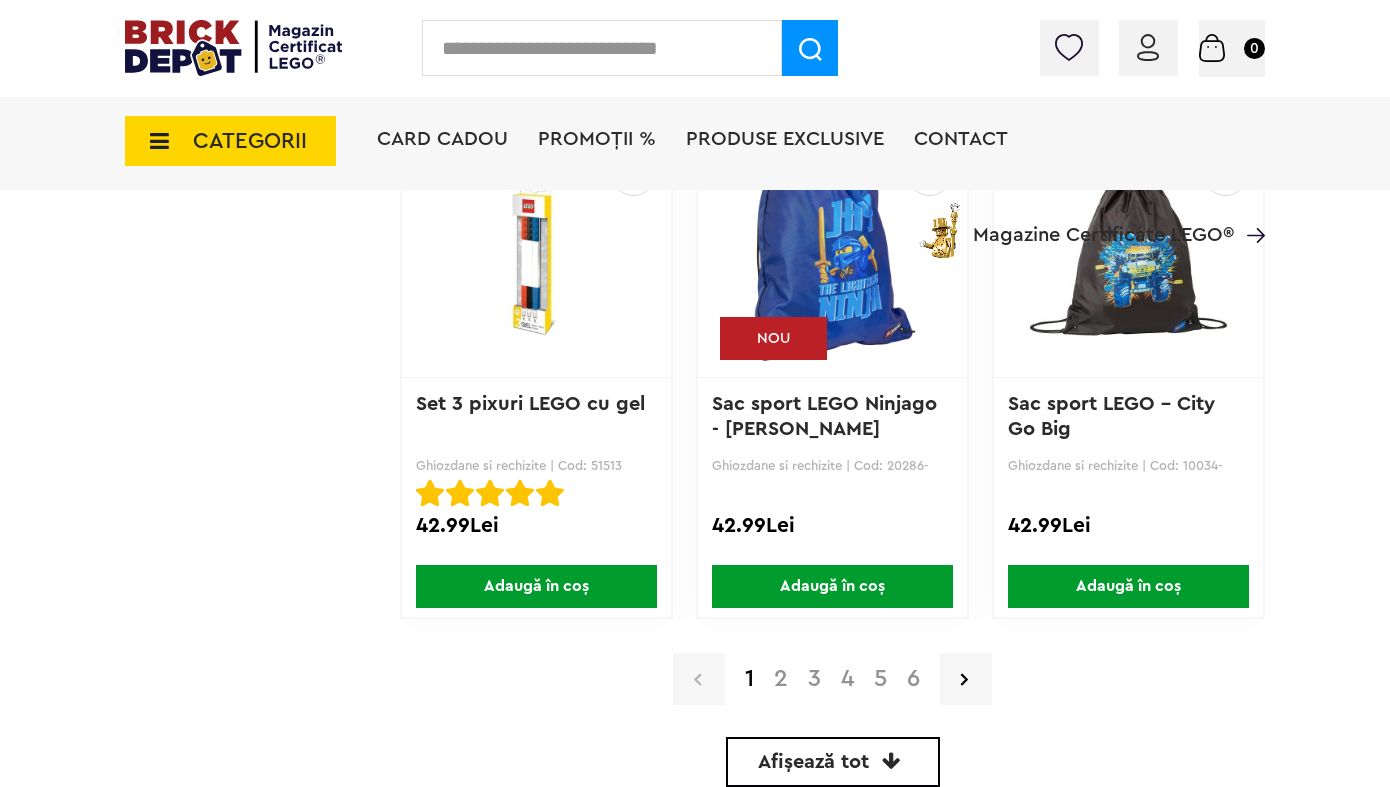 scroll, scrollTop: 4676, scrollLeft: 0, axis: vertical 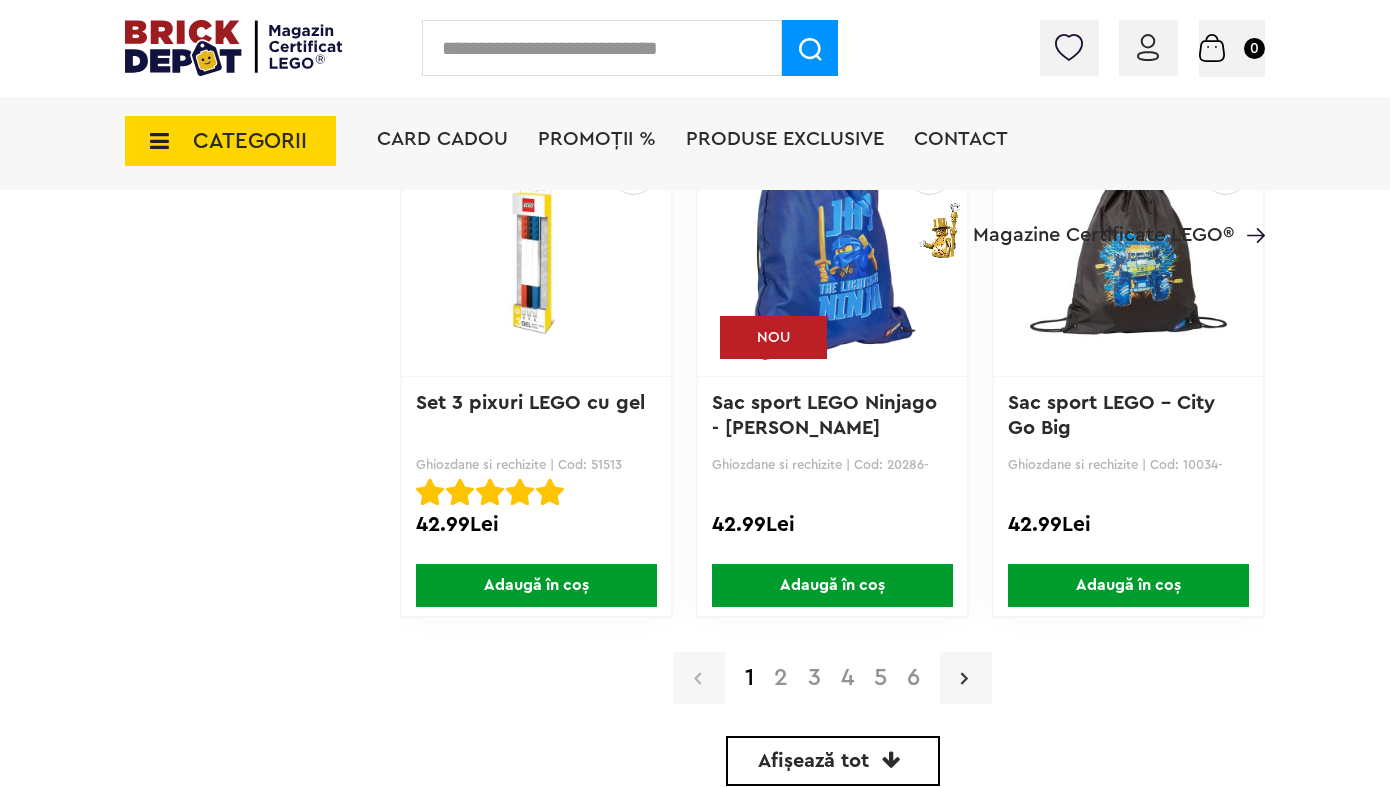 click at bounding box center [964, 678] 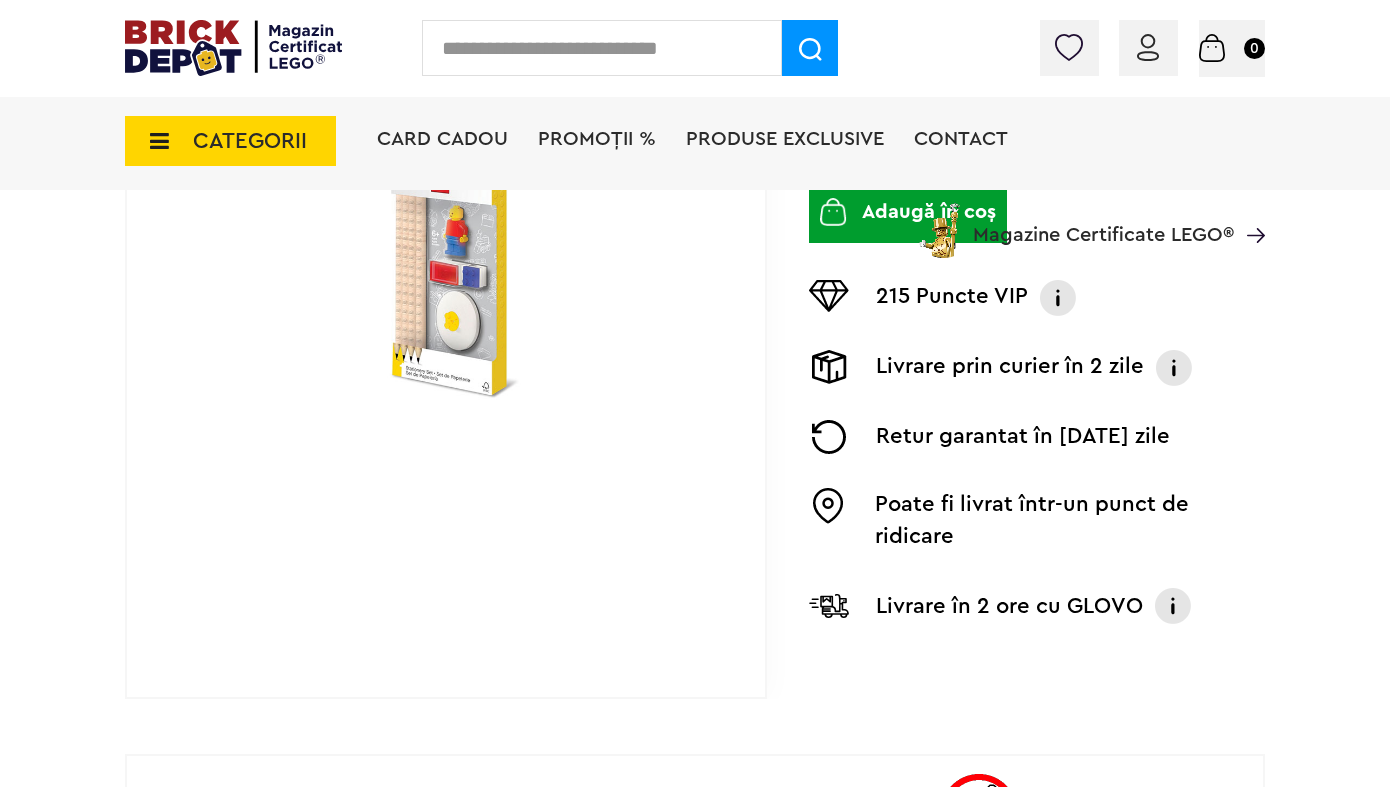 scroll, scrollTop: 517, scrollLeft: 0, axis: vertical 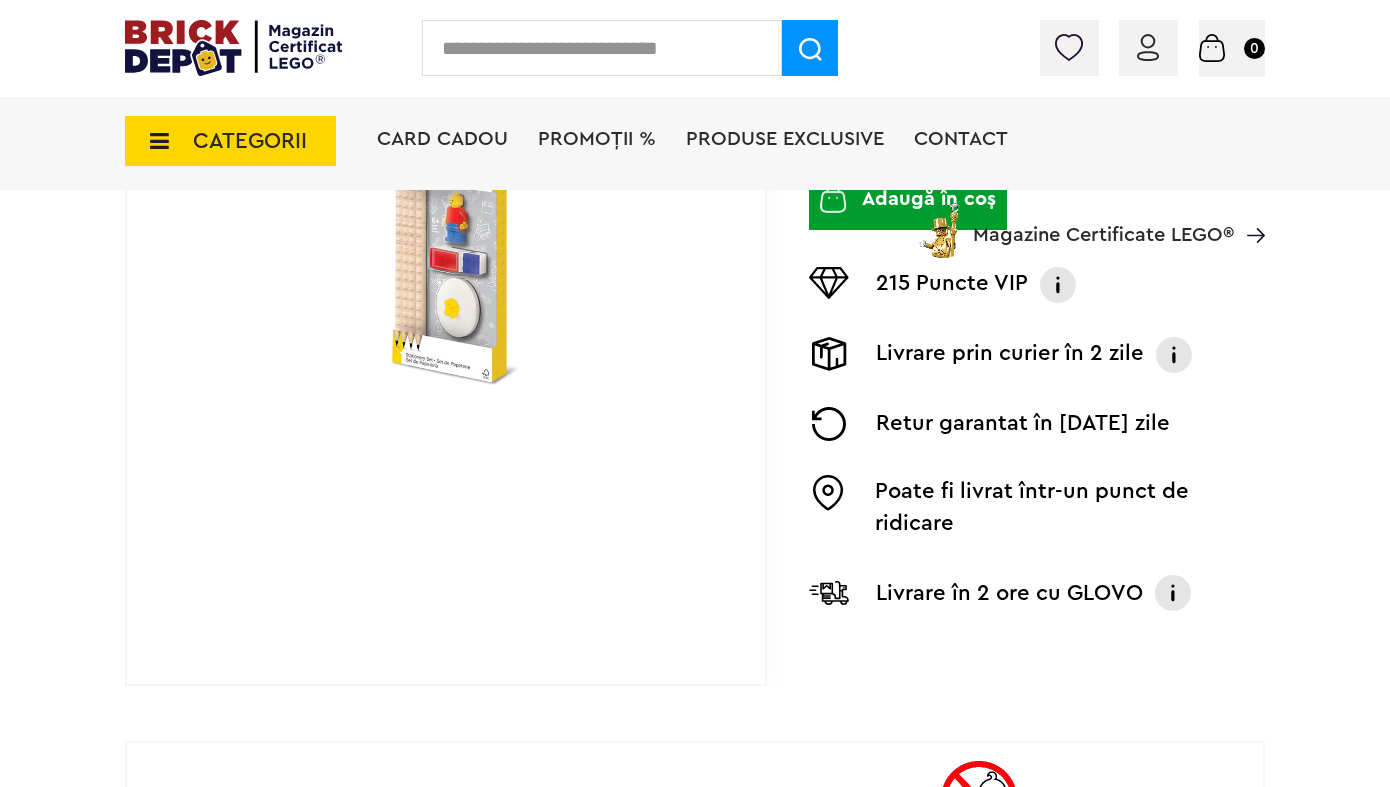 click at bounding box center (446, 256) 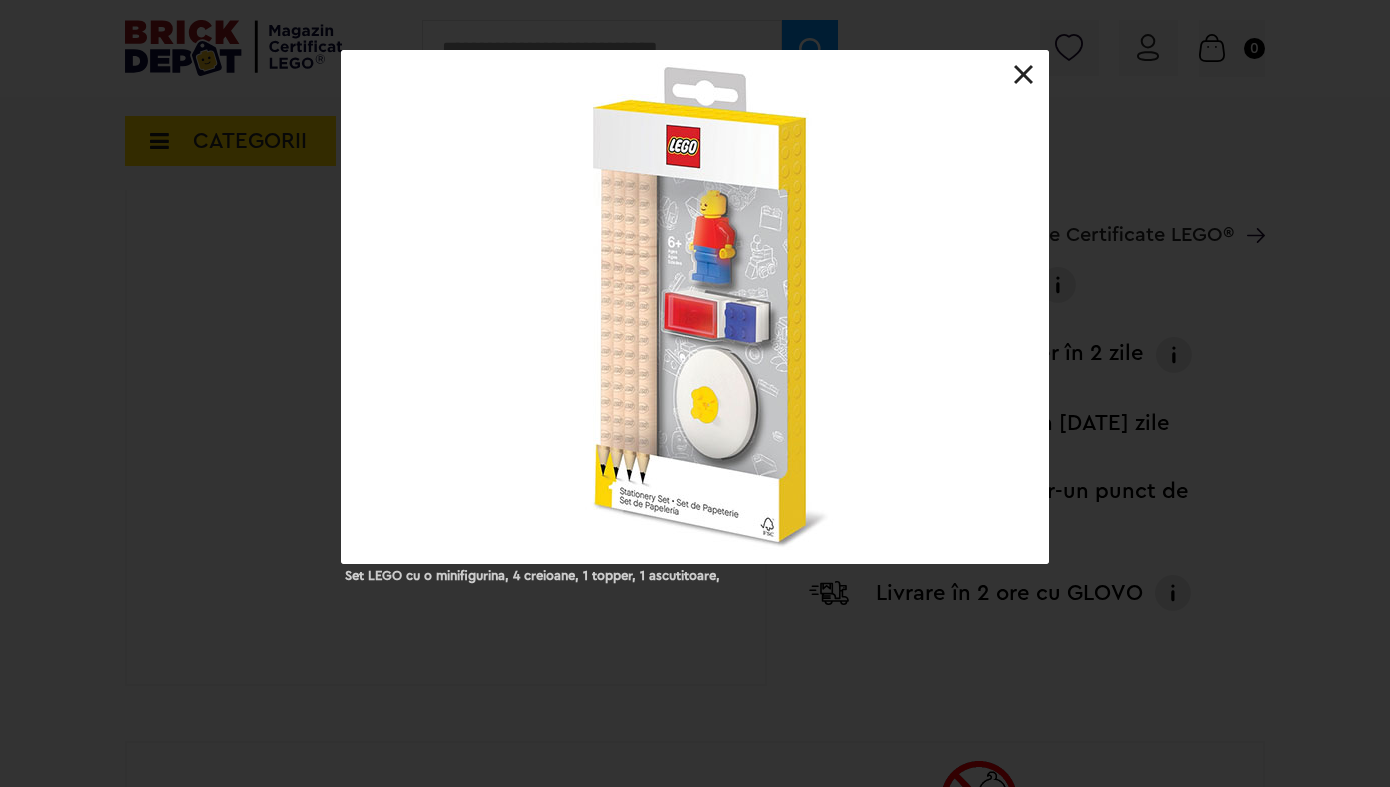 click at bounding box center [1024, 75] 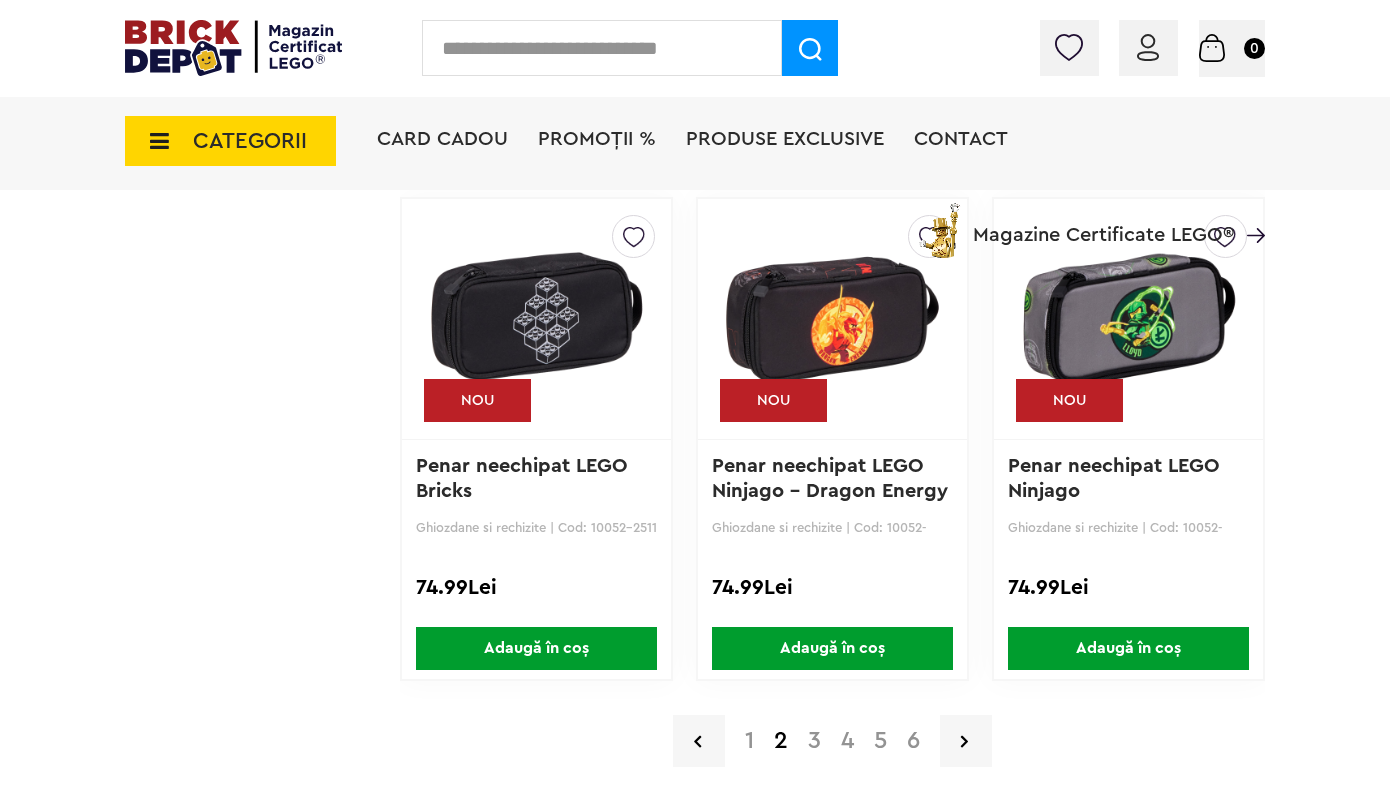 scroll, scrollTop: 4612, scrollLeft: 0, axis: vertical 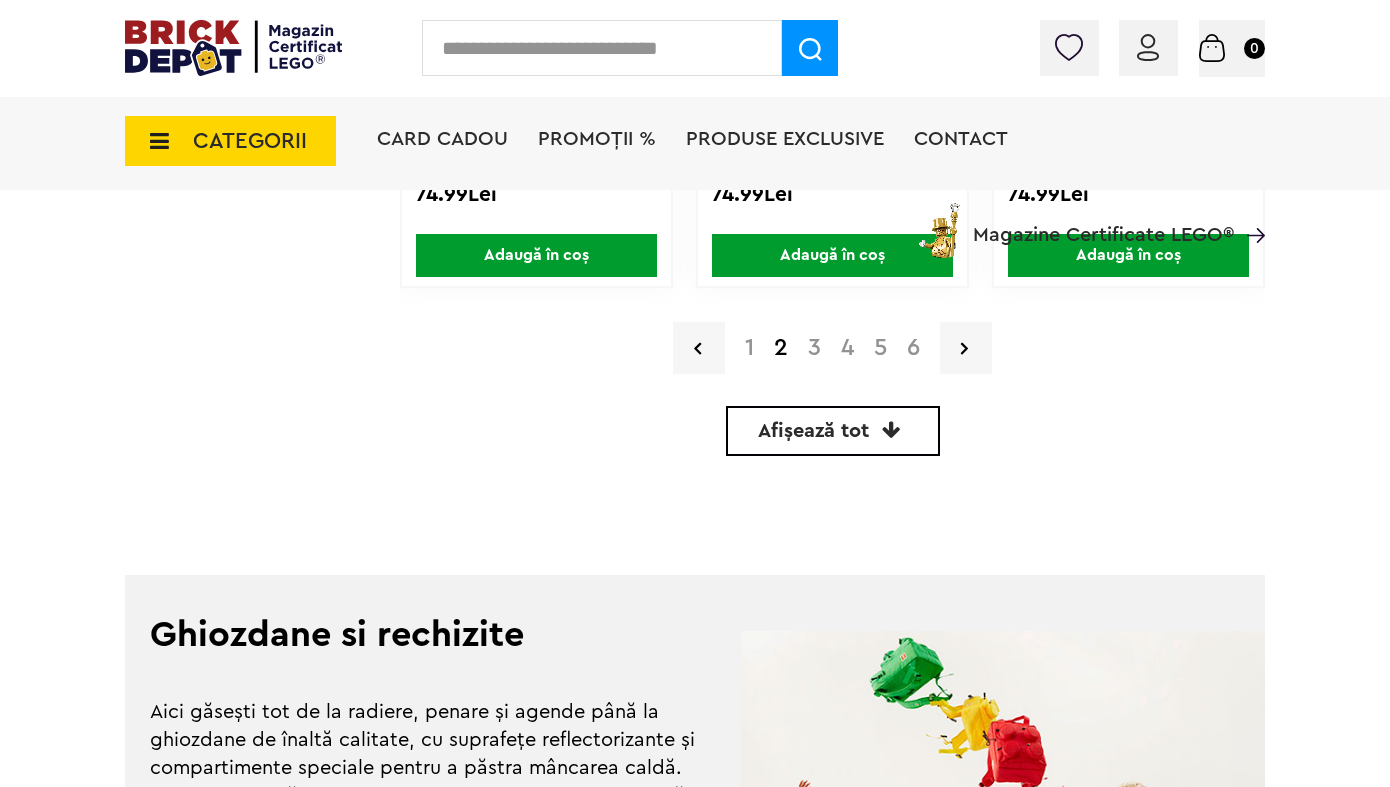 click on "3" at bounding box center [814, 348] 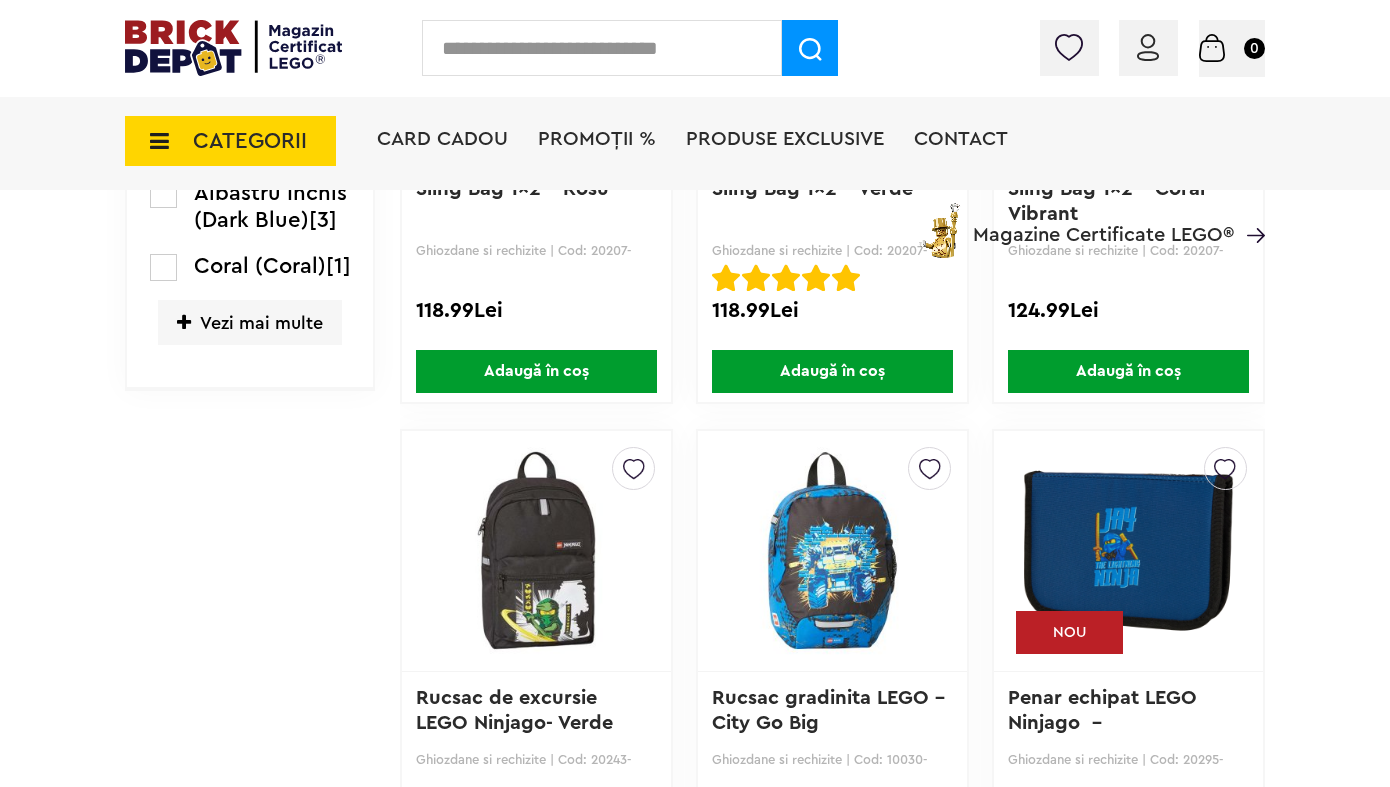 scroll, scrollTop: 2348, scrollLeft: 0, axis: vertical 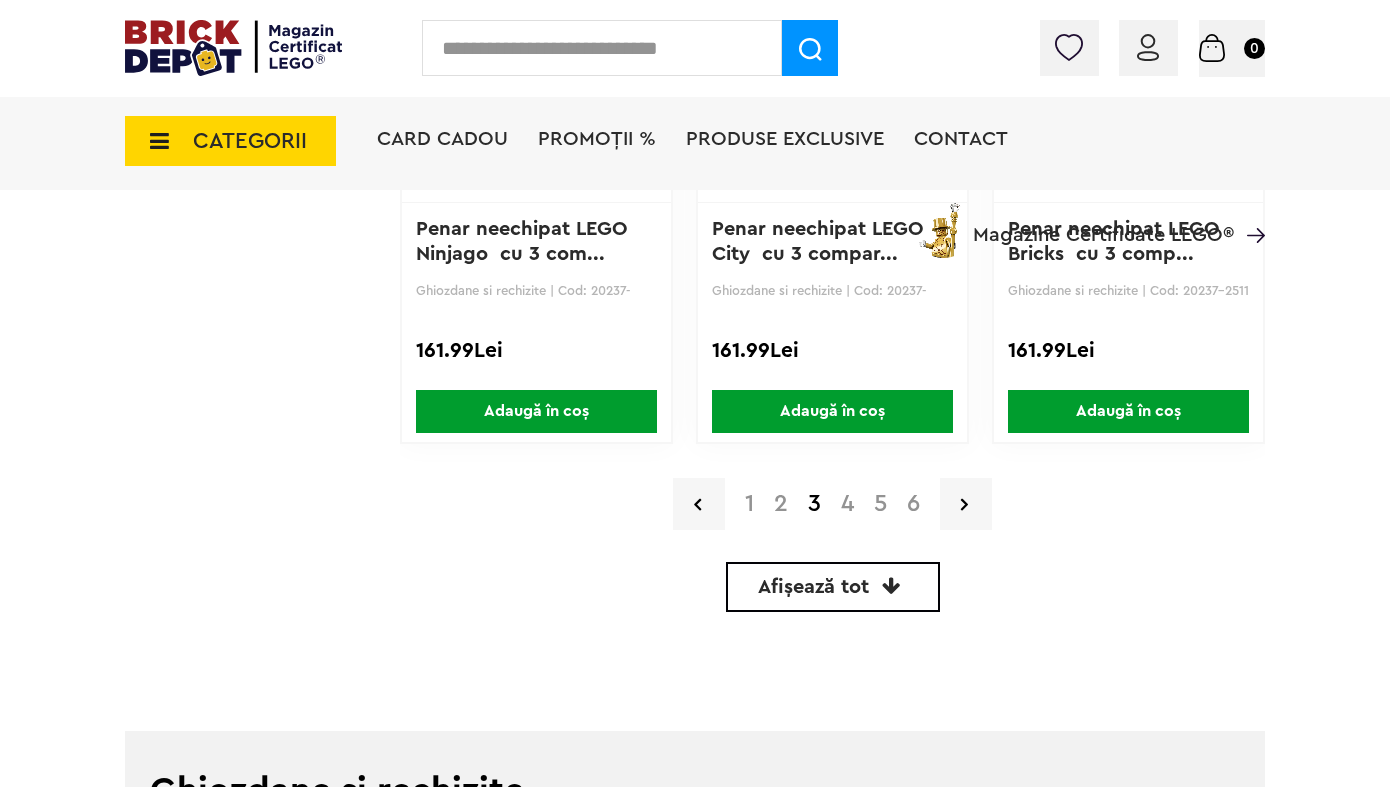 click on "4" at bounding box center [847, 504] 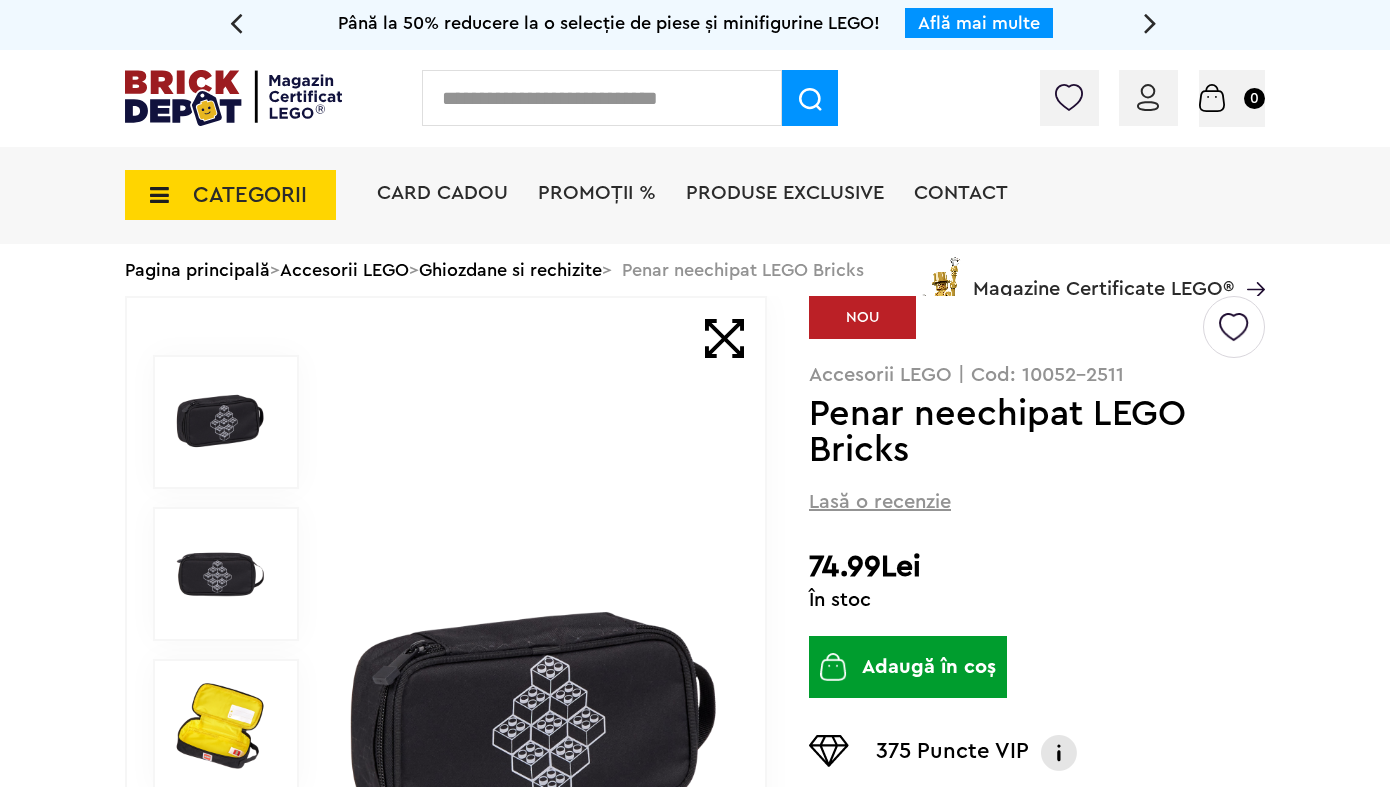 scroll, scrollTop: 0, scrollLeft: 0, axis: both 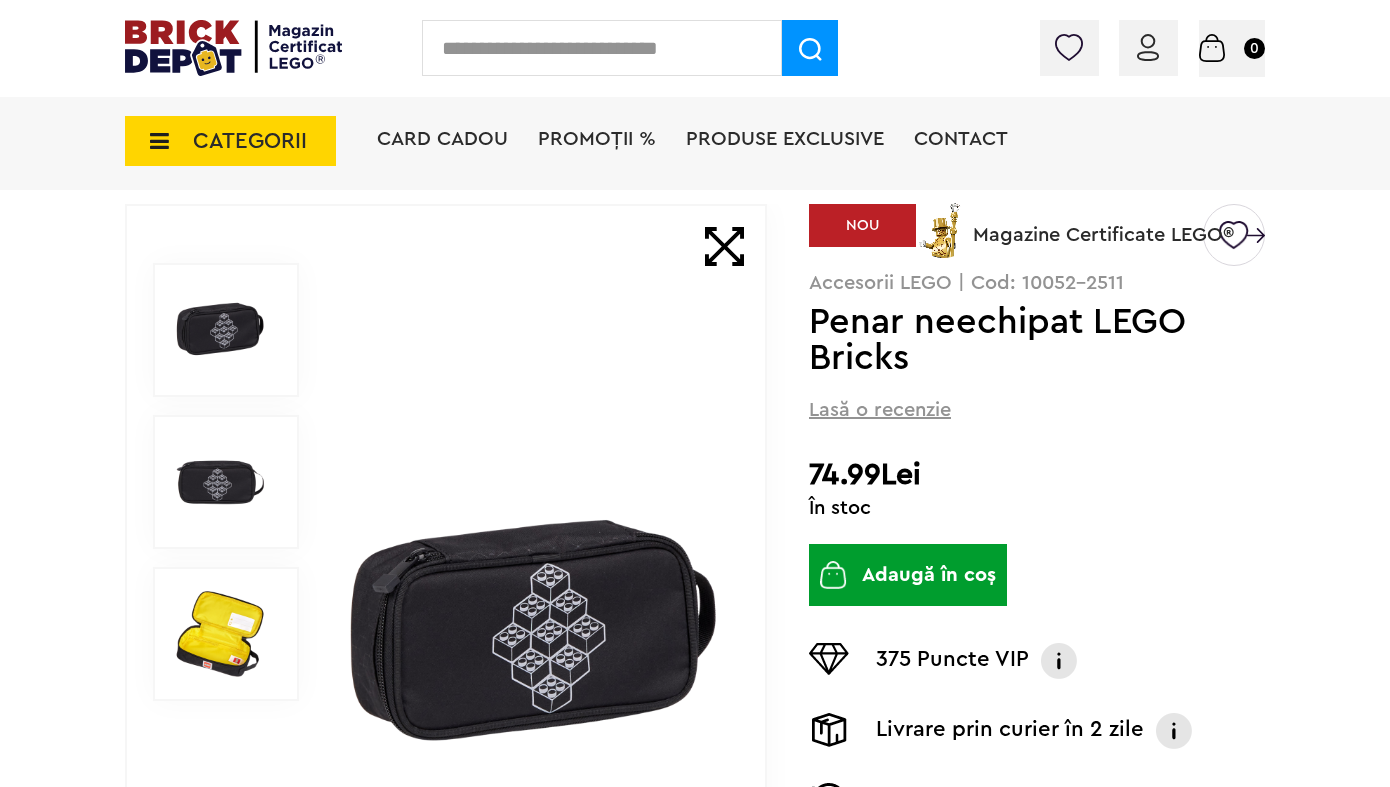 click at bounding box center [220, 482] 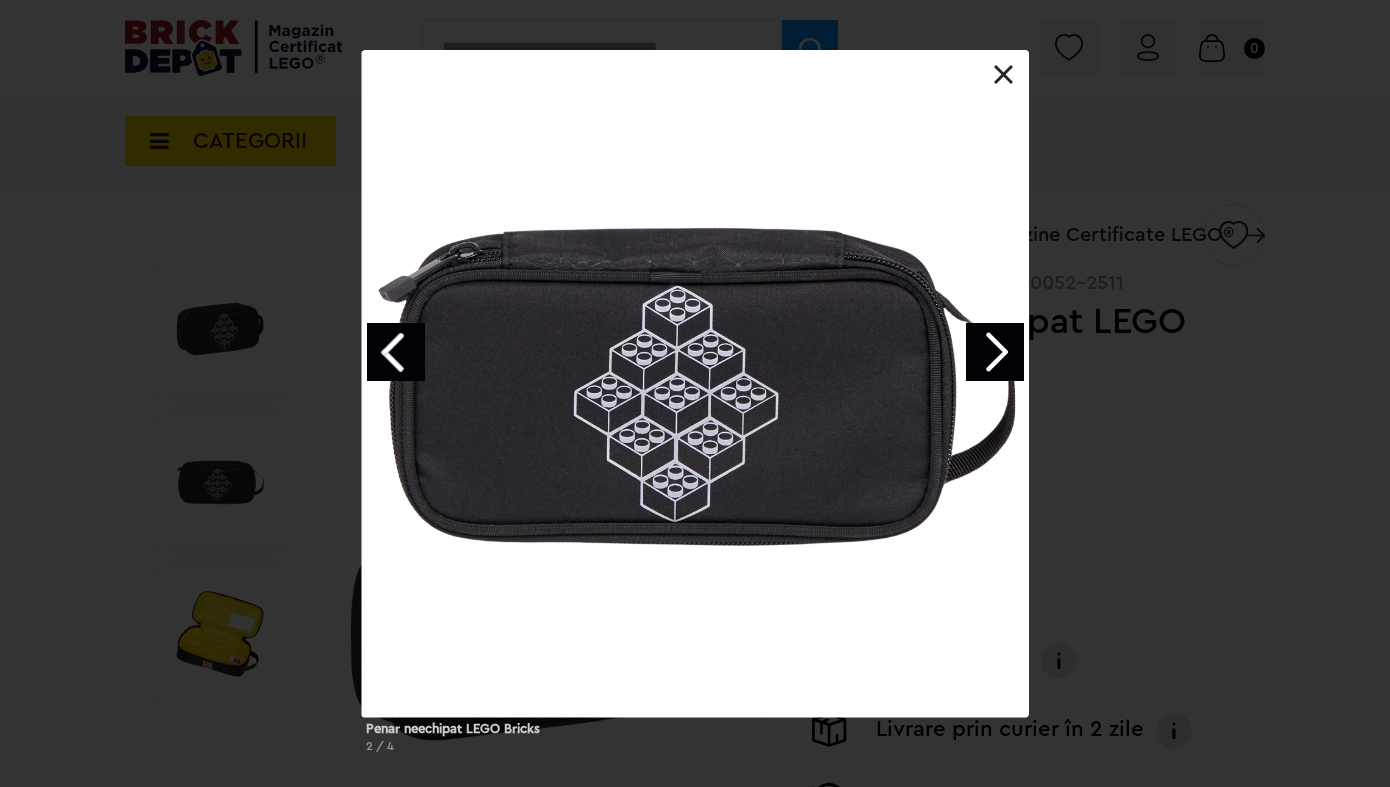 click on "Penar neechipat LEGO Bricks 2 / 4" at bounding box center (695, 409) 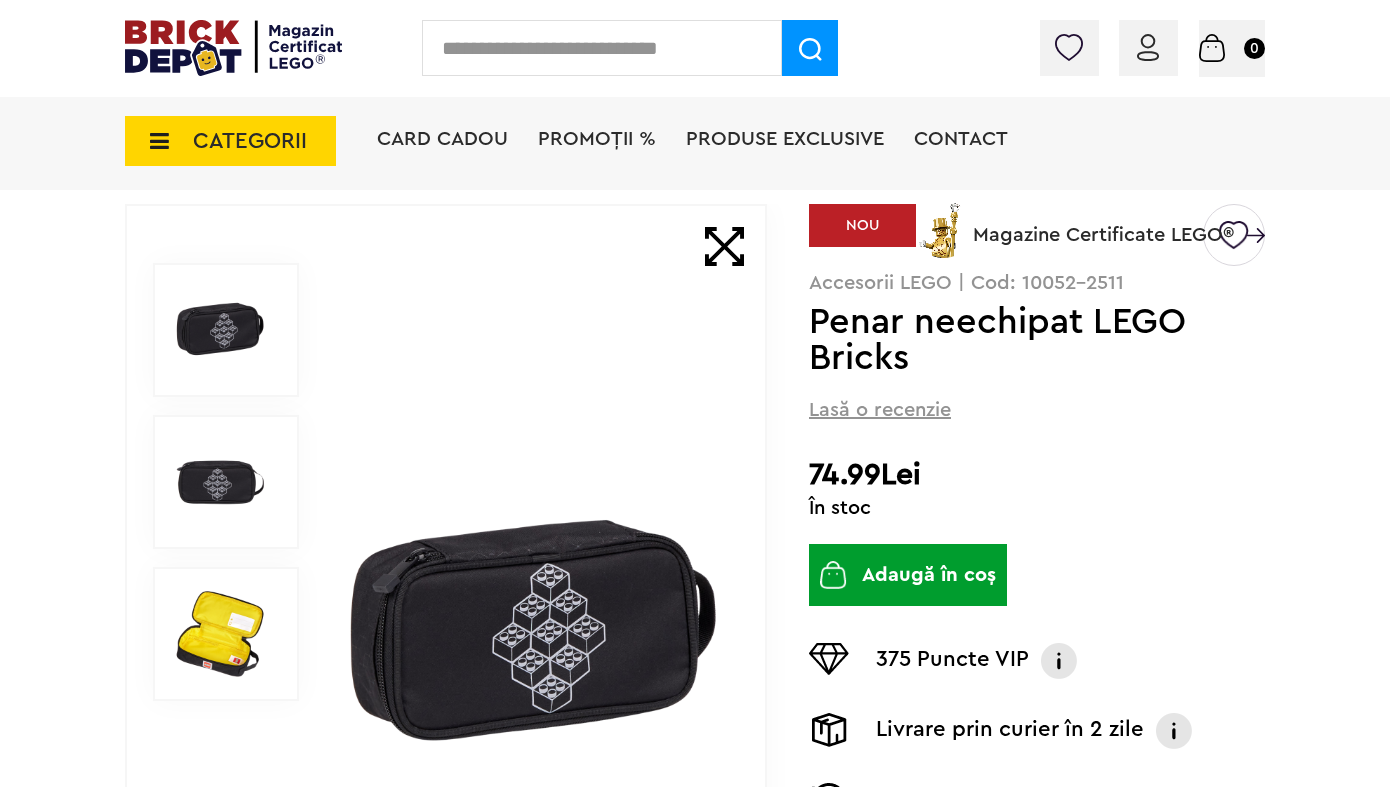 click at bounding box center (220, 634) 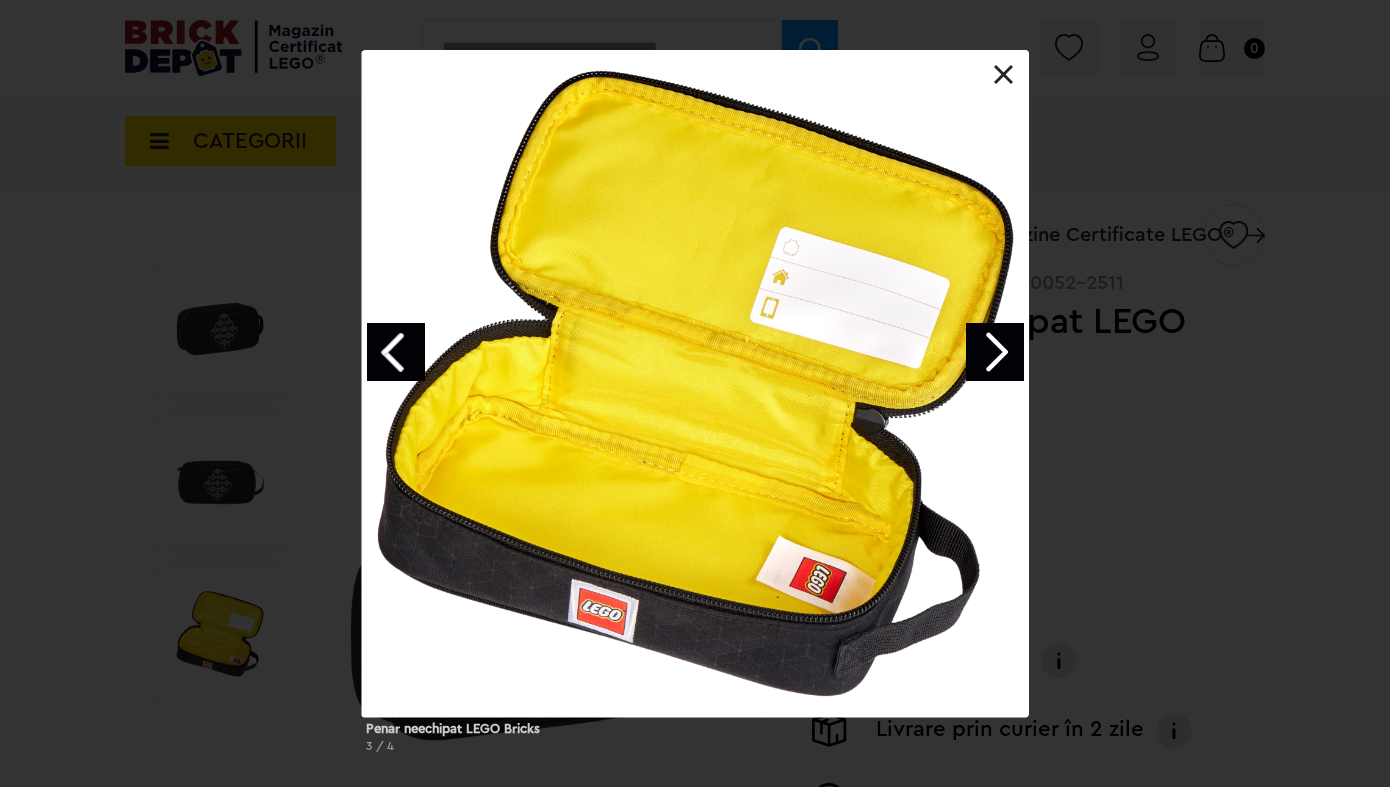 click at bounding box center (995, 352) 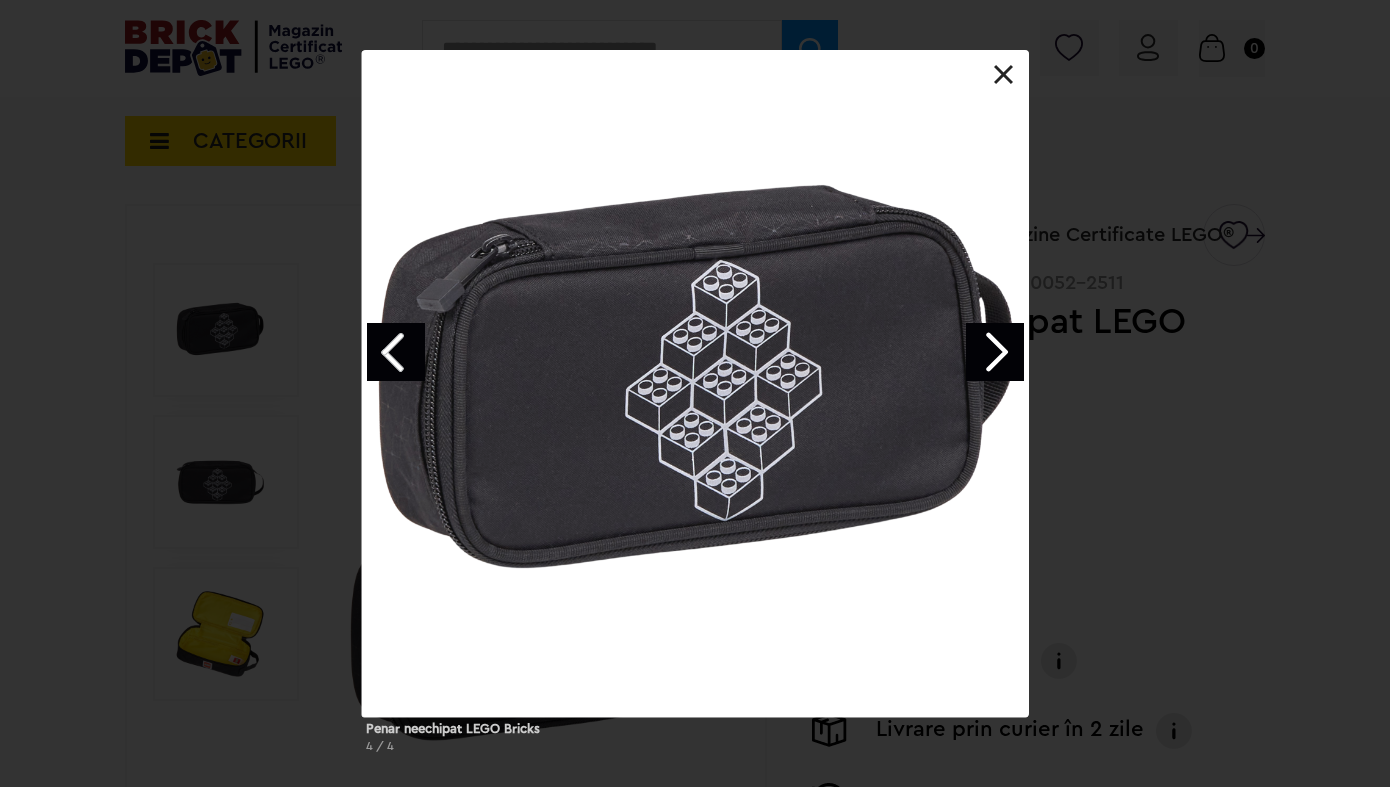 click at bounding box center [995, 352] 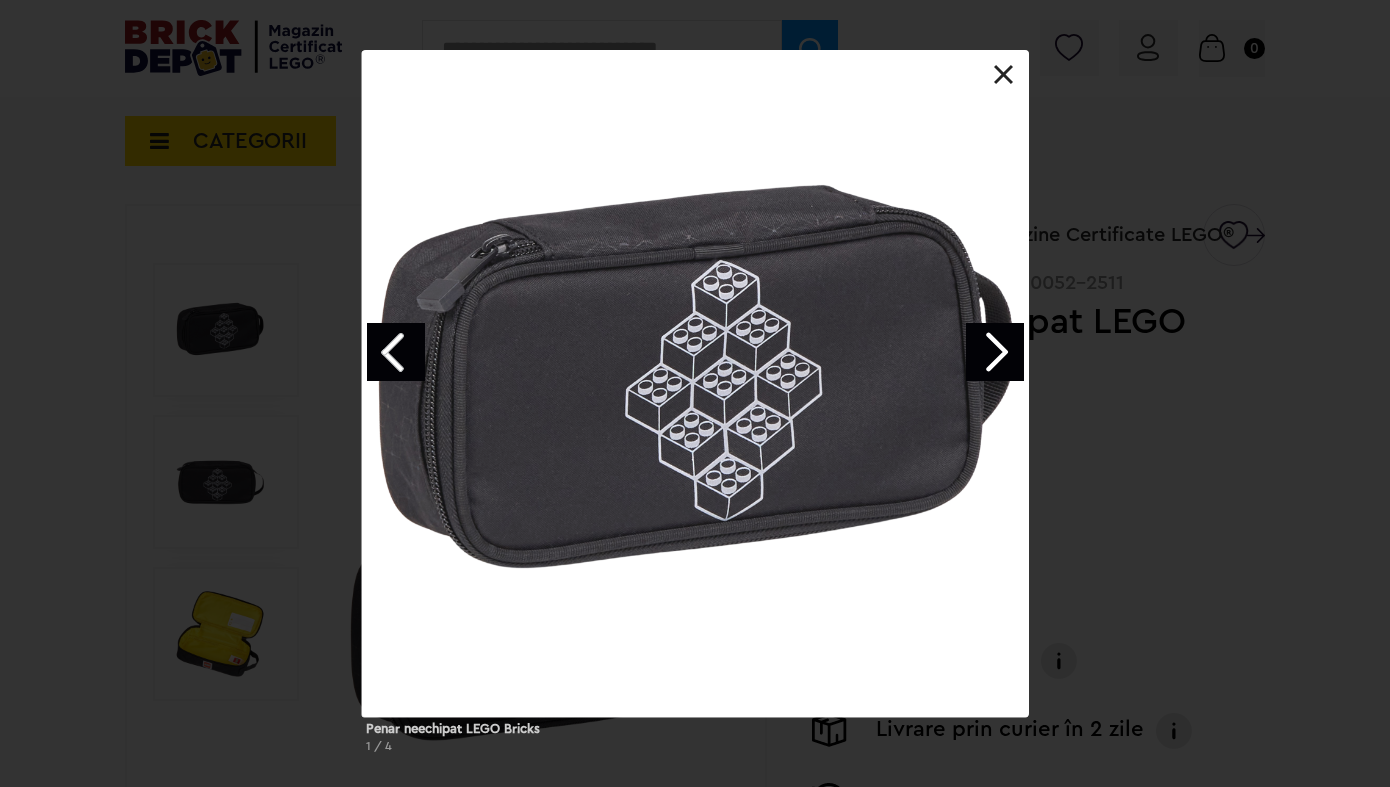 click at bounding box center [995, 352] 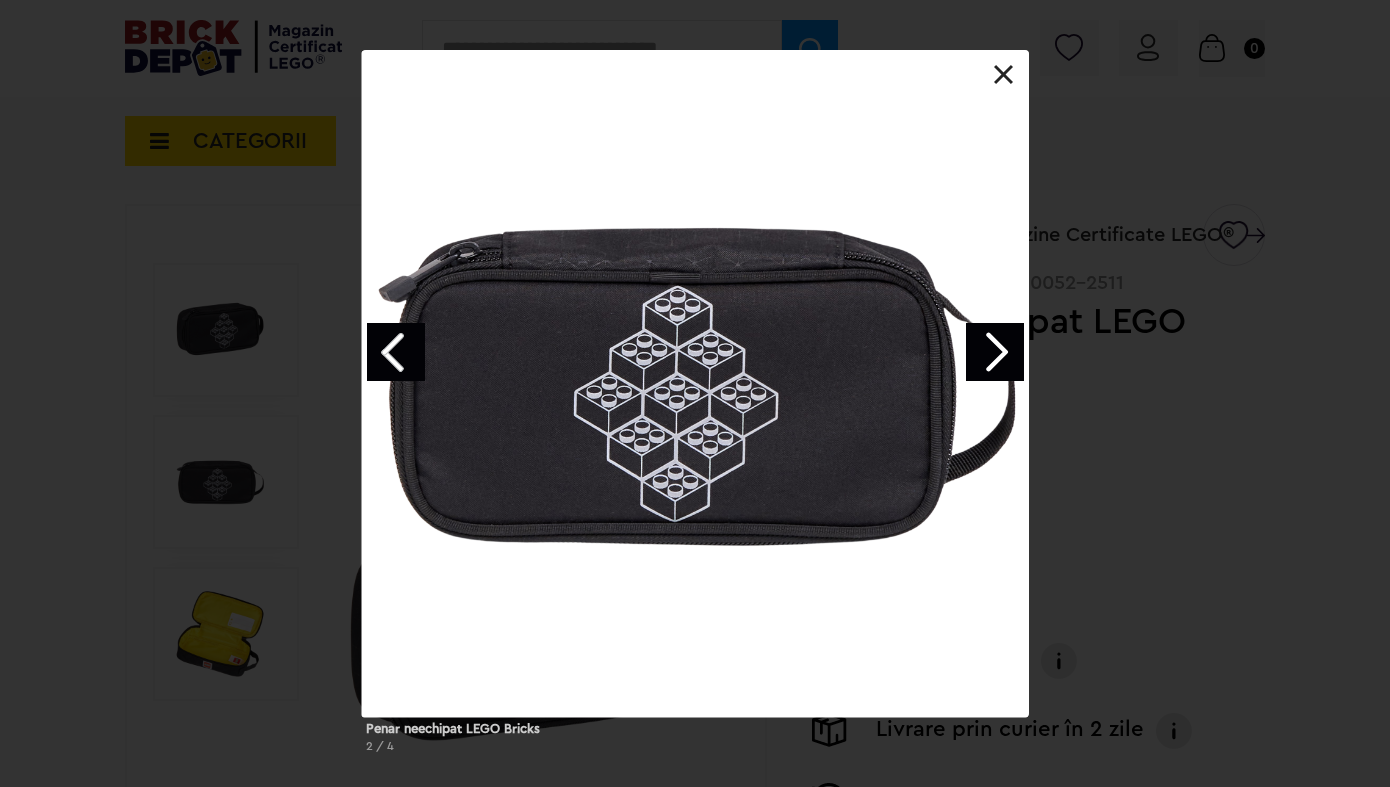 click at bounding box center (1004, 75) 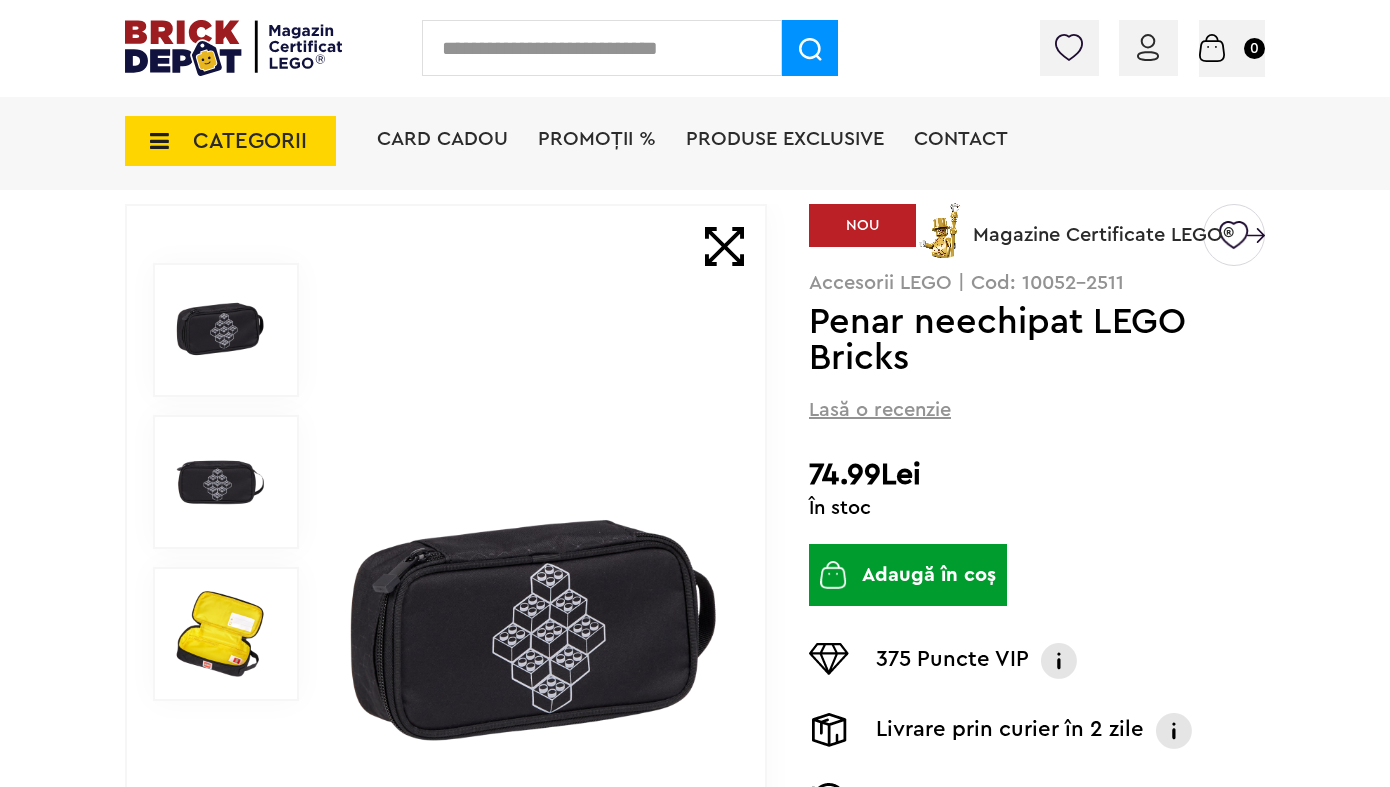 click on "Magazine Certificate LEGO®" at bounding box center (1103, 222) 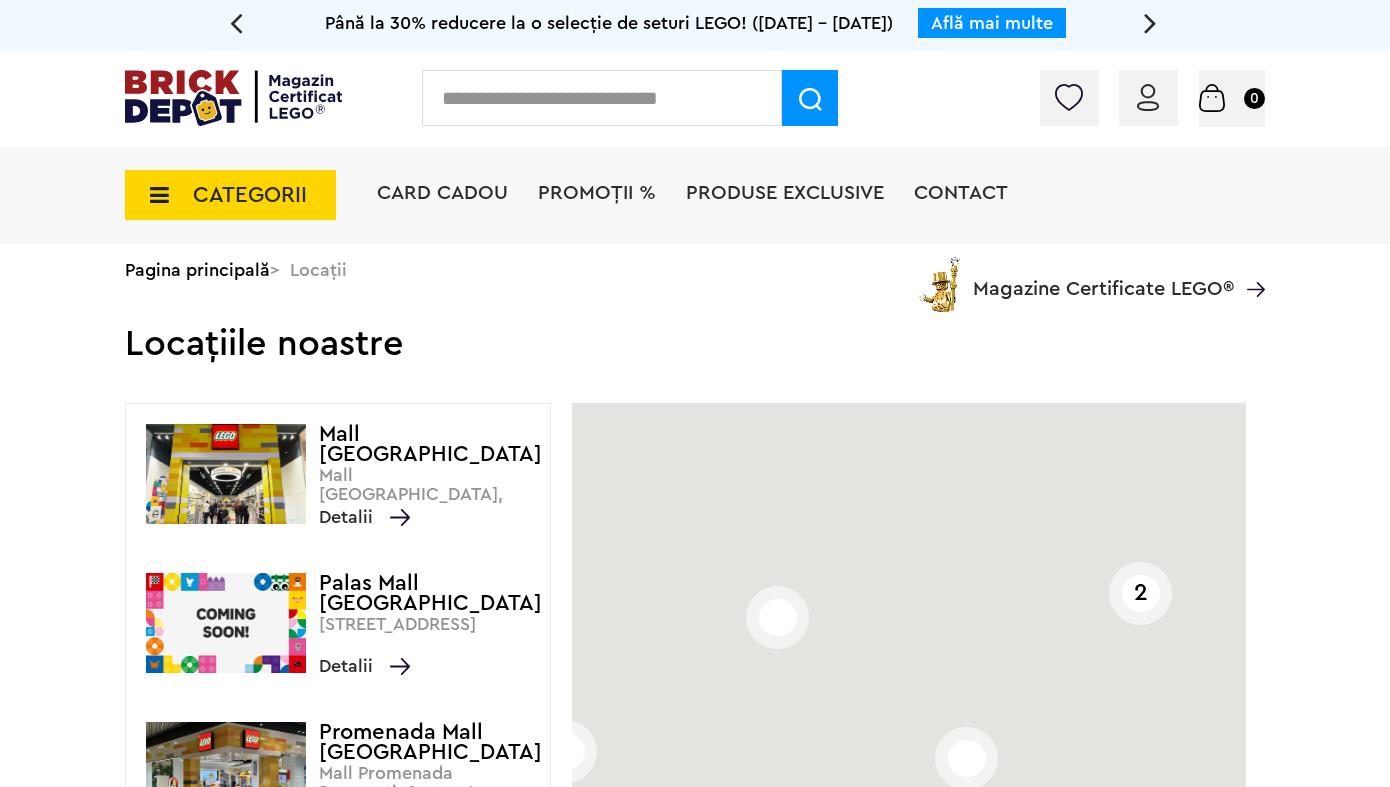 scroll, scrollTop: 0, scrollLeft: 0, axis: both 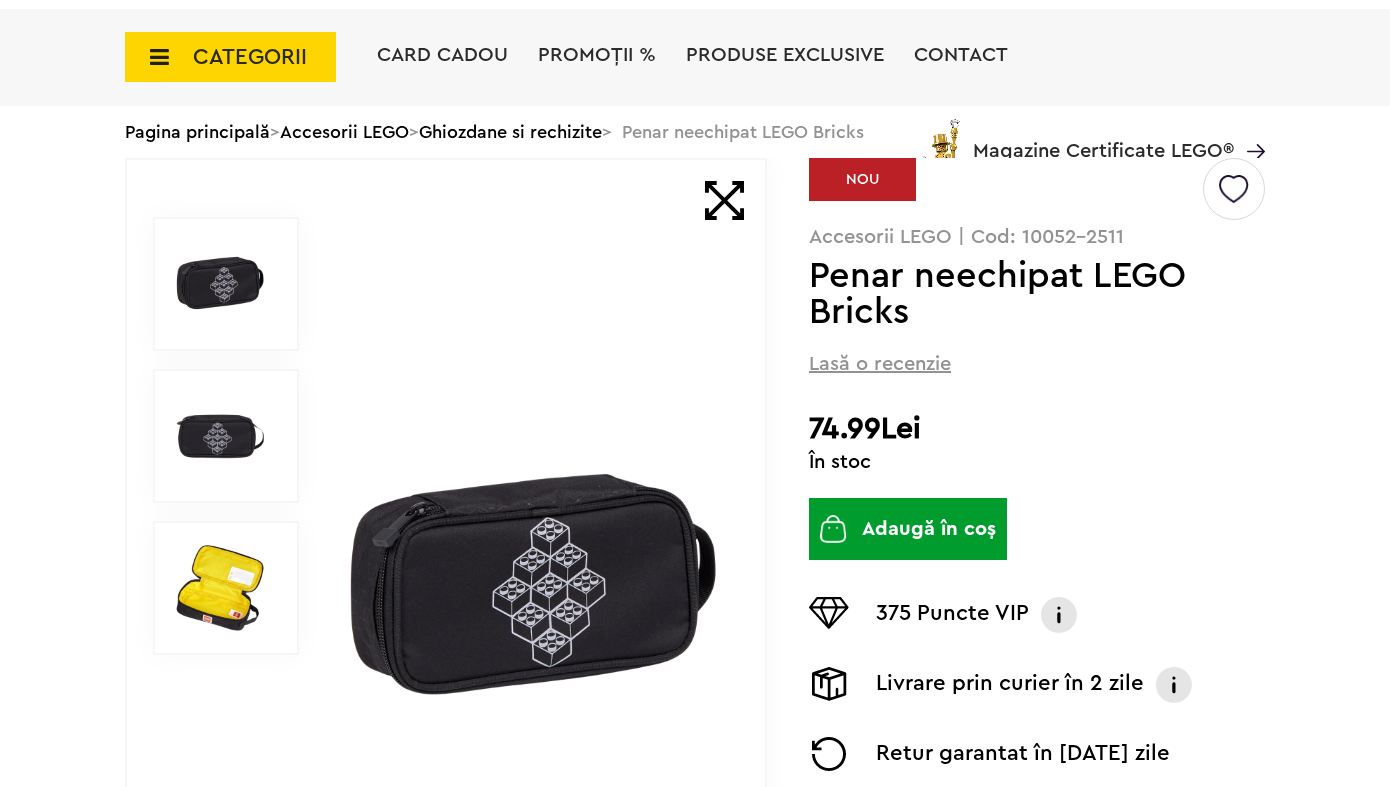 click at bounding box center (1234, 181) 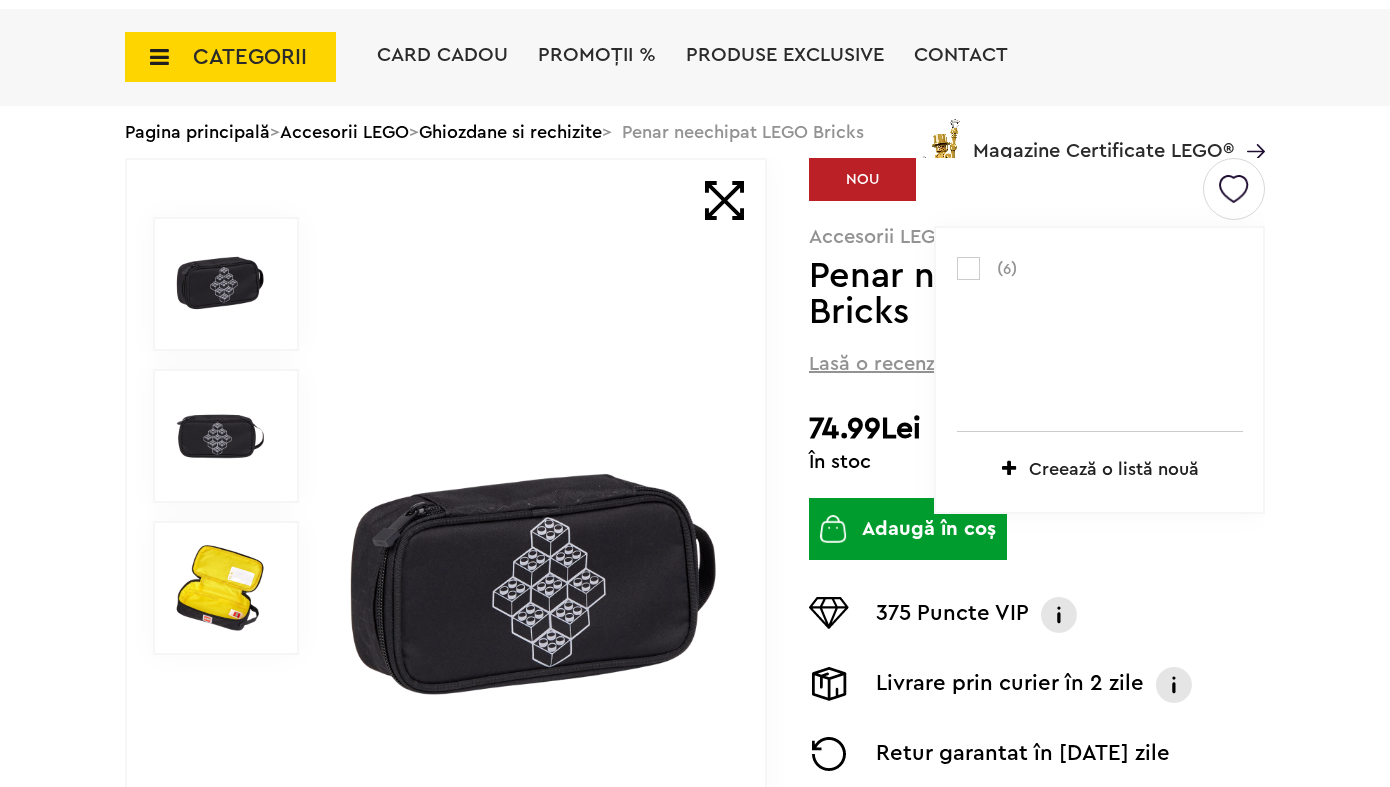 click at bounding box center [968, 268] 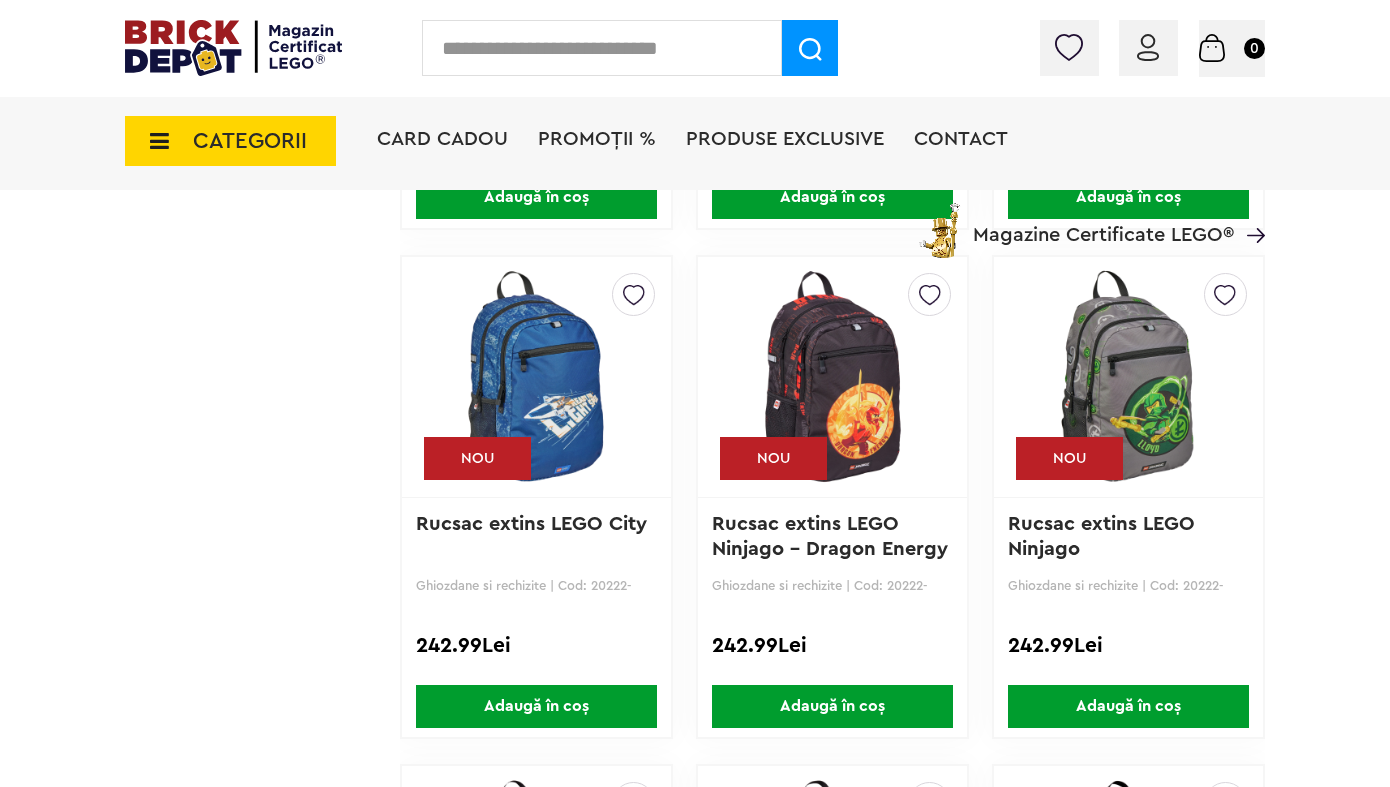 scroll, scrollTop: 4051, scrollLeft: 0, axis: vertical 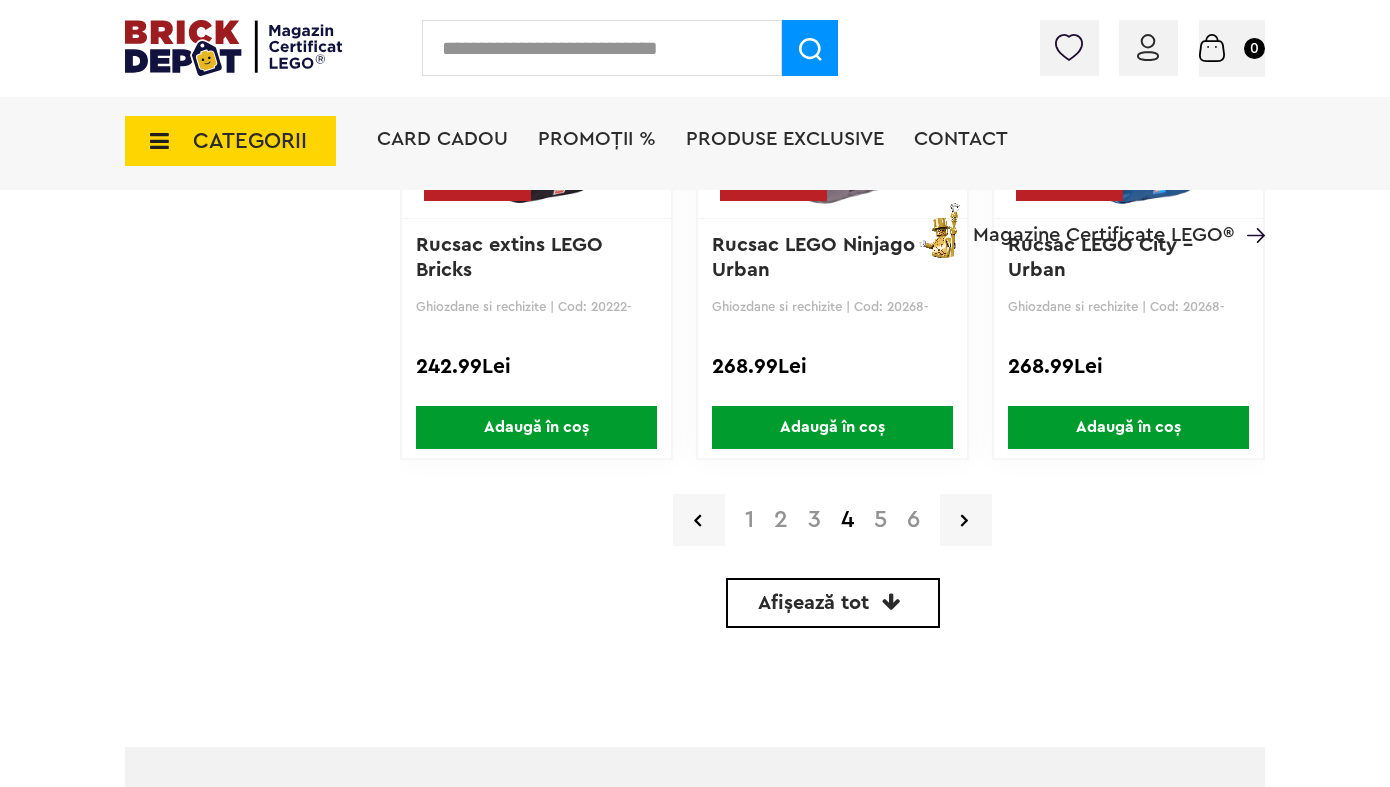 click on "5" at bounding box center (880, 520) 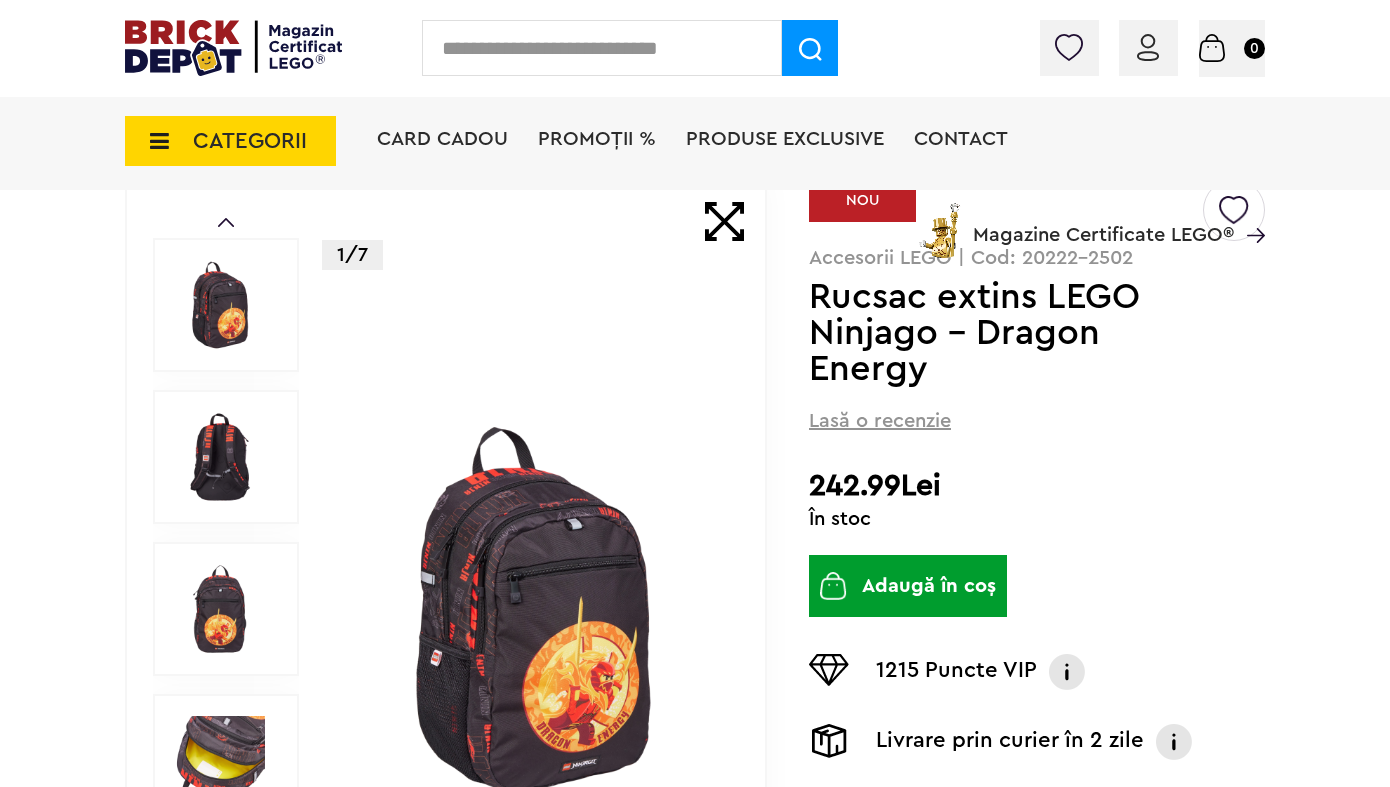 scroll, scrollTop: 173, scrollLeft: 0, axis: vertical 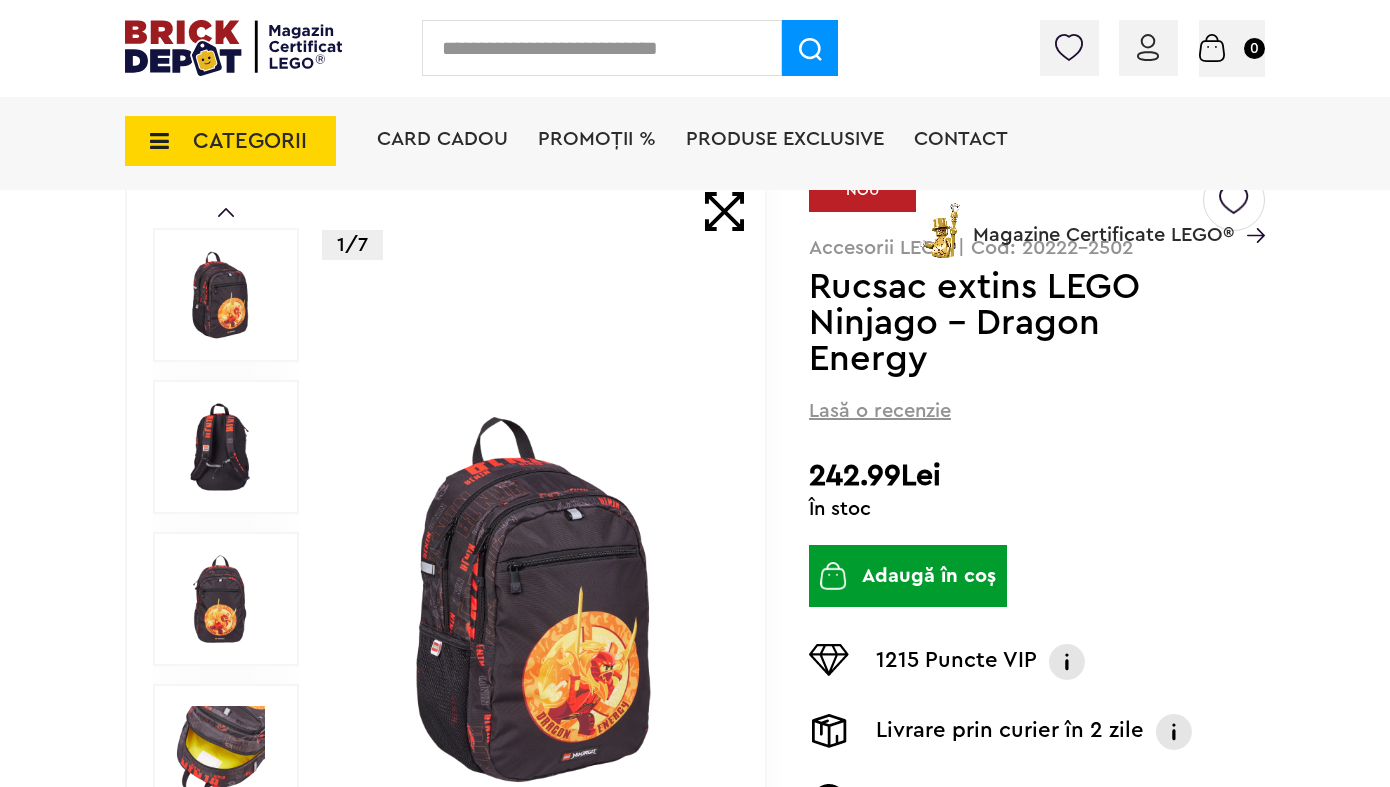 click at bounding box center [220, 447] 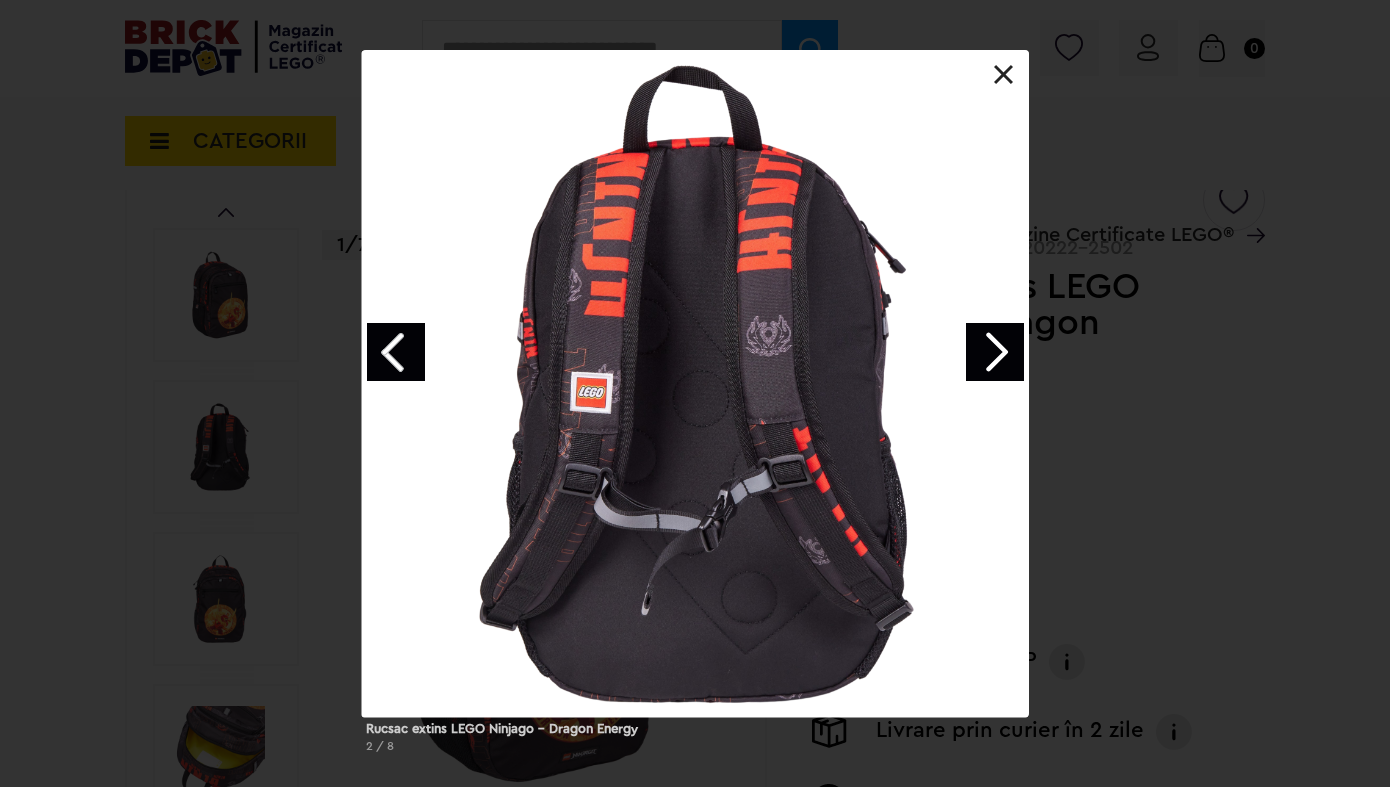 click at bounding box center (995, 352) 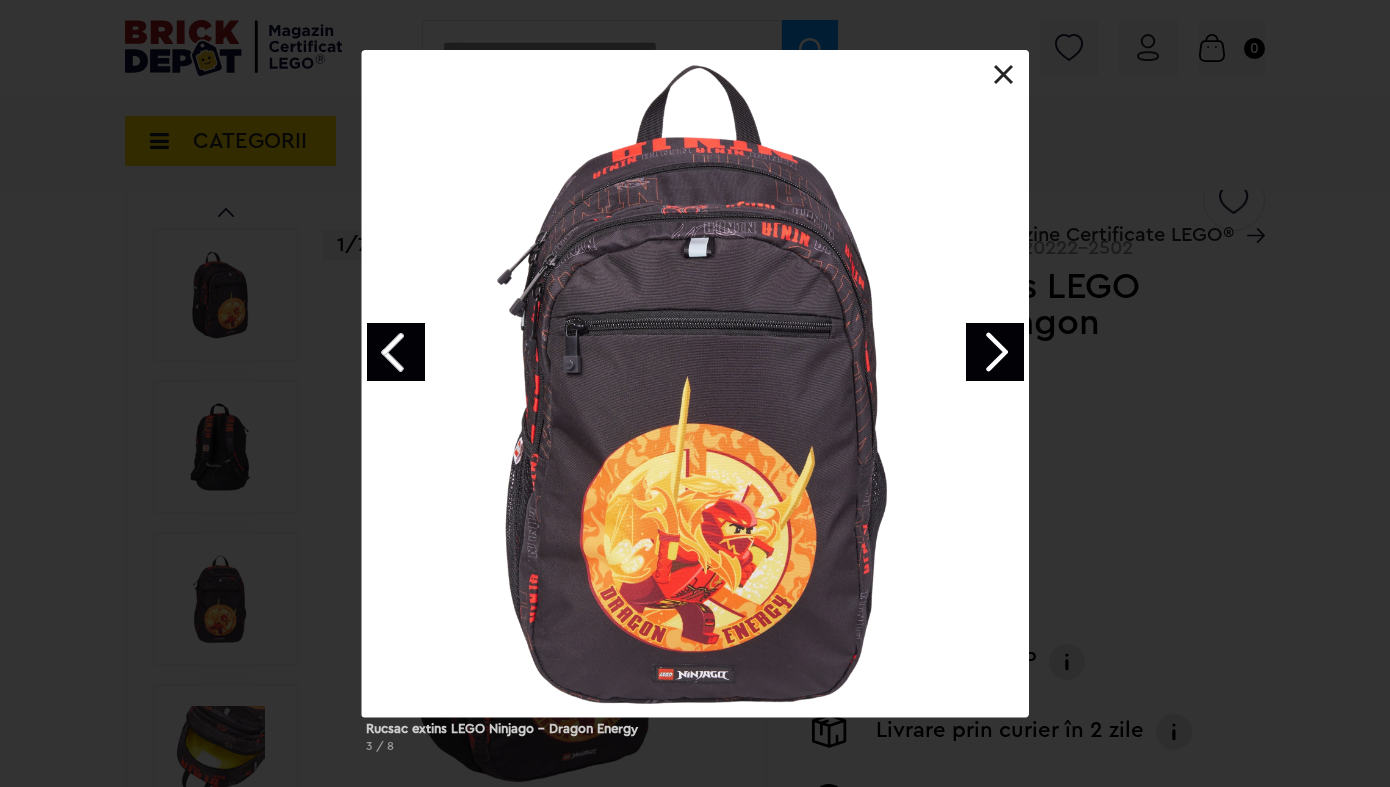 click at bounding box center [995, 352] 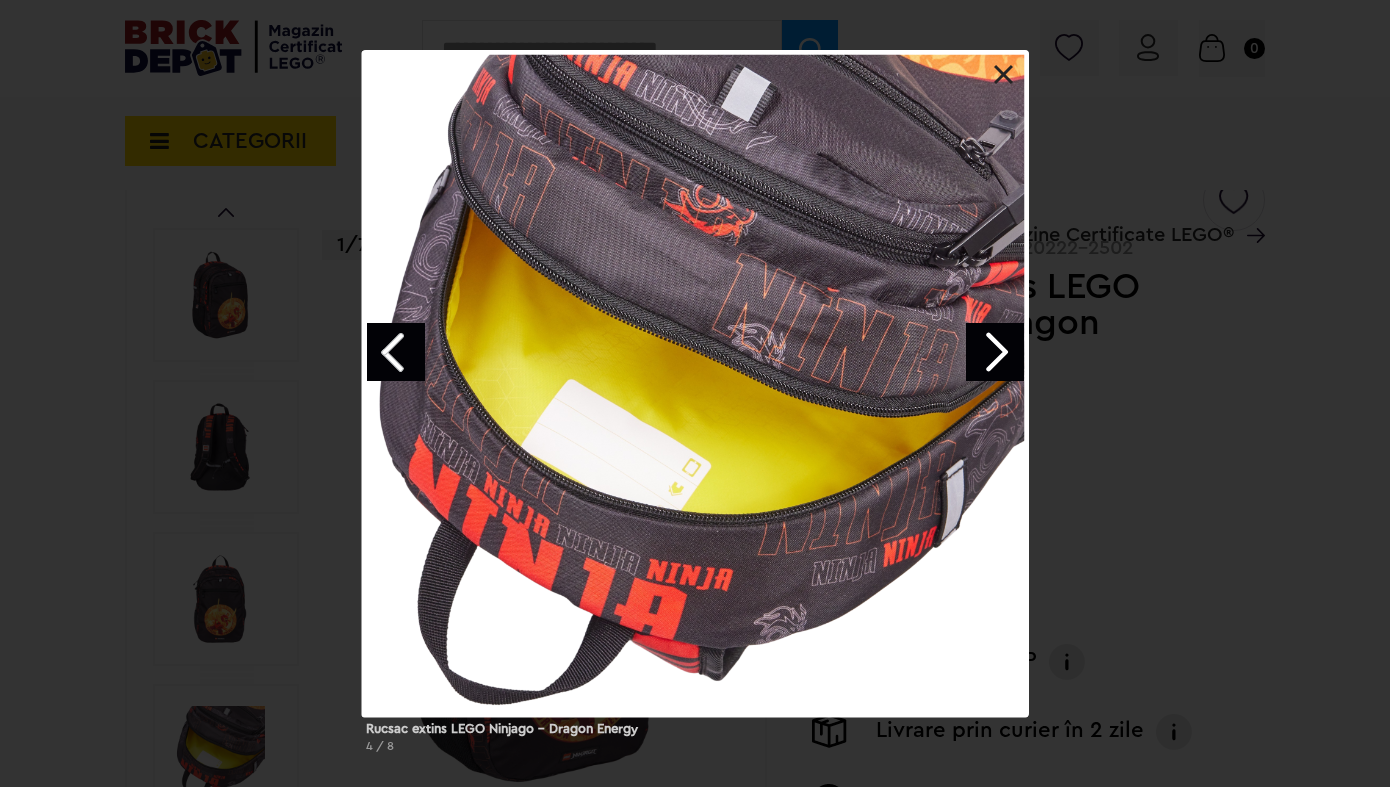 click at bounding box center (995, 352) 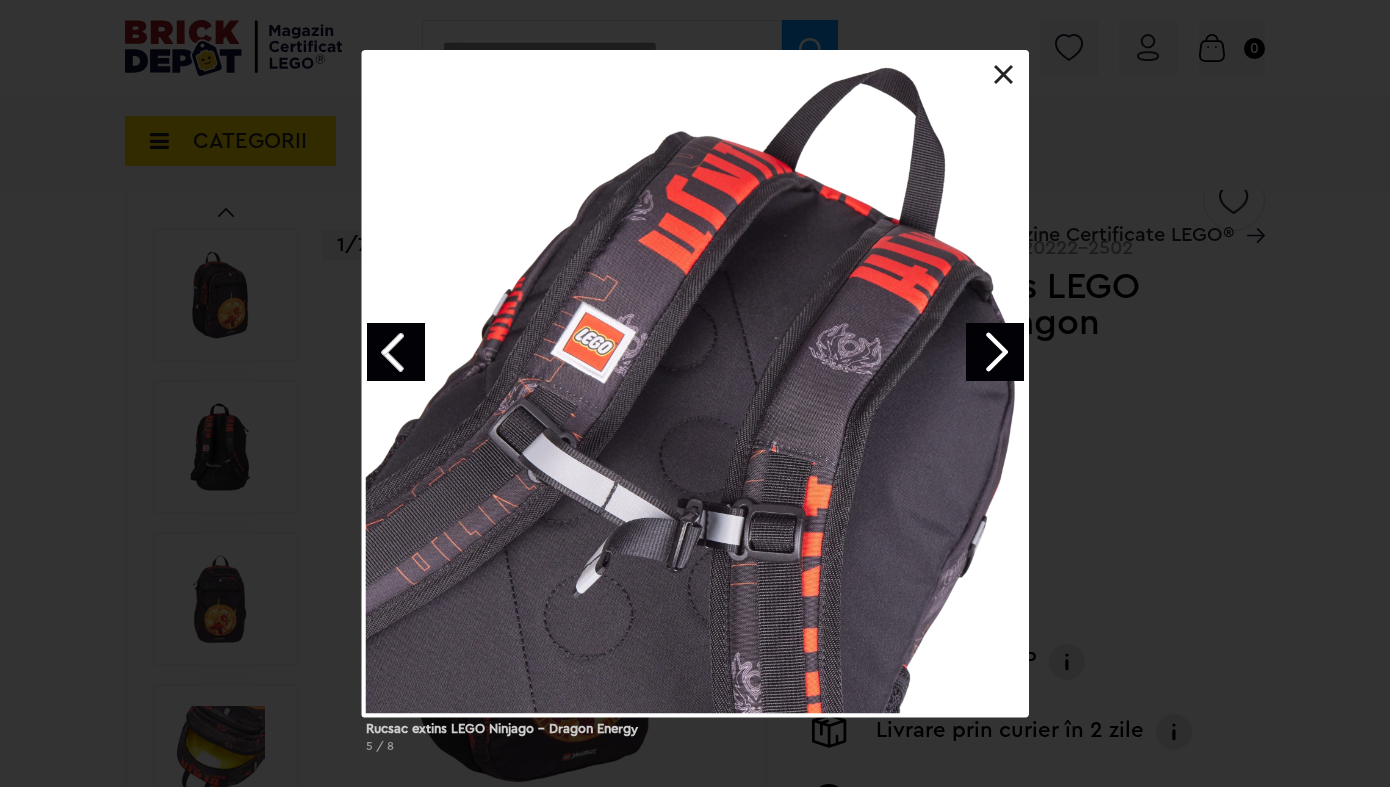 click at bounding box center (995, 352) 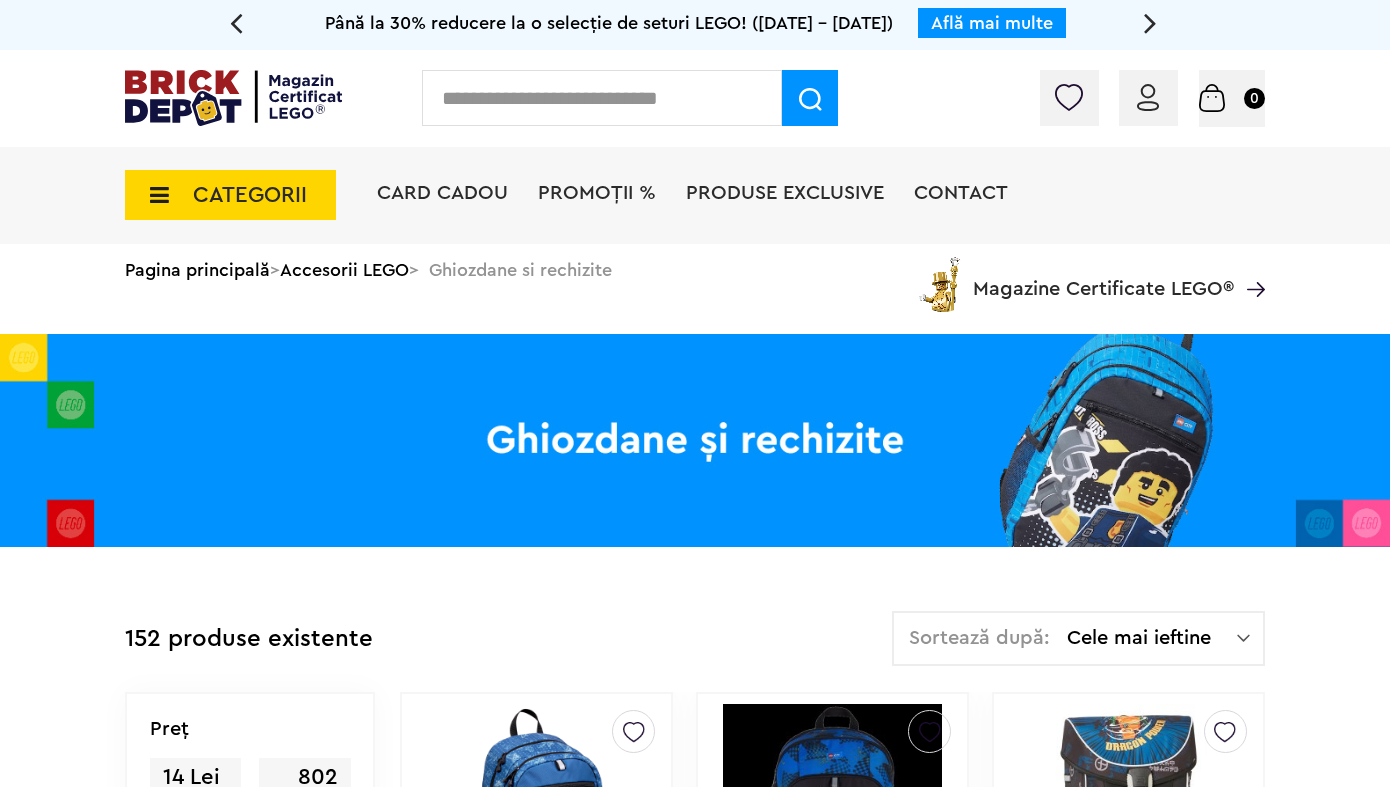 scroll, scrollTop: 0, scrollLeft: 0, axis: both 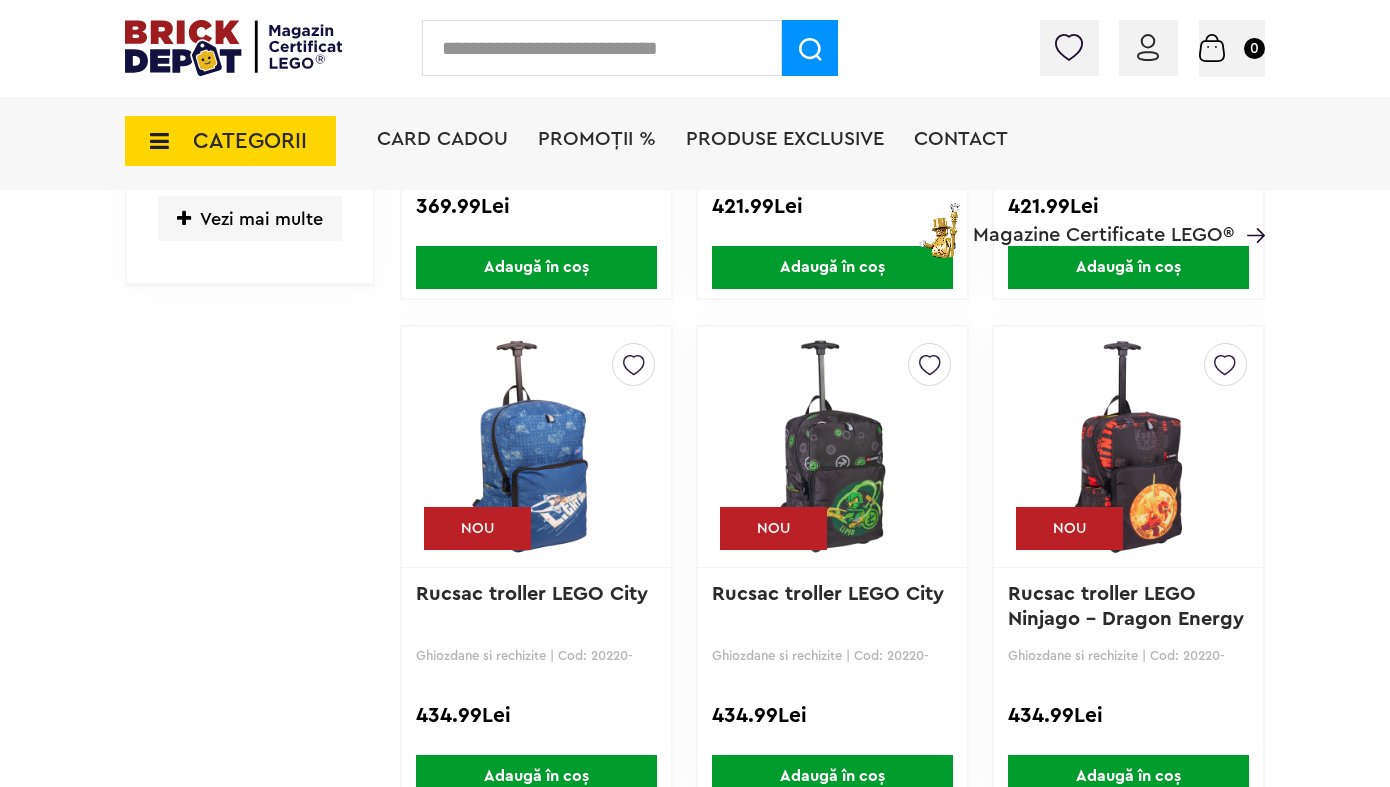 click at bounding box center [634, 360] 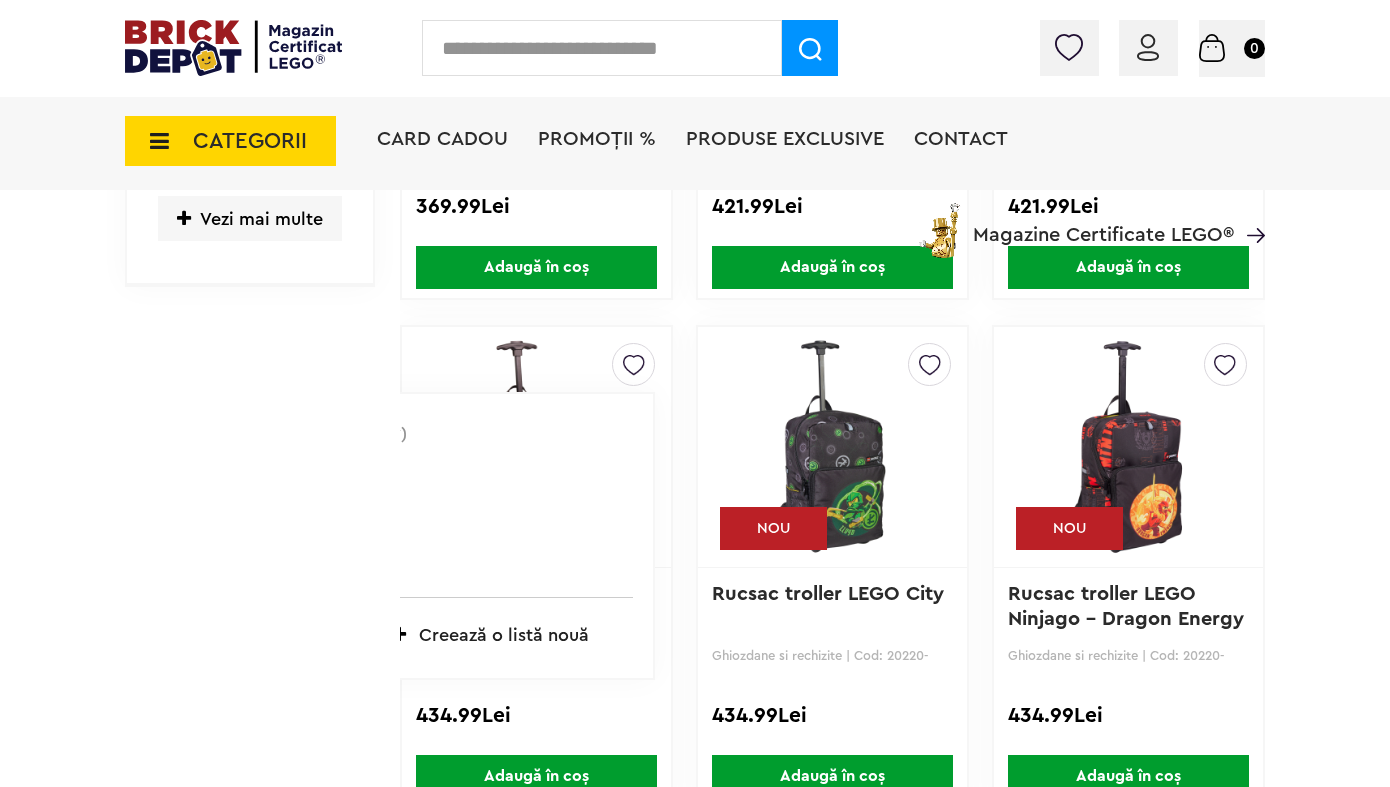 click on "( 7 )" at bounding box center (497, 435) 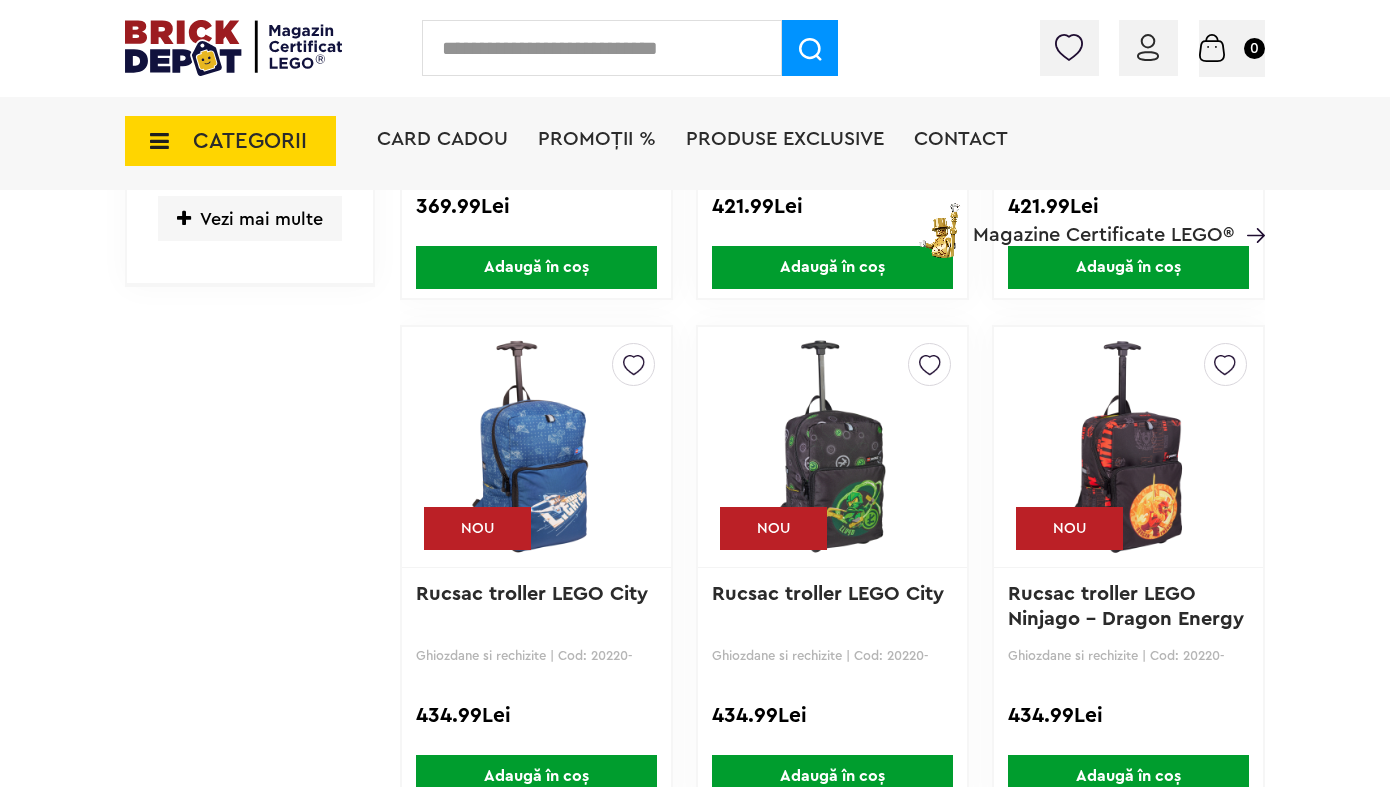 click at bounding box center (634, 360) 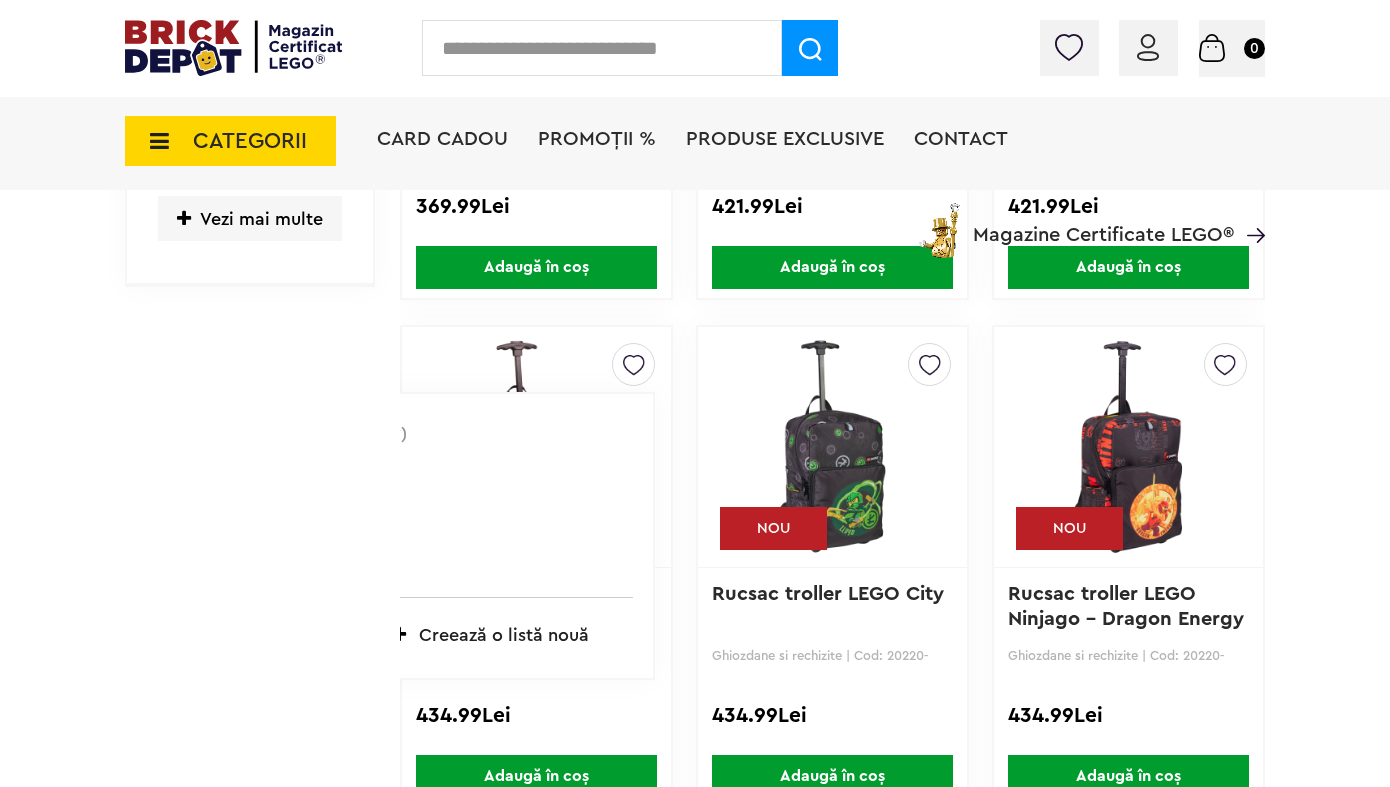 click at bounding box center (634, 360) 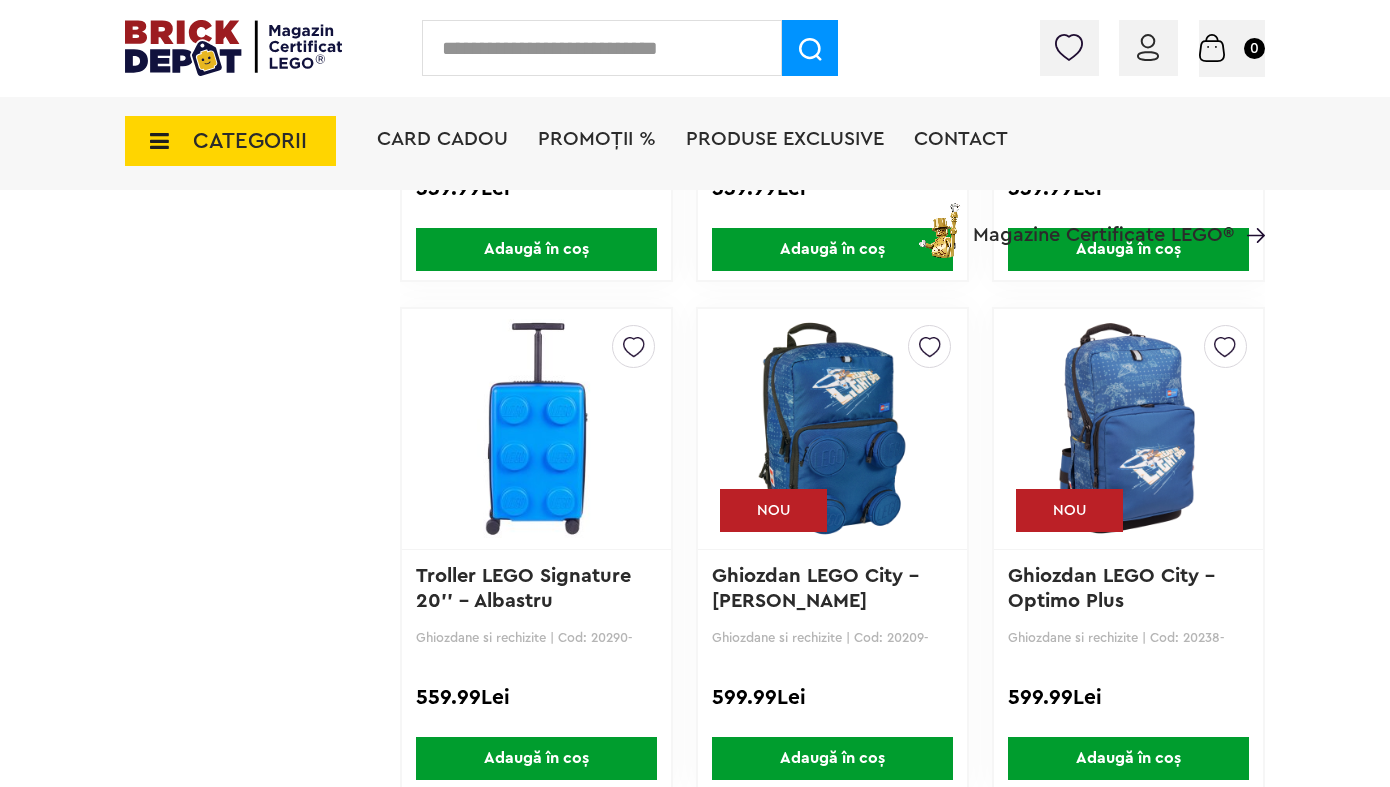 scroll, scrollTop: 4529, scrollLeft: 0, axis: vertical 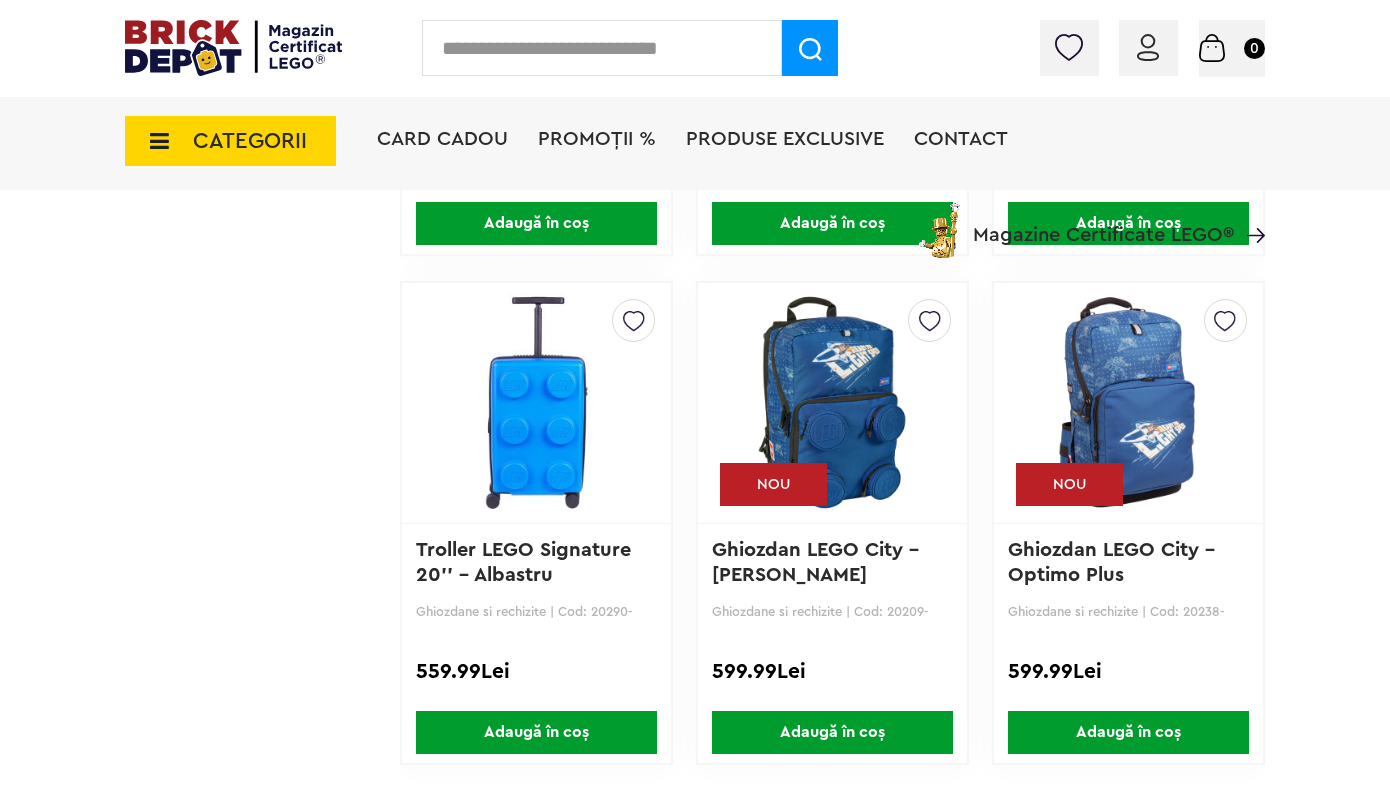 click at bounding box center (930, 316) 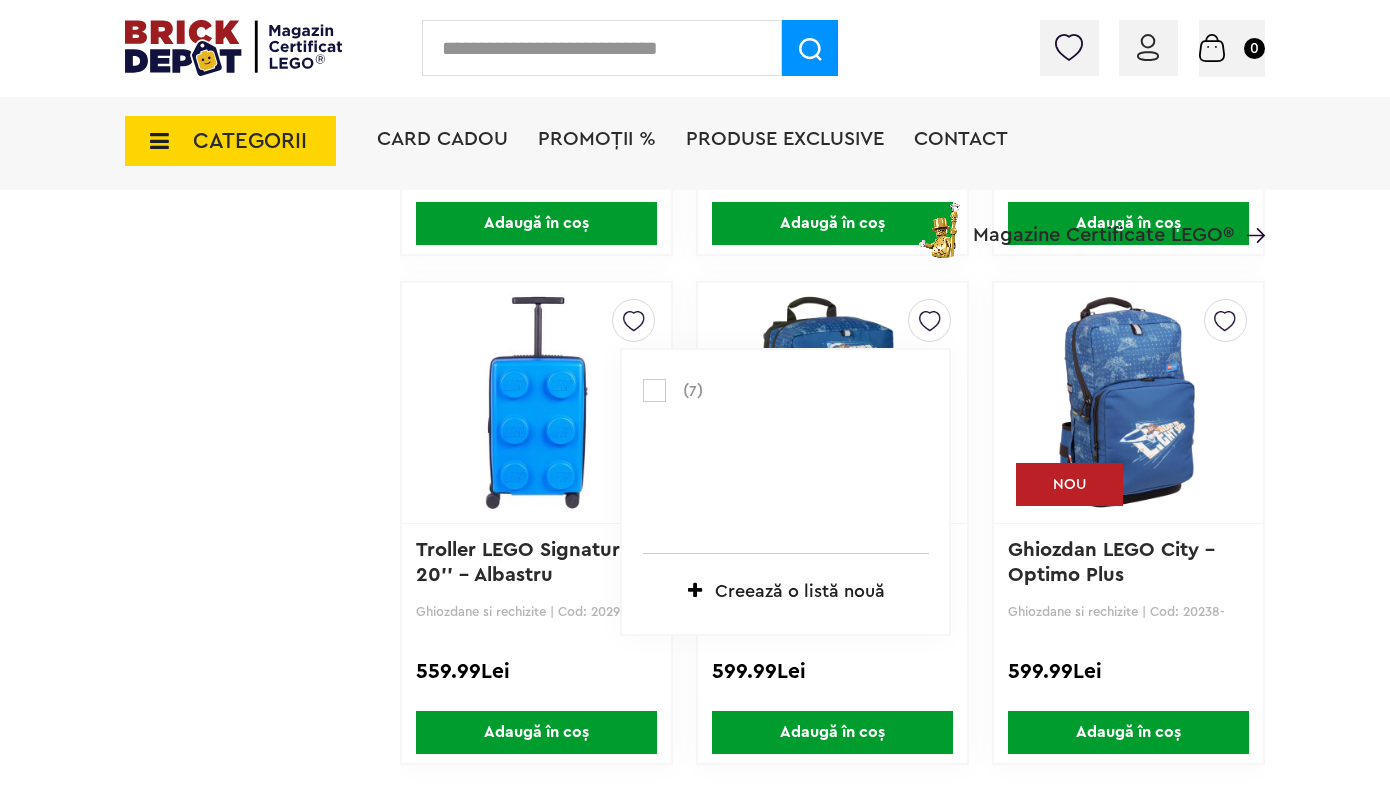 click at bounding box center [654, 390] 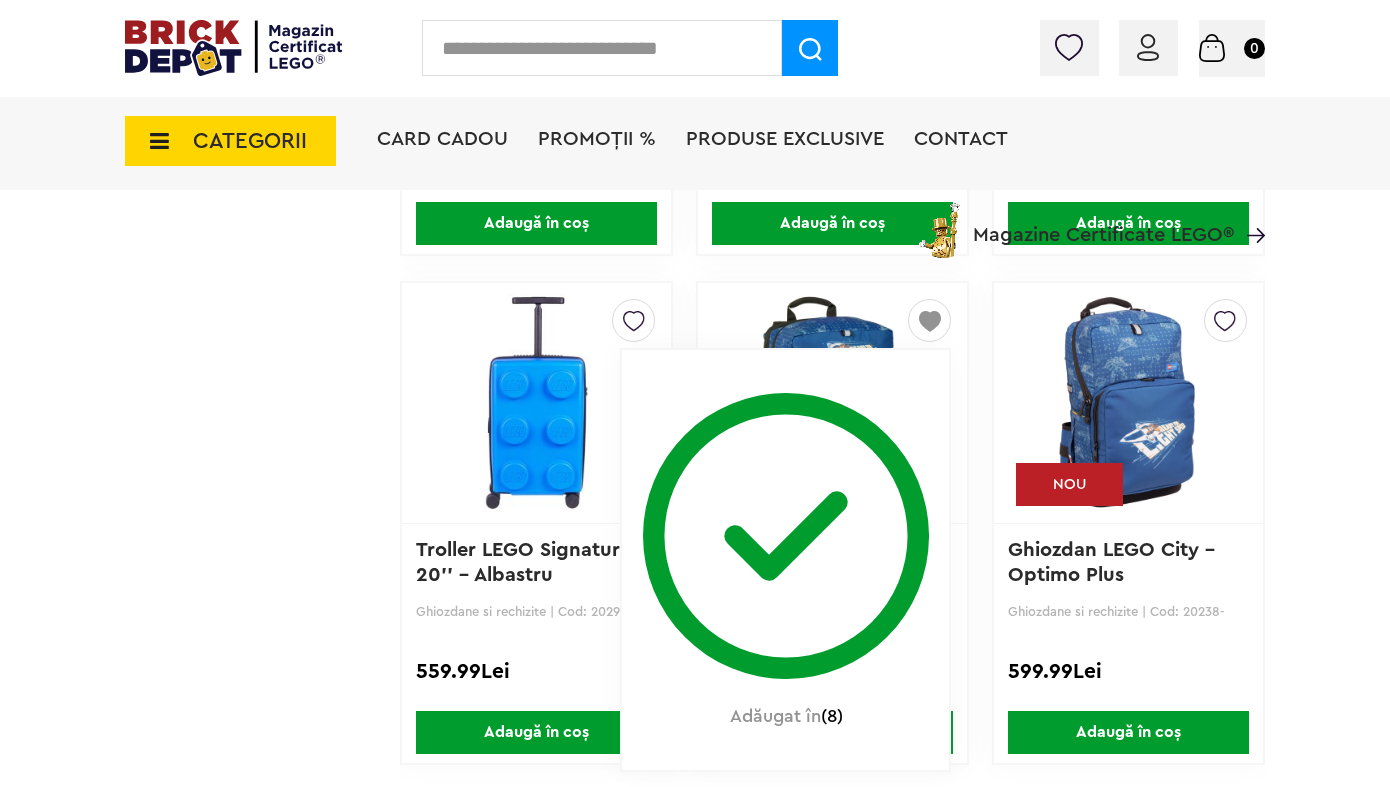 click on "Până la 30% reducere la o selecție de seturi LEGO! ([DATE] - [DATE]) Află mai multe Cadou VIP Ninjago Battle arena la achiziții de seturi LEGO Ninjago de minim 250 lei! Află mai multe Până la 50% reducere la o selecție de piese și minifigurine LEGO! Află mai multe Cadou VIP 30683 Mașina McLaren F1 la achiziții de seturi LEGO F1 de minim 150 lei! Află mai multe Până la 30% reducere la o selecție de seturi LEGO! ([DATE] - [DATE]) Află mai multe Cadou VIP Ninjago Battle arena la achiziții de seturi LEGO Ninjago de minim 250 lei! Află mai multe
Contul meu
Contul meu
Comenzile mele
Date personale
Adrese
Parolă
Listă dorințe
Recenziile mele
VIP
Delogare" at bounding box center [695, -1535] 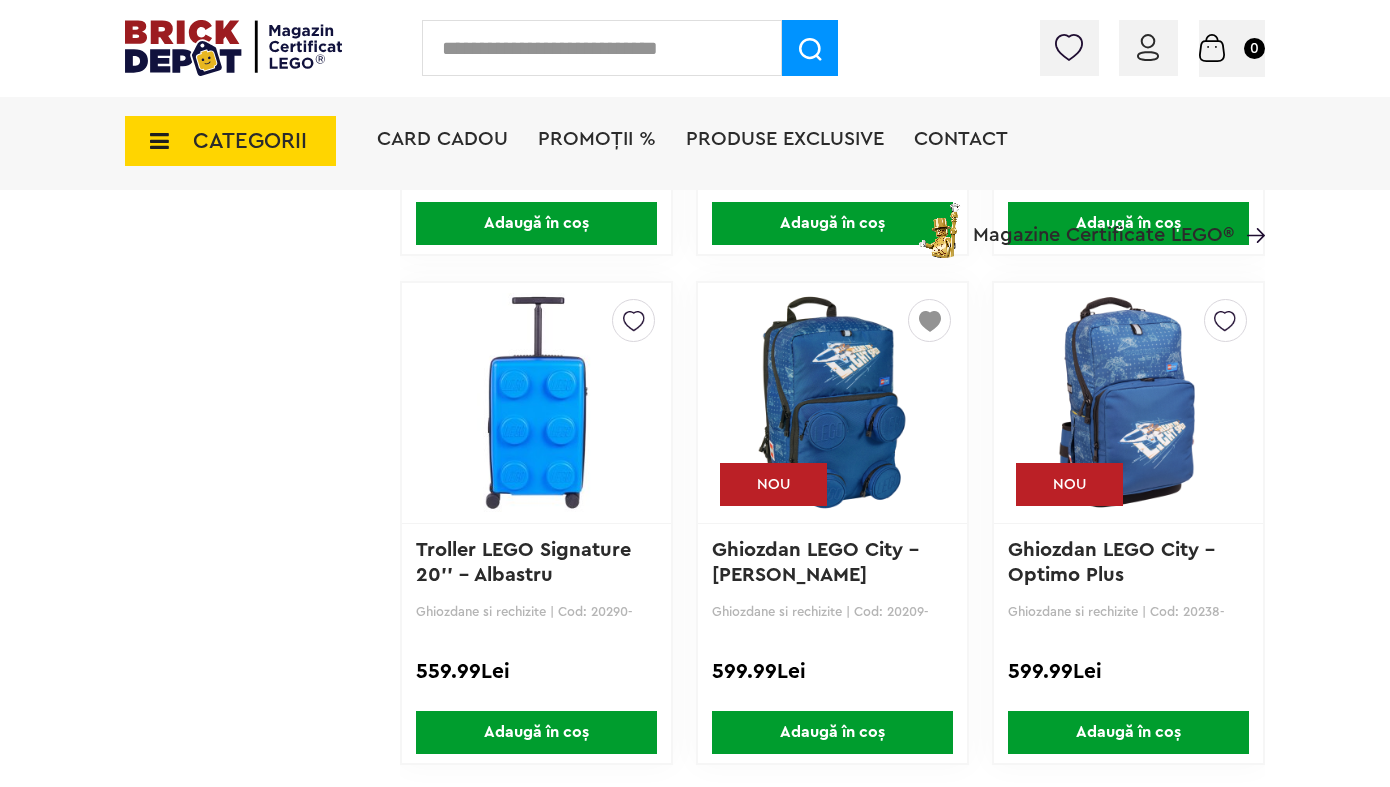 click at bounding box center (832, 403) 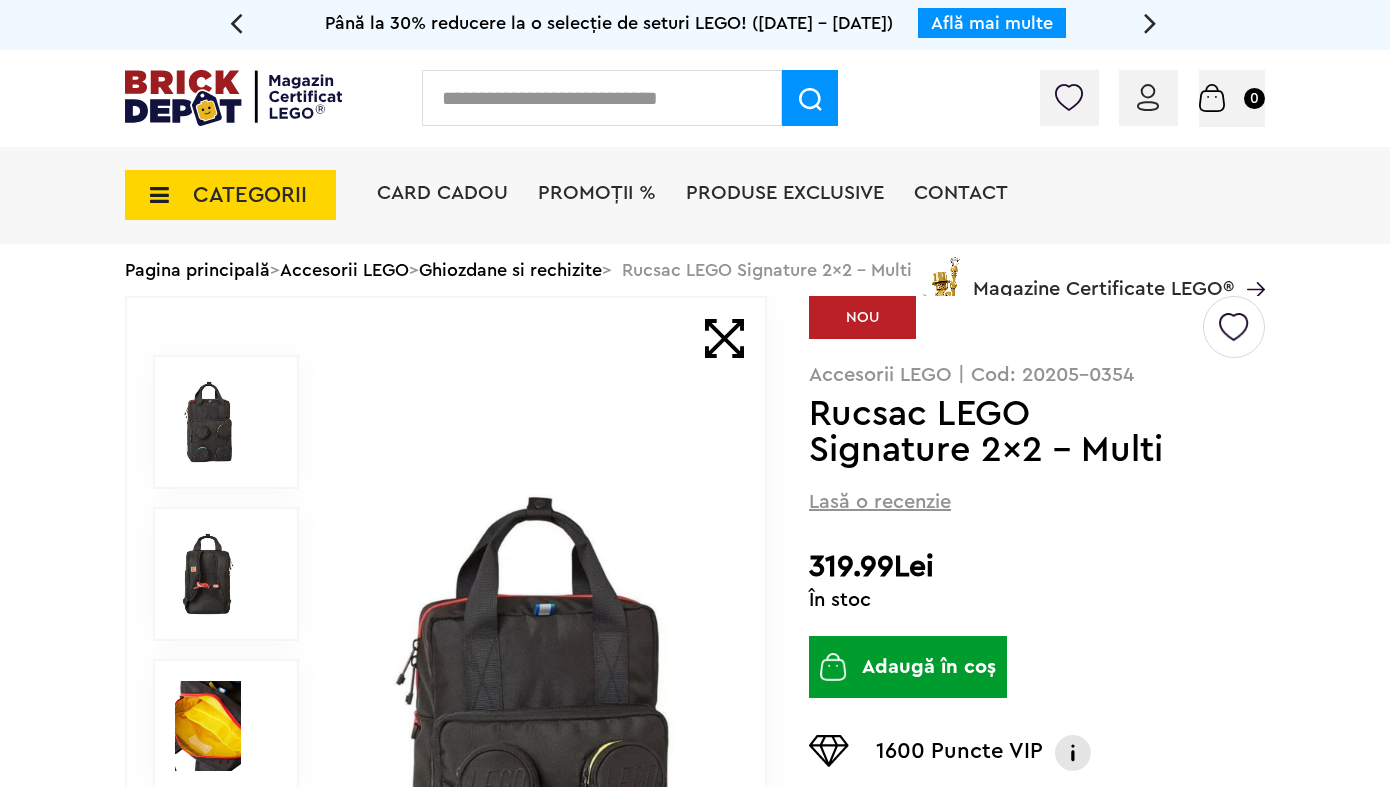 scroll, scrollTop: 0, scrollLeft: 0, axis: both 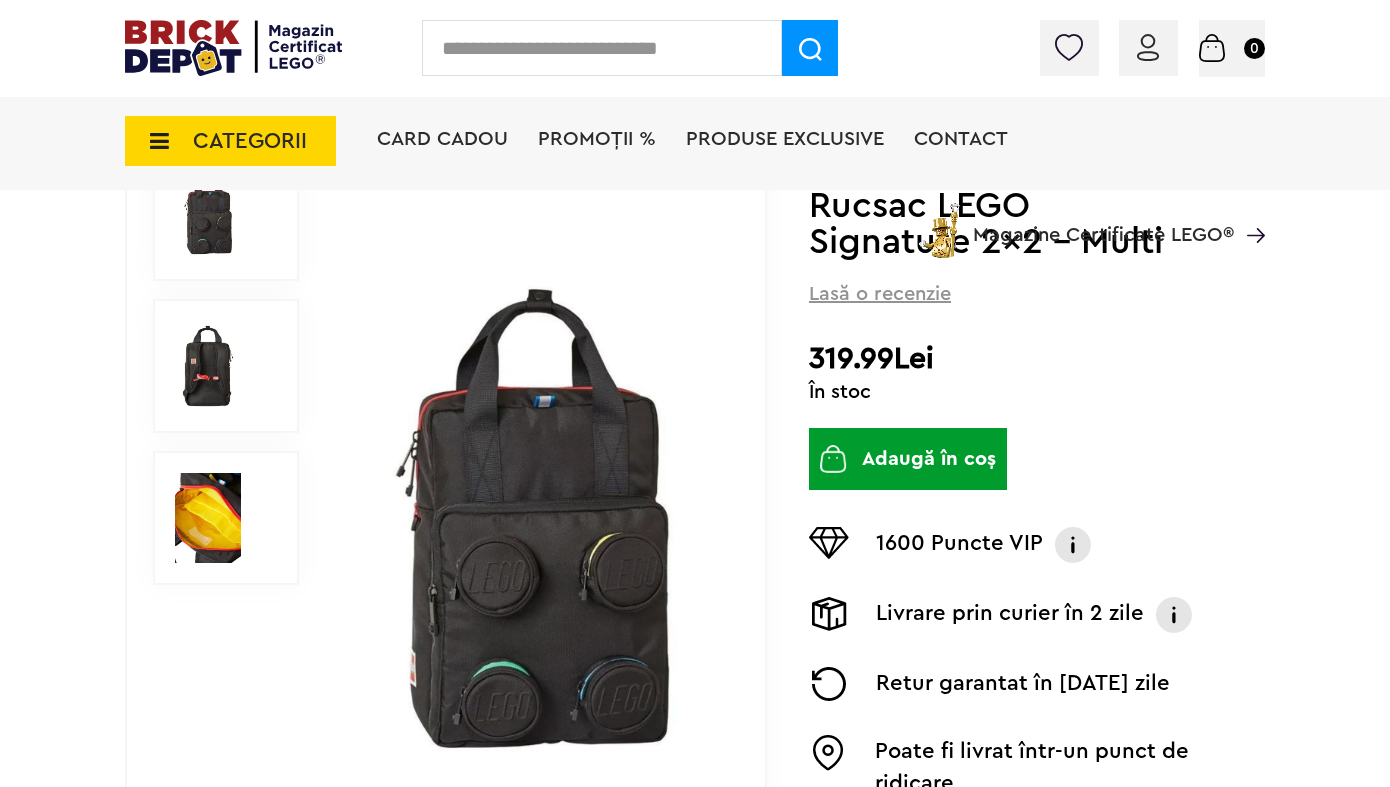 click at bounding box center [208, 366] 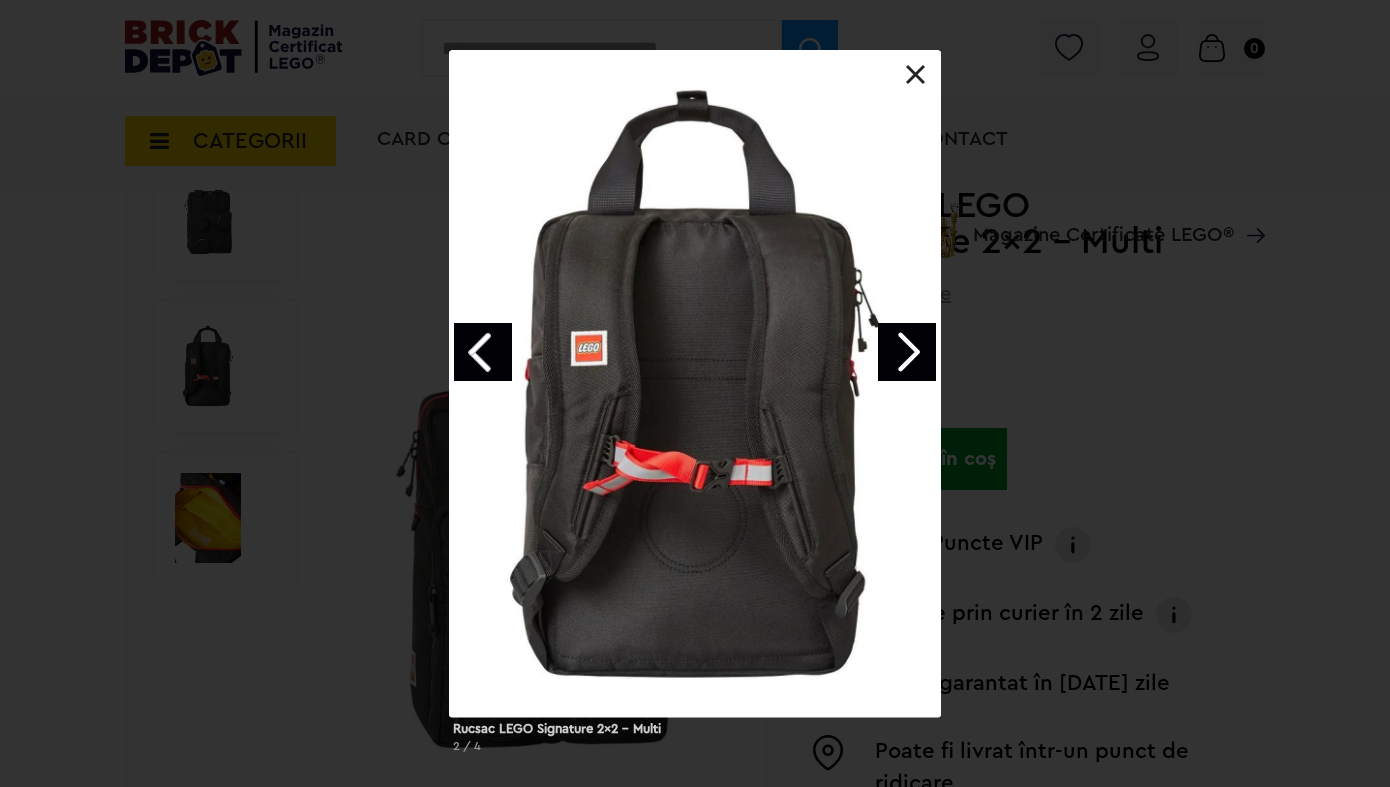 click at bounding box center [907, 352] 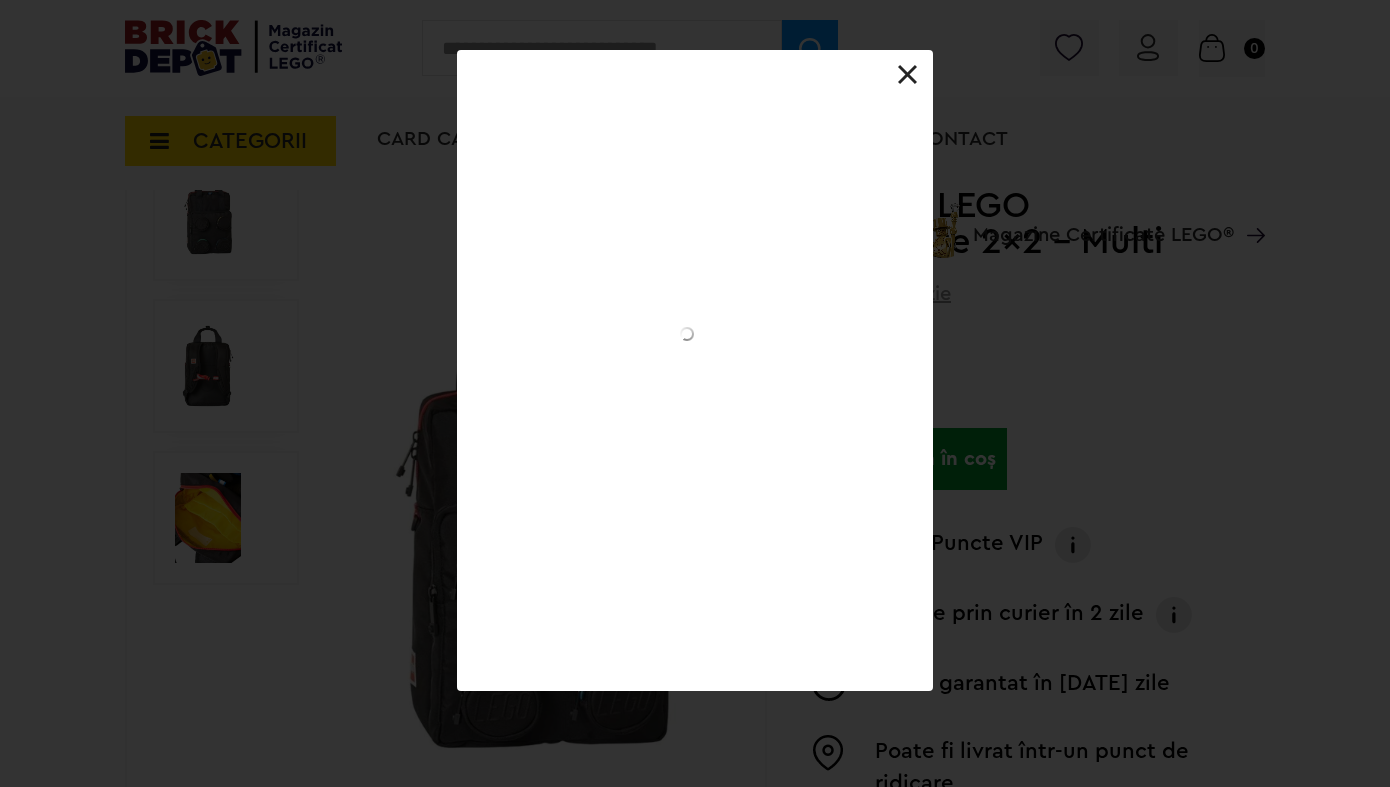 click at bounding box center [0, 0] 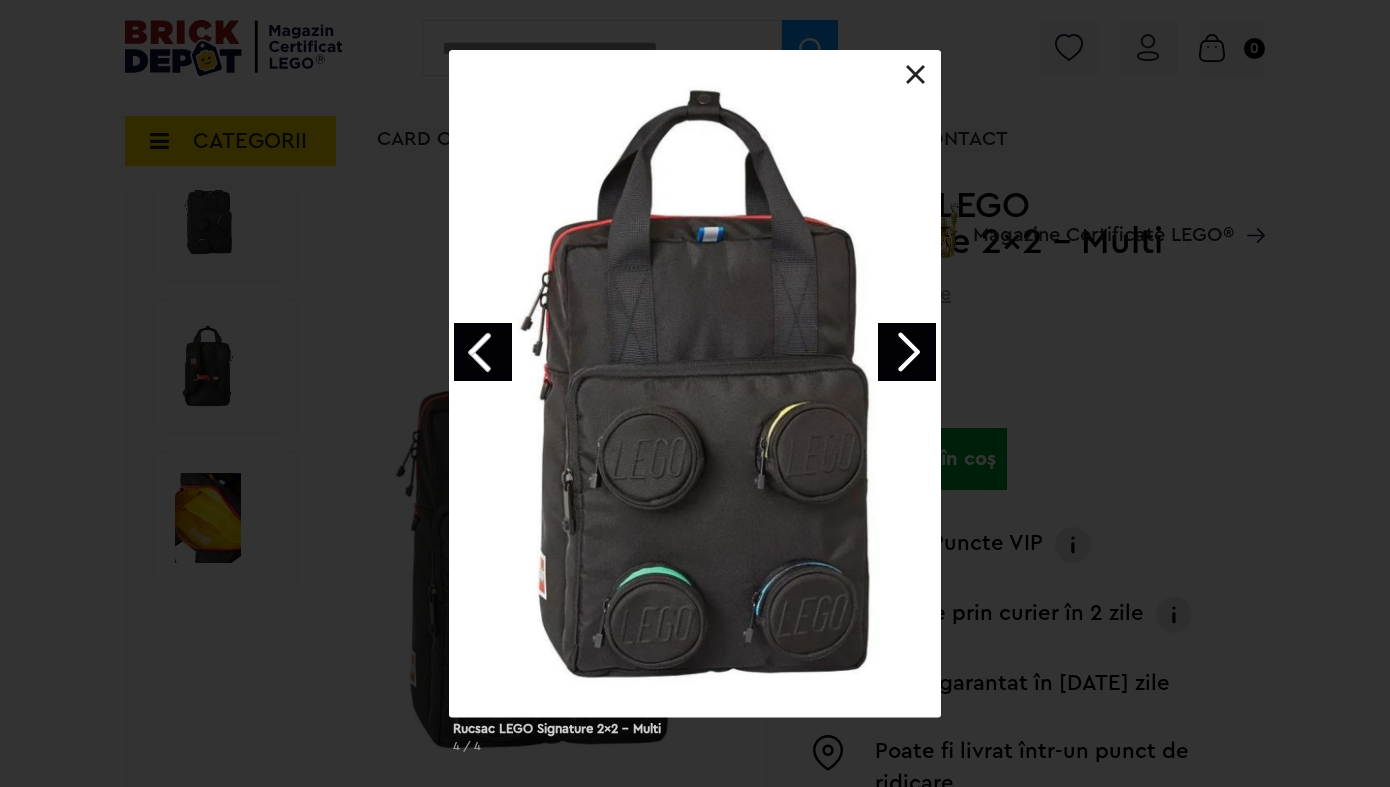 click at bounding box center (907, 352) 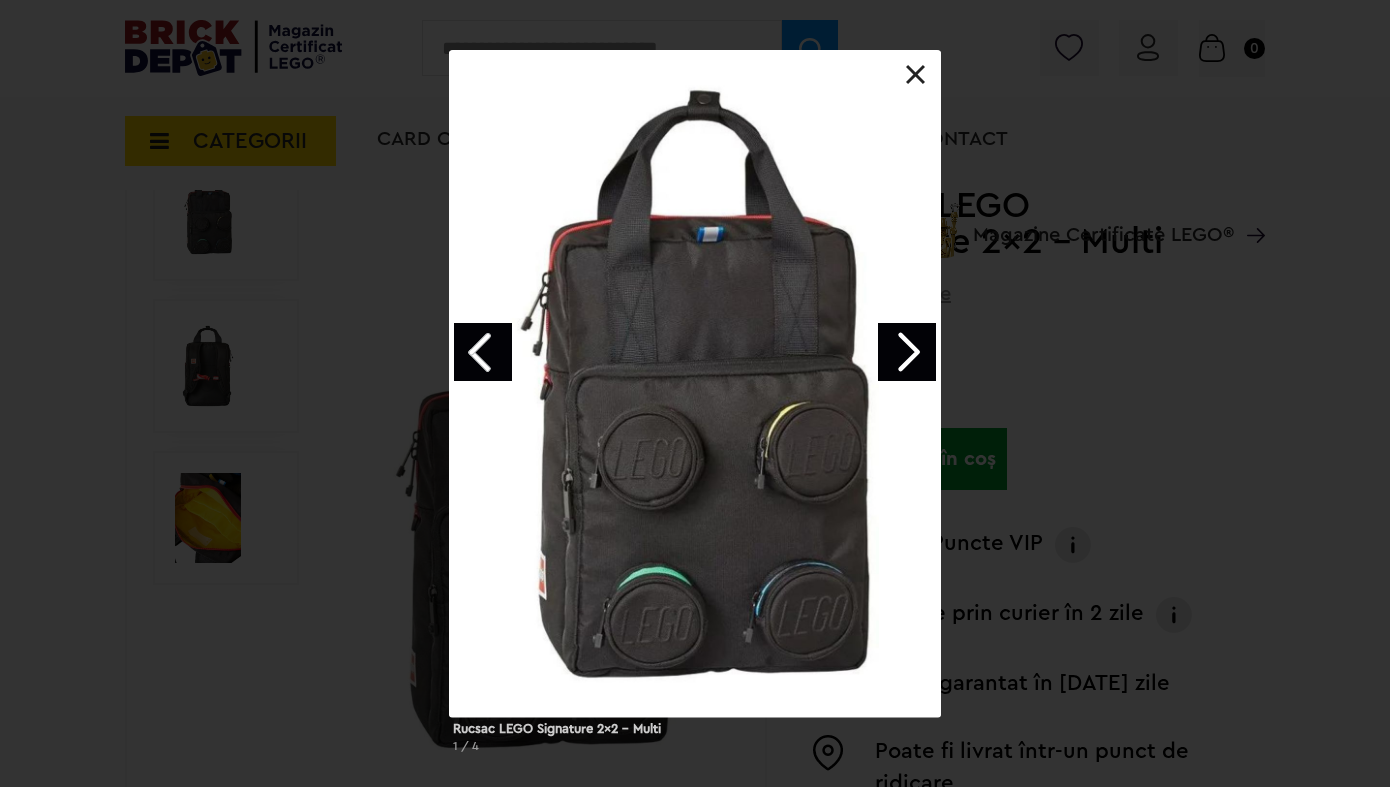 click at bounding box center (907, 352) 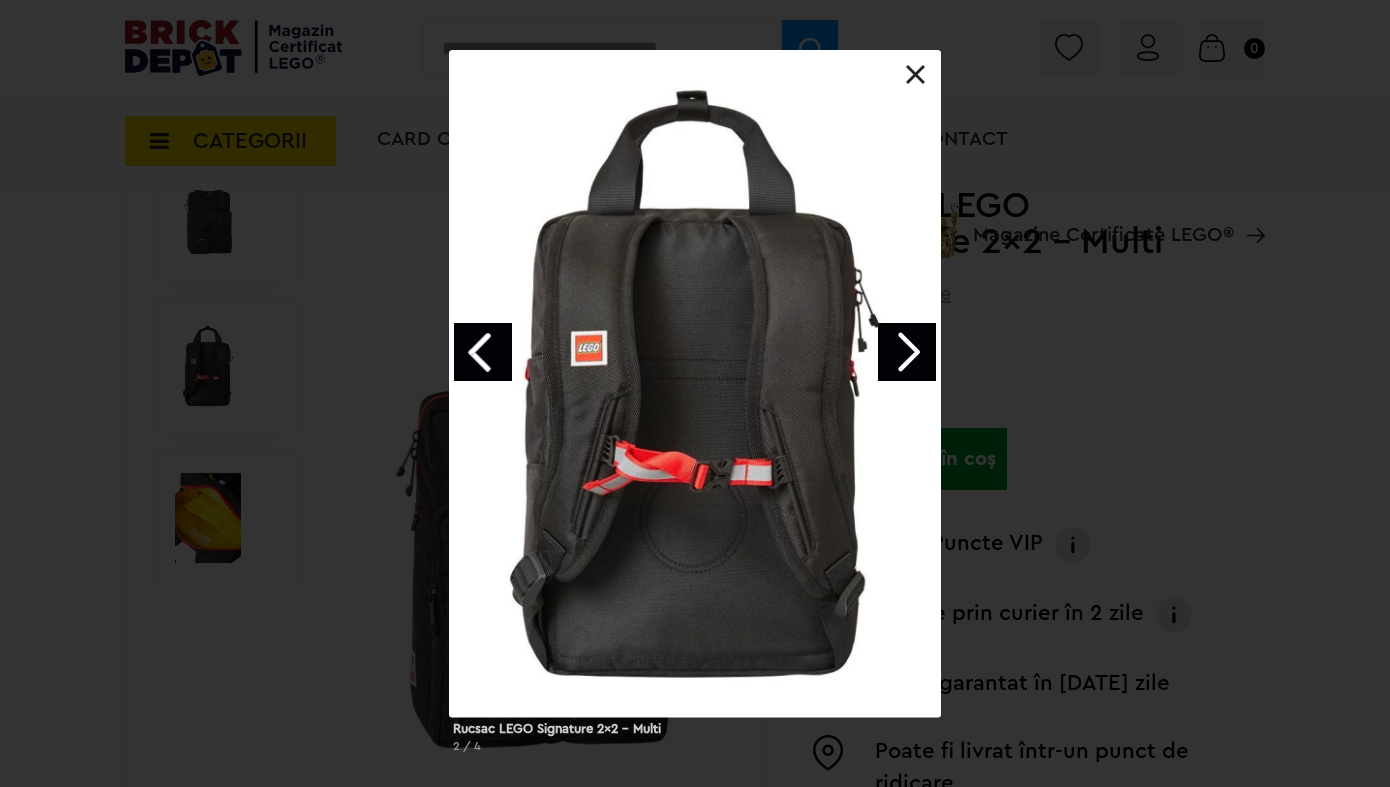 click at bounding box center (907, 352) 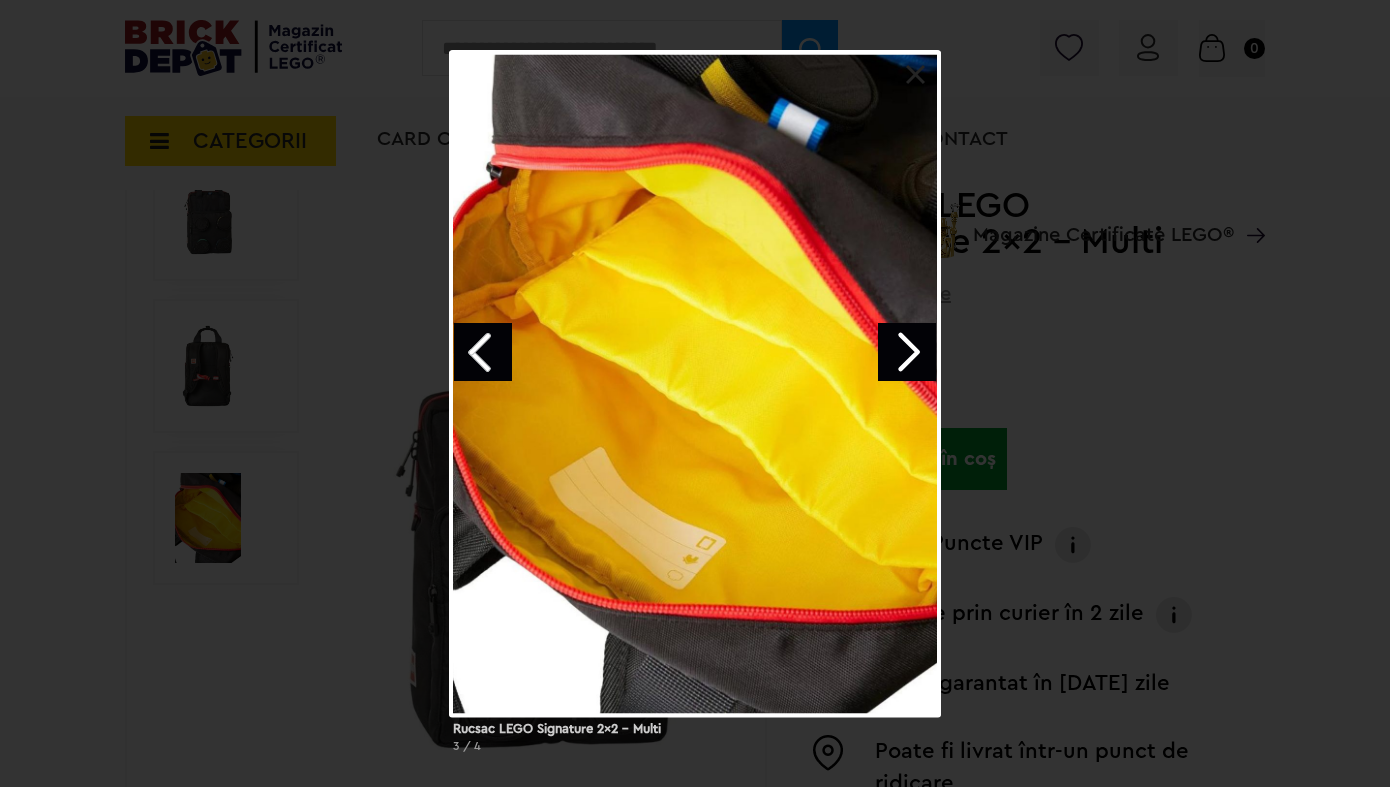 click at bounding box center [916, 75] 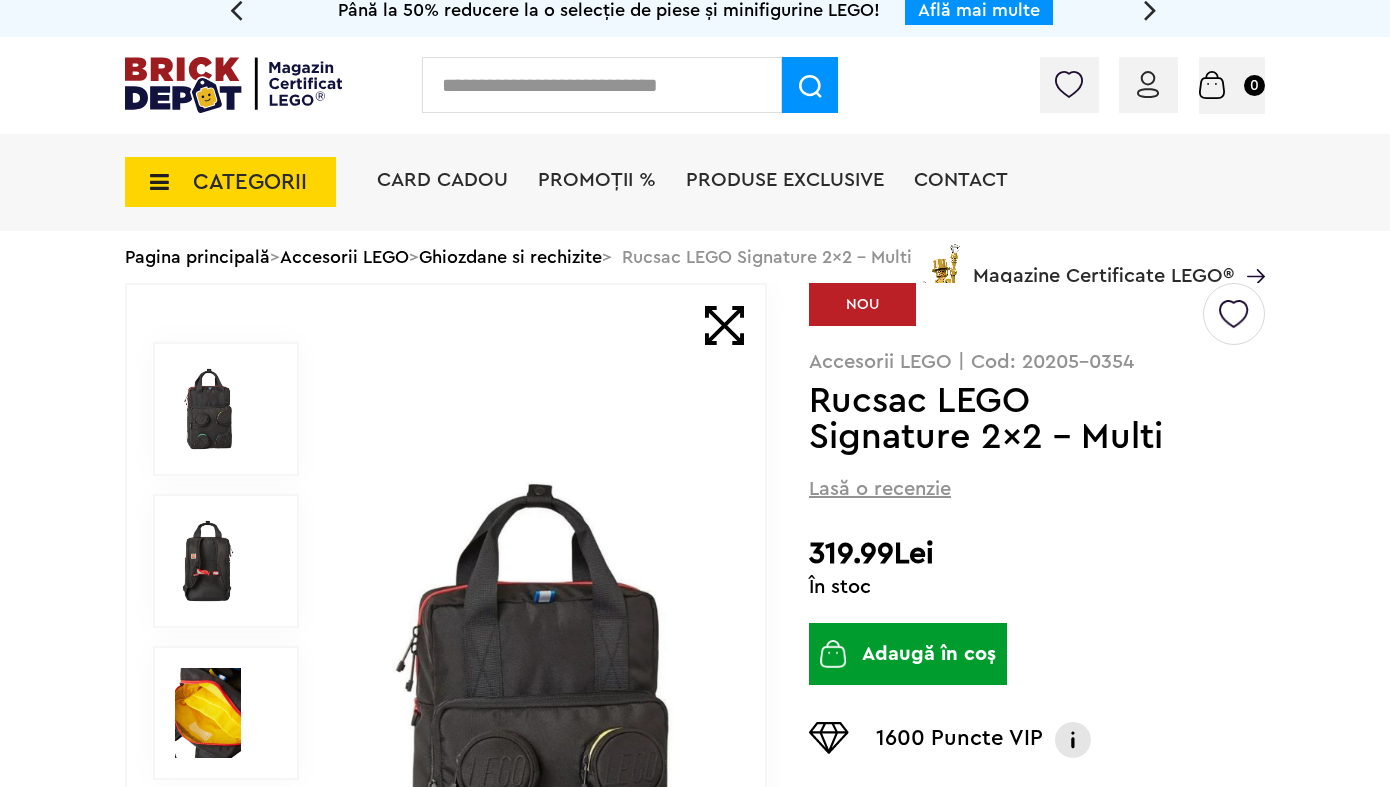 scroll, scrollTop: 3, scrollLeft: 0, axis: vertical 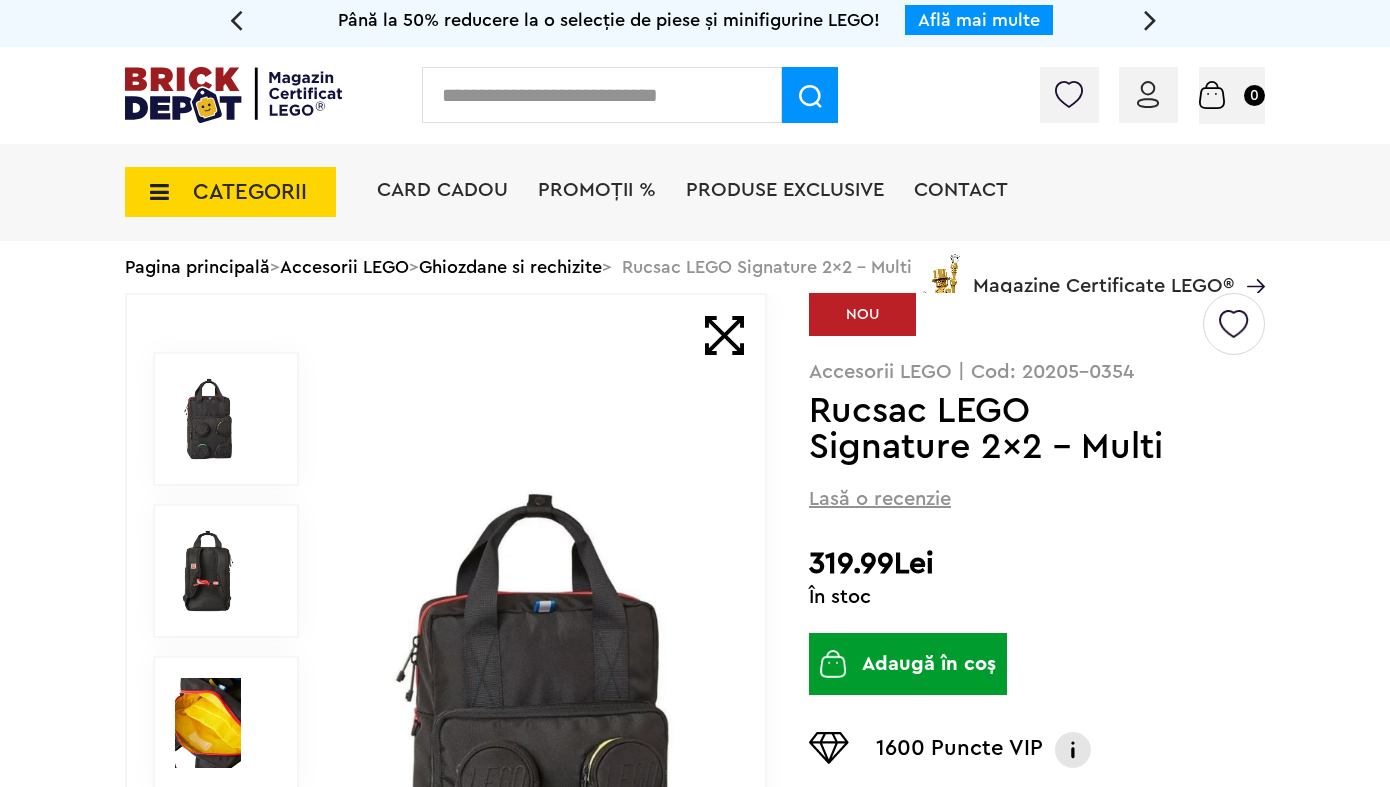 click at bounding box center [1234, 316] 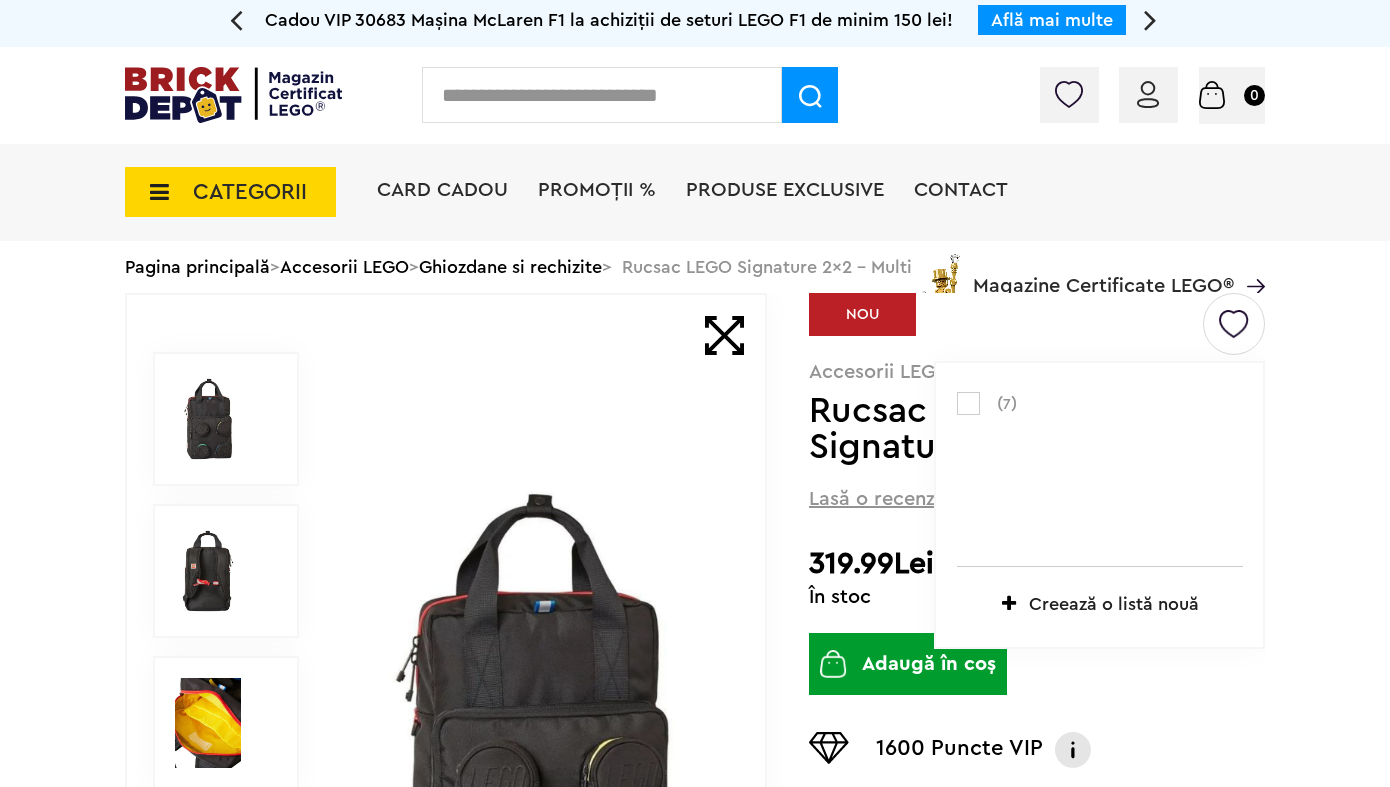 click at bounding box center [968, 403] 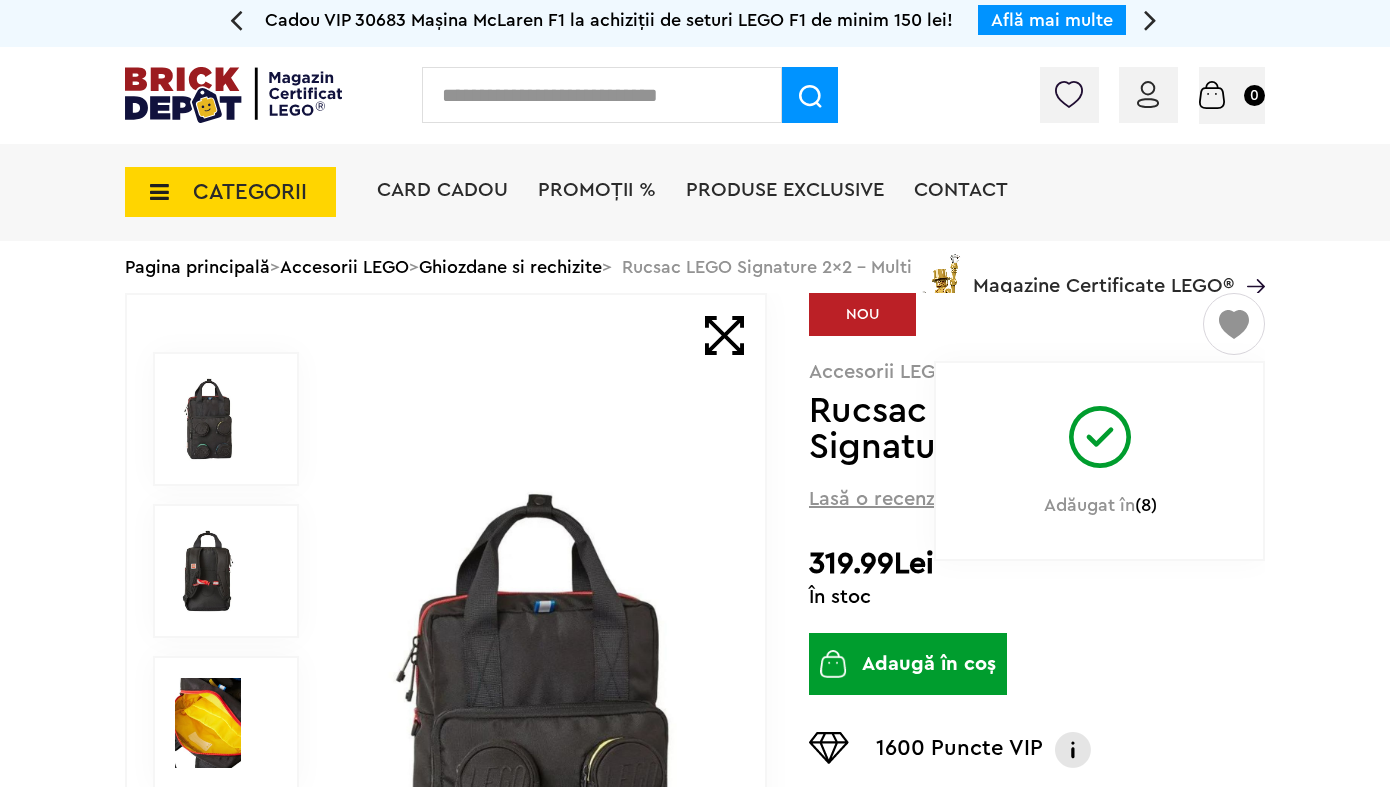 click at bounding box center (1100, 429) 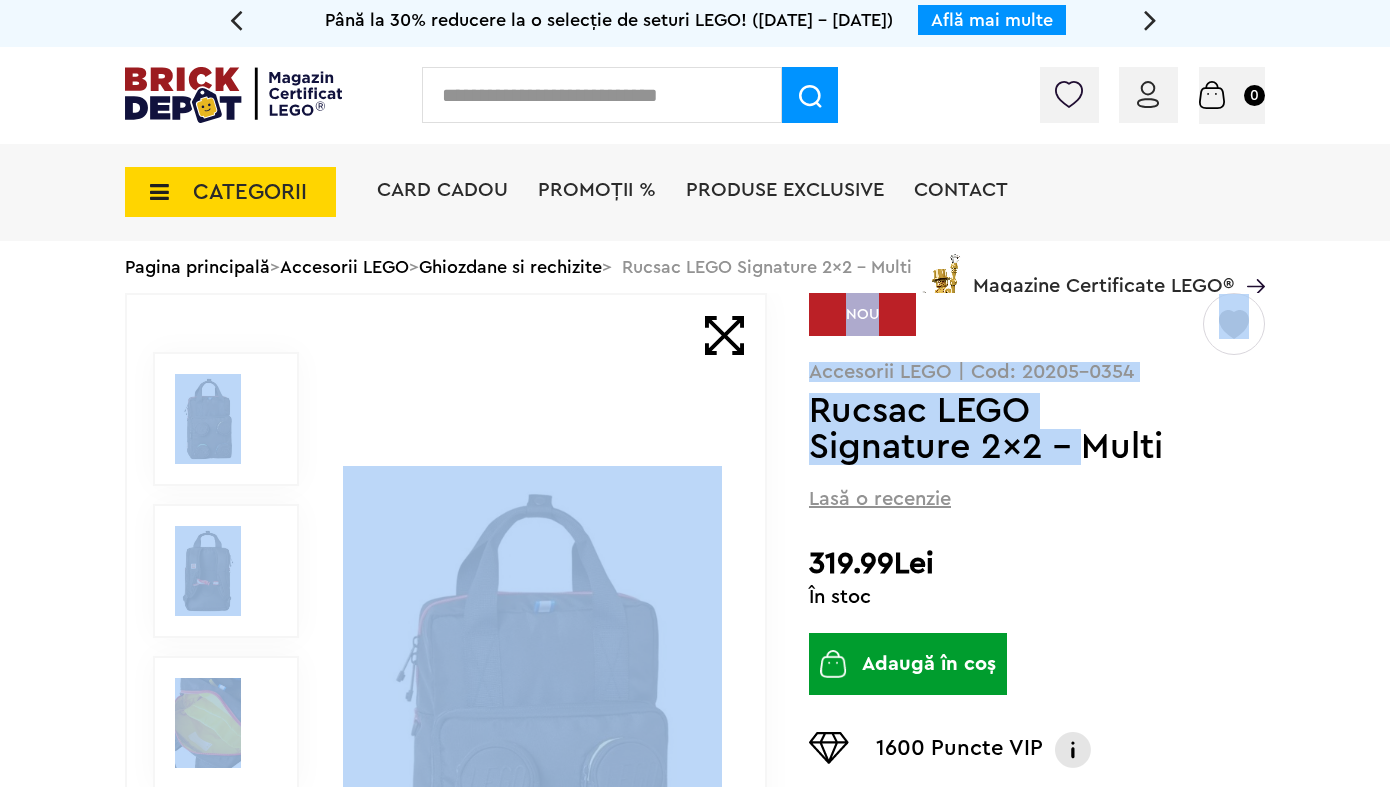 drag, startPoint x: 806, startPoint y: 402, endPoint x: 1080, endPoint y: 435, distance: 275.98007 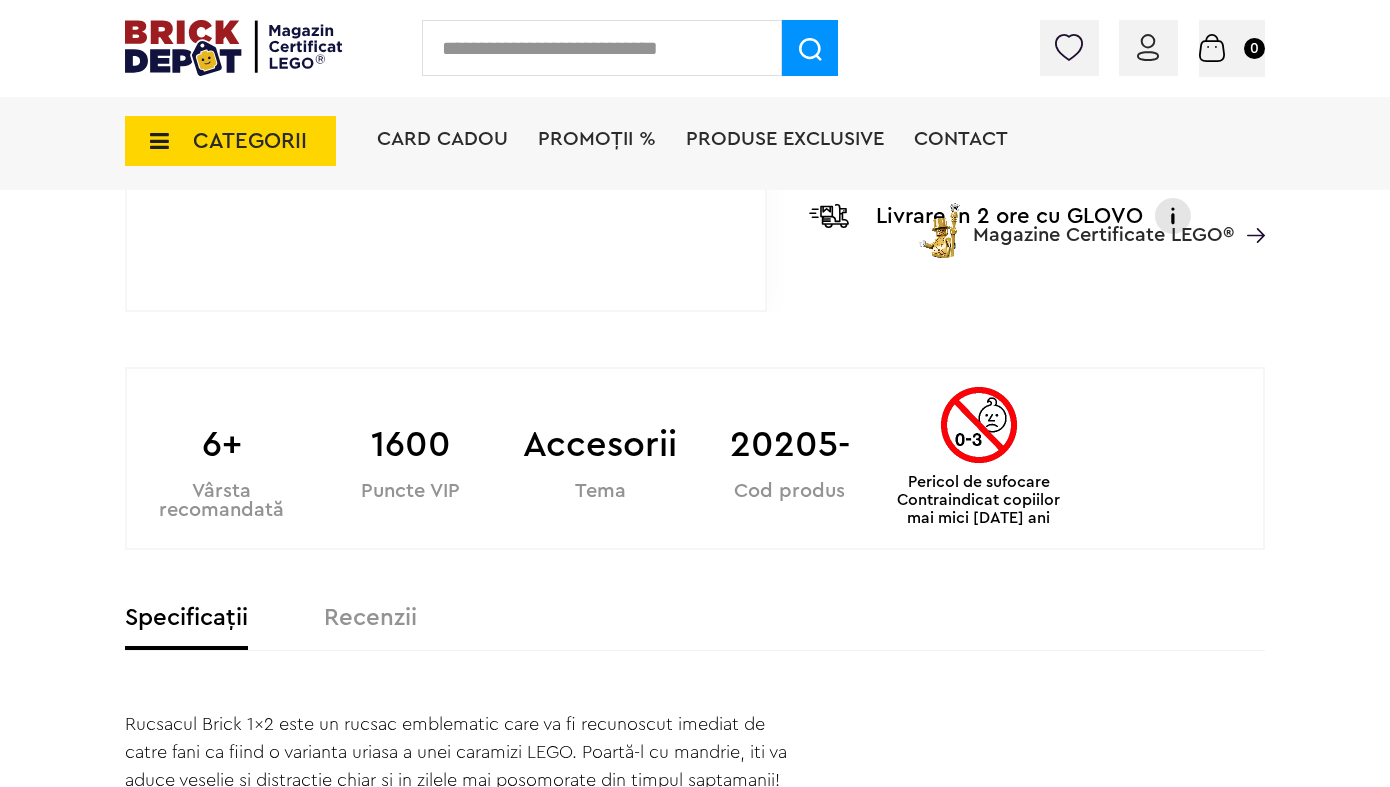 scroll, scrollTop: 899, scrollLeft: 0, axis: vertical 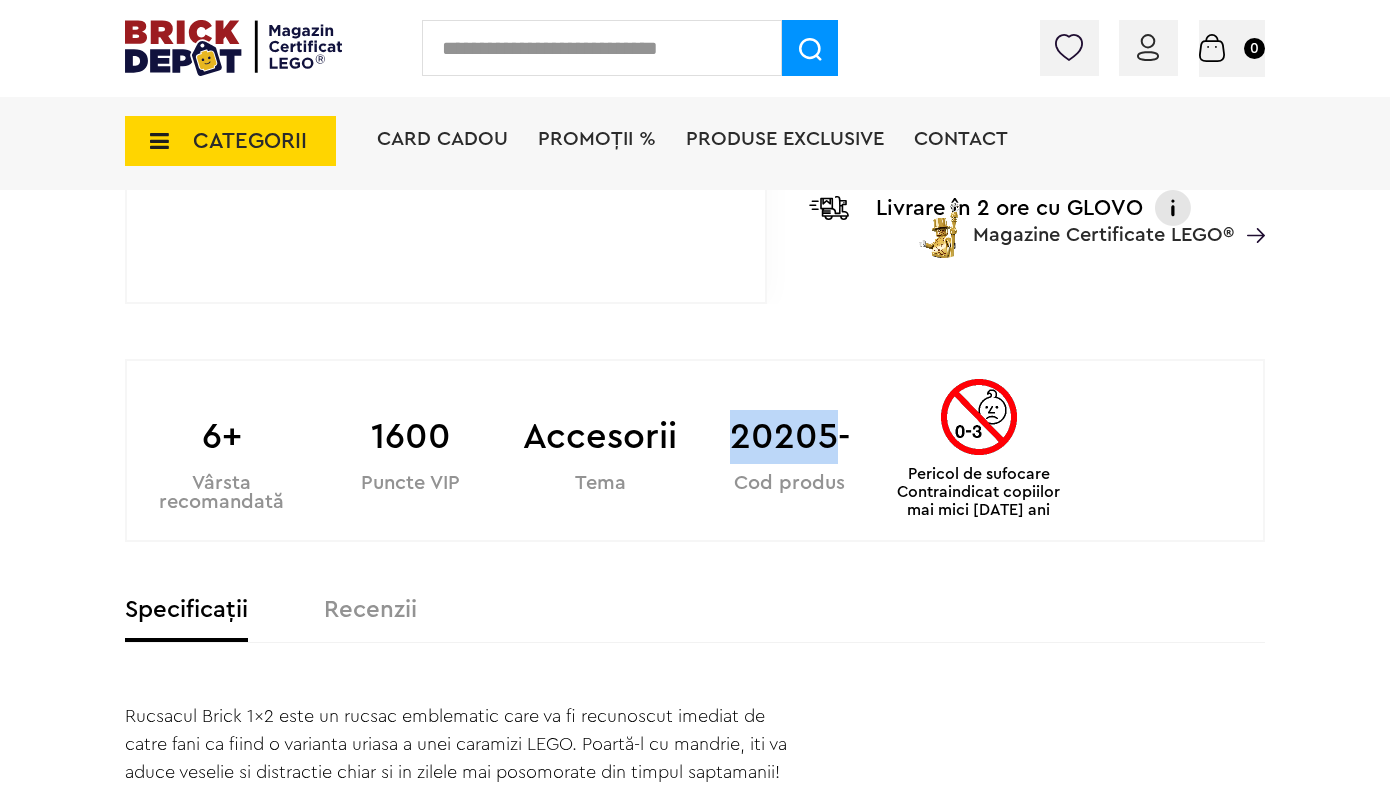 drag, startPoint x: 722, startPoint y: 436, endPoint x: 838, endPoint y: 447, distance: 116.520386 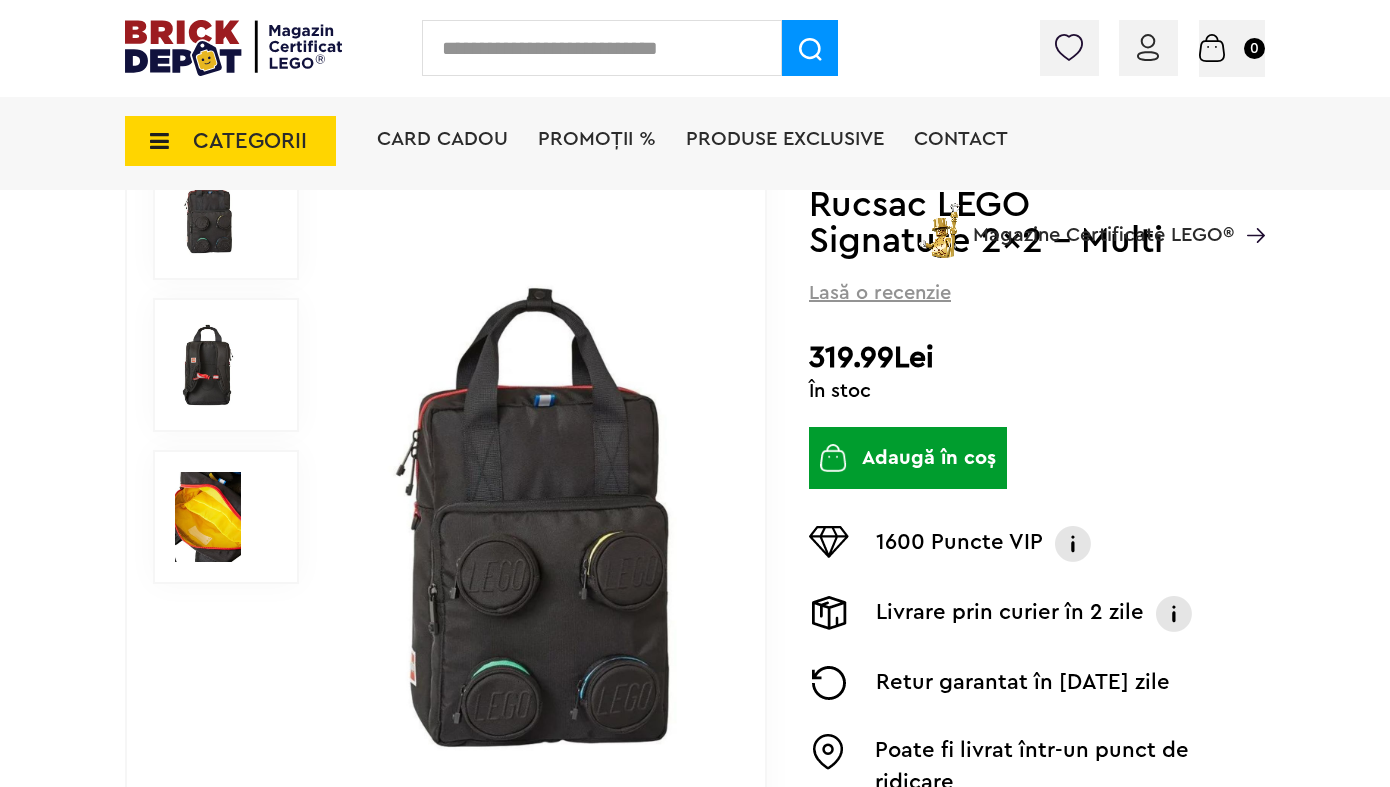 scroll, scrollTop: 0, scrollLeft: 0, axis: both 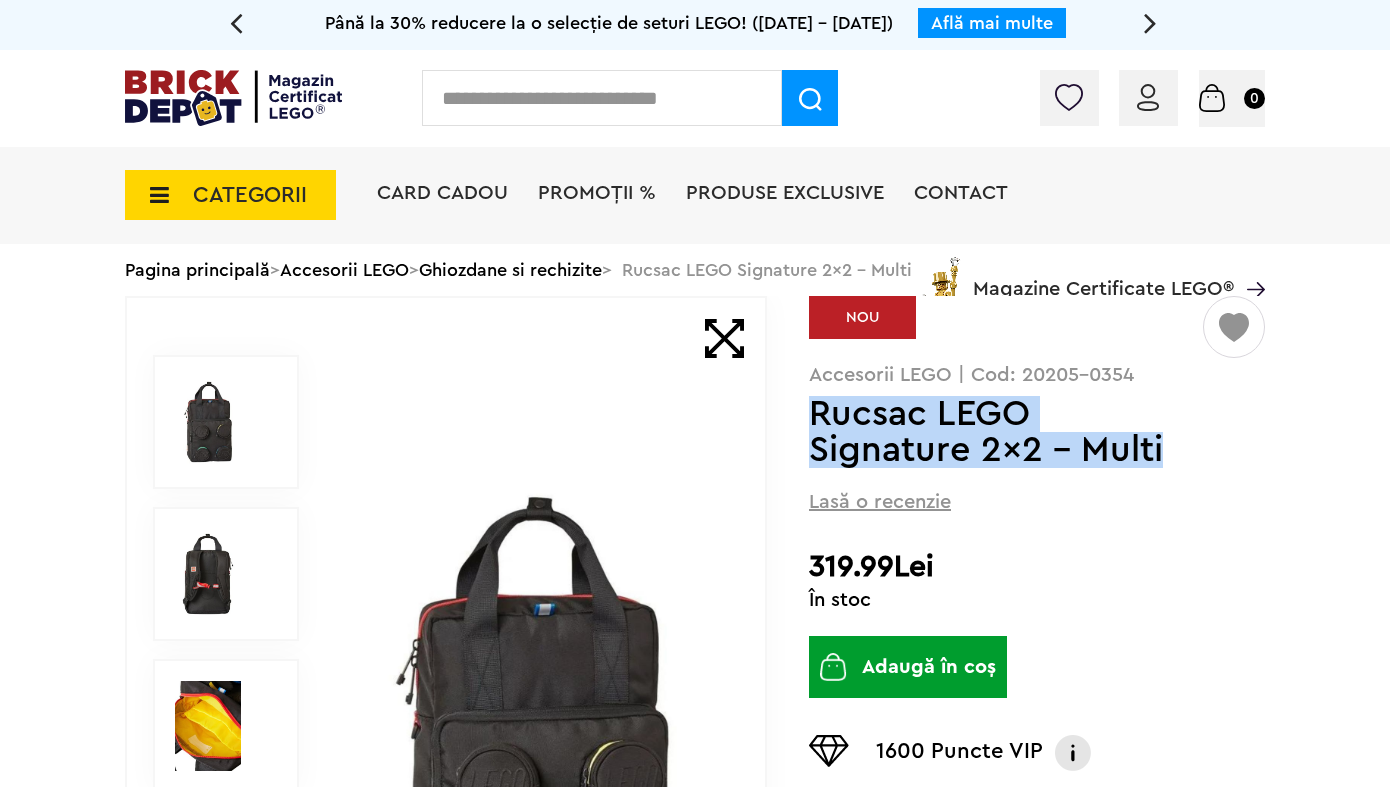 drag, startPoint x: 817, startPoint y: 417, endPoint x: 1177, endPoint y: 454, distance: 361.8964 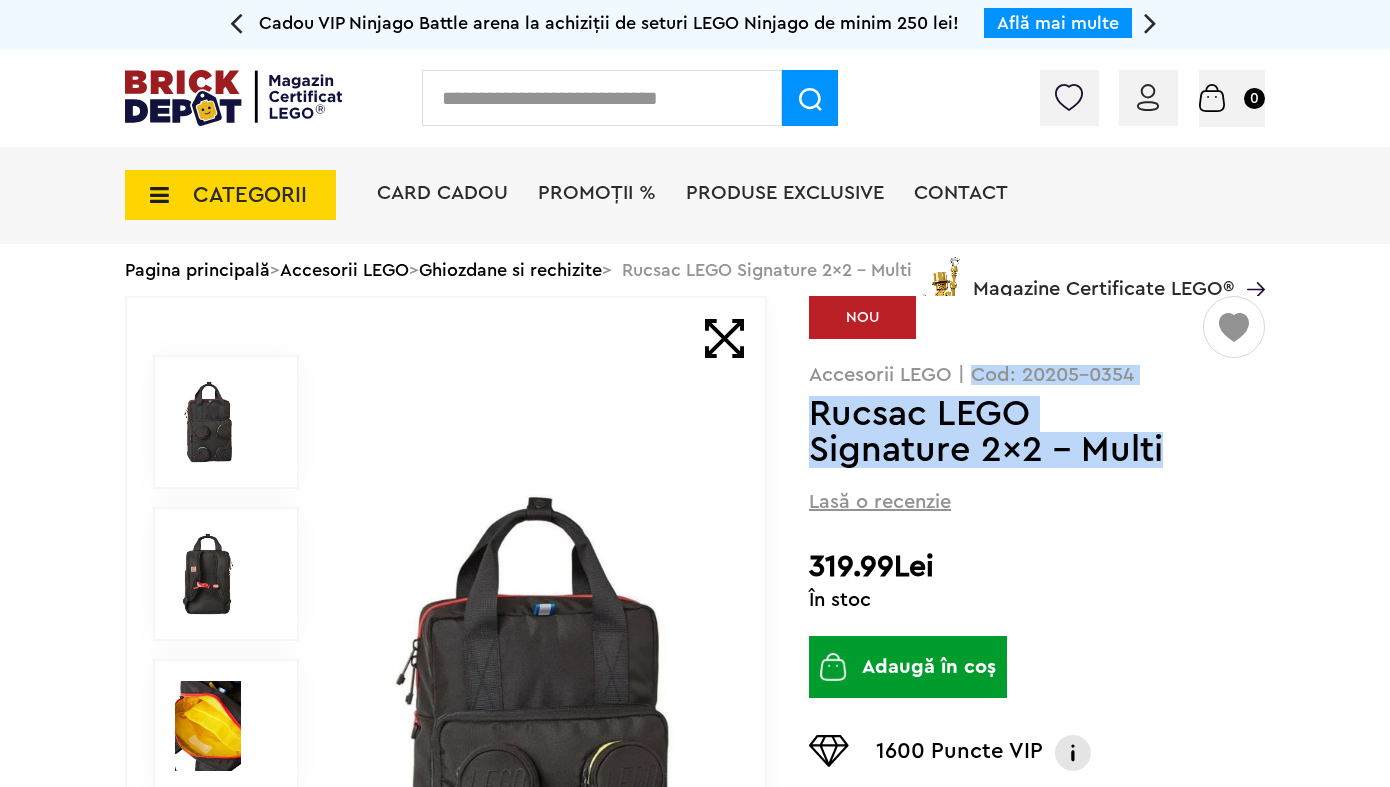 drag, startPoint x: 972, startPoint y: 370, endPoint x: 1182, endPoint y: 454, distance: 226.17693 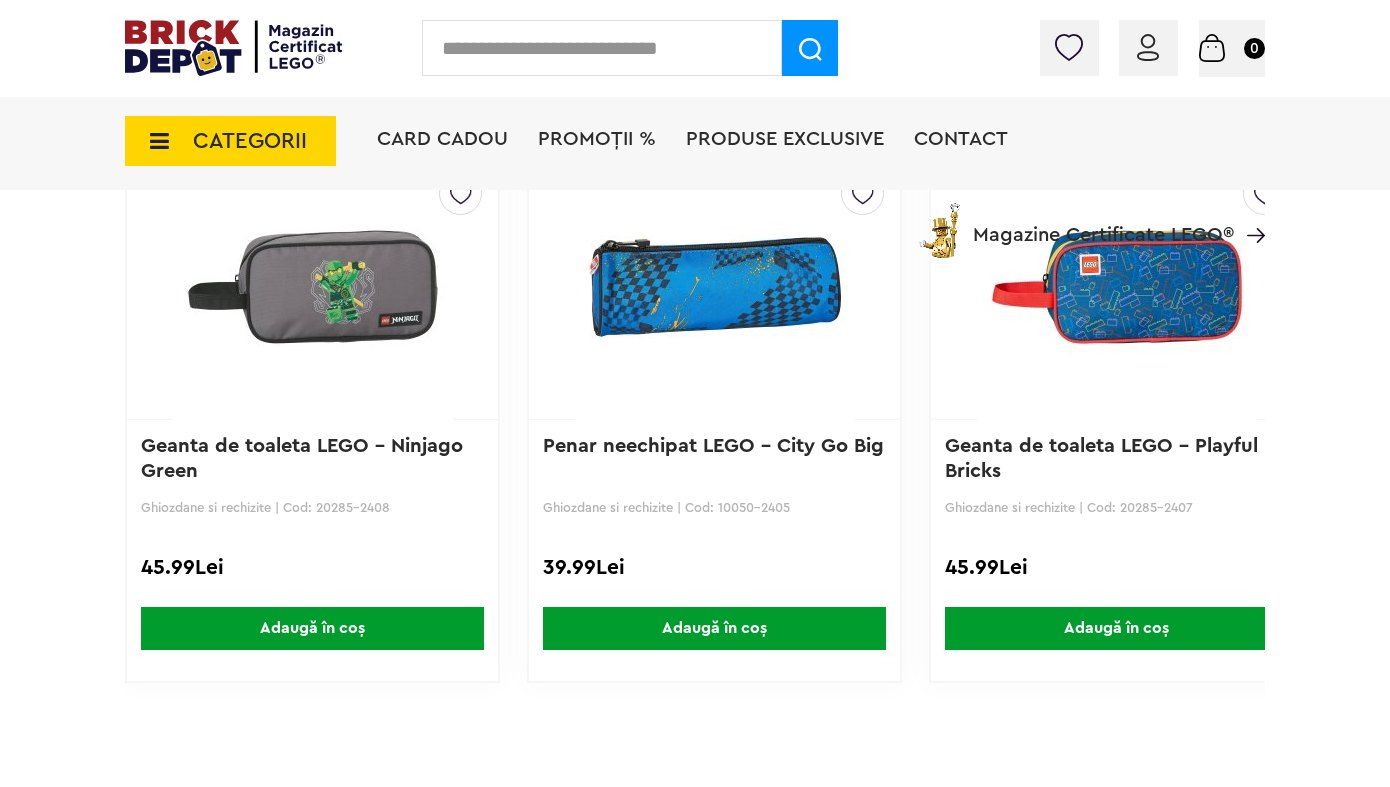 scroll, scrollTop: 3018, scrollLeft: 0, axis: vertical 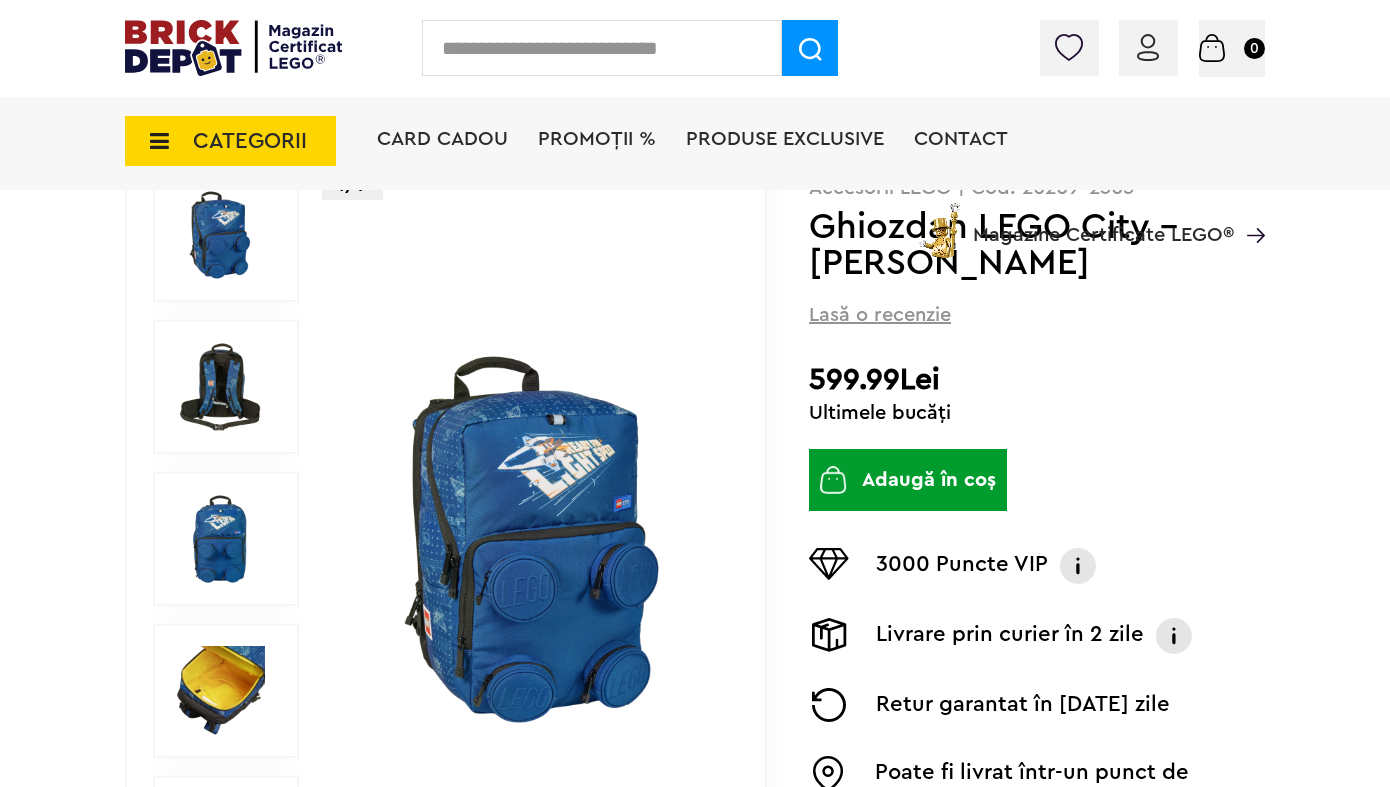 click at bounding box center [220, 691] 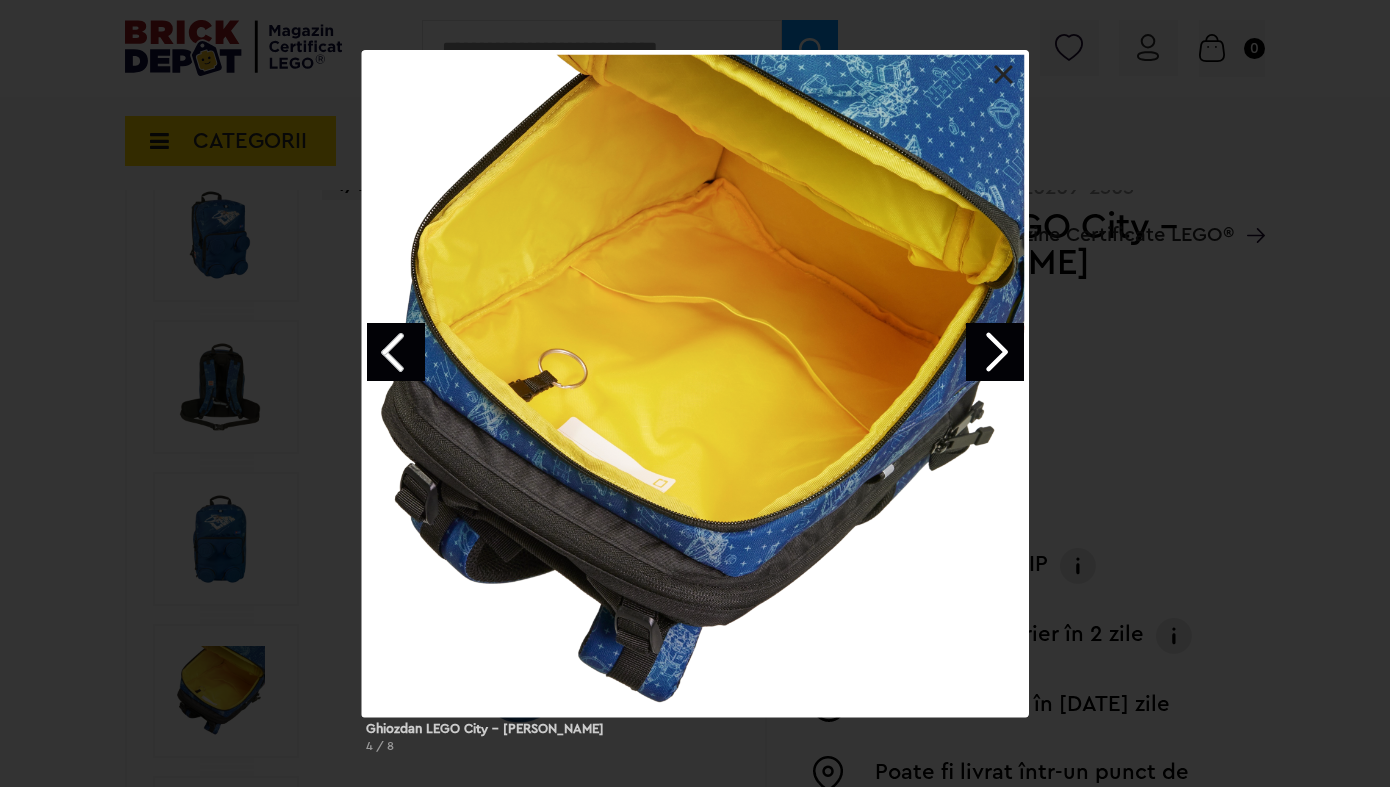 click at bounding box center (995, 352) 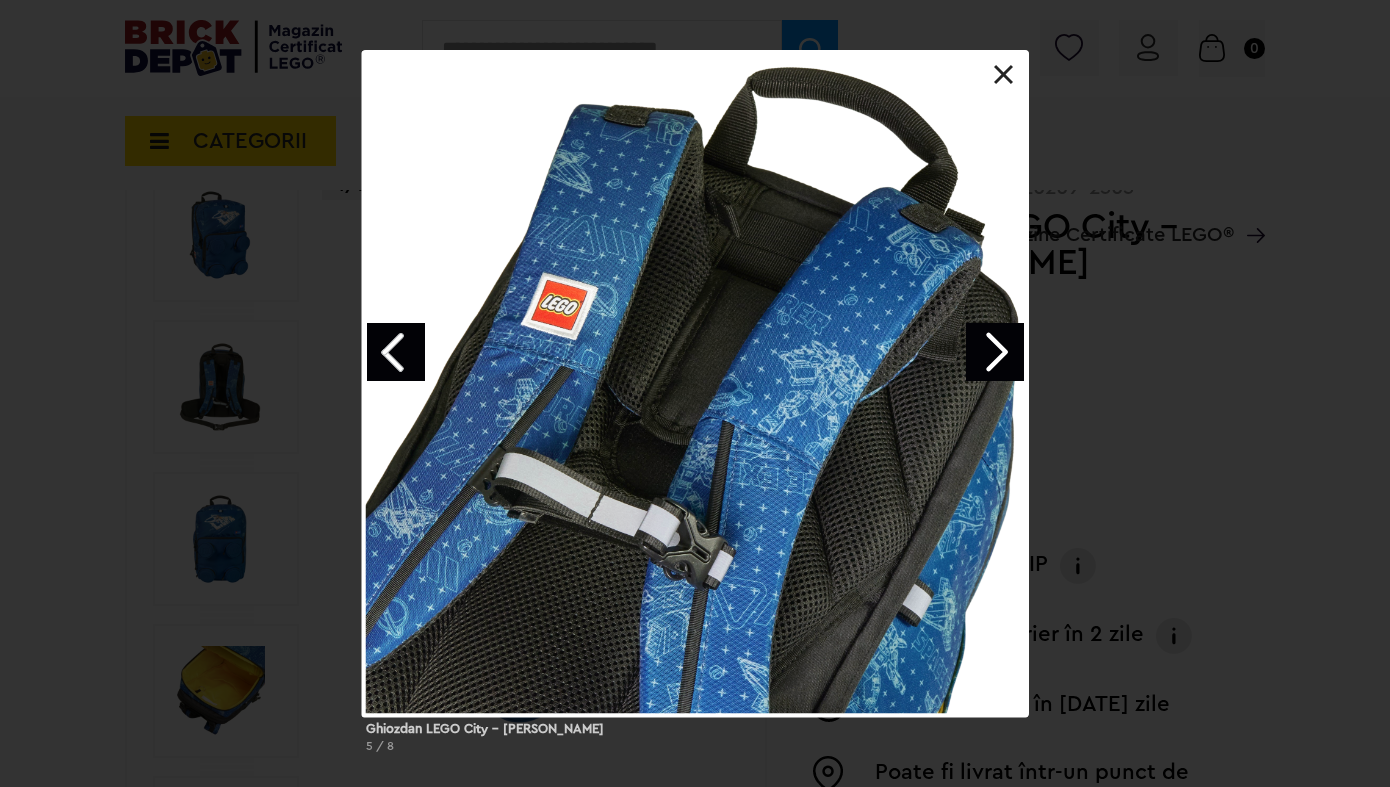 click at bounding box center [995, 352] 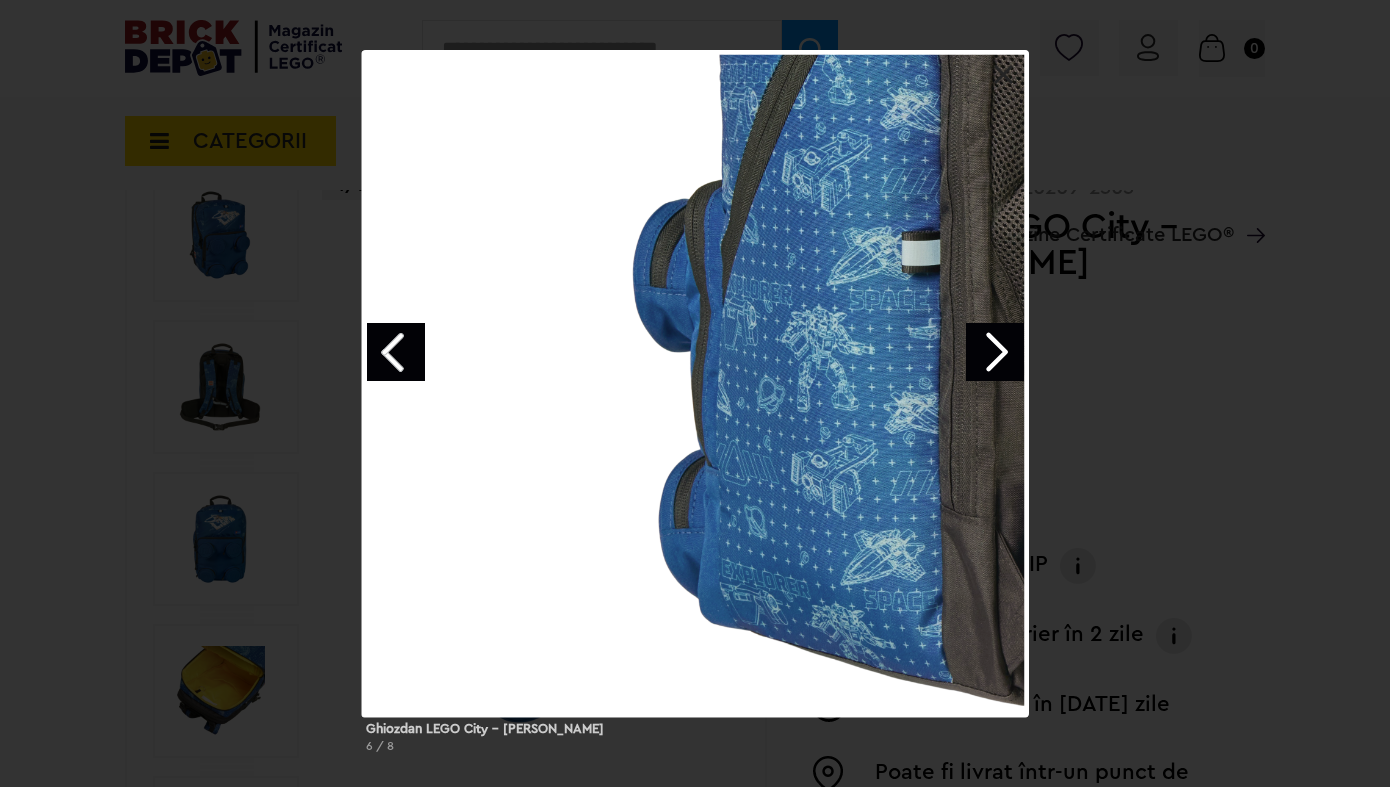 click at bounding box center (995, 352) 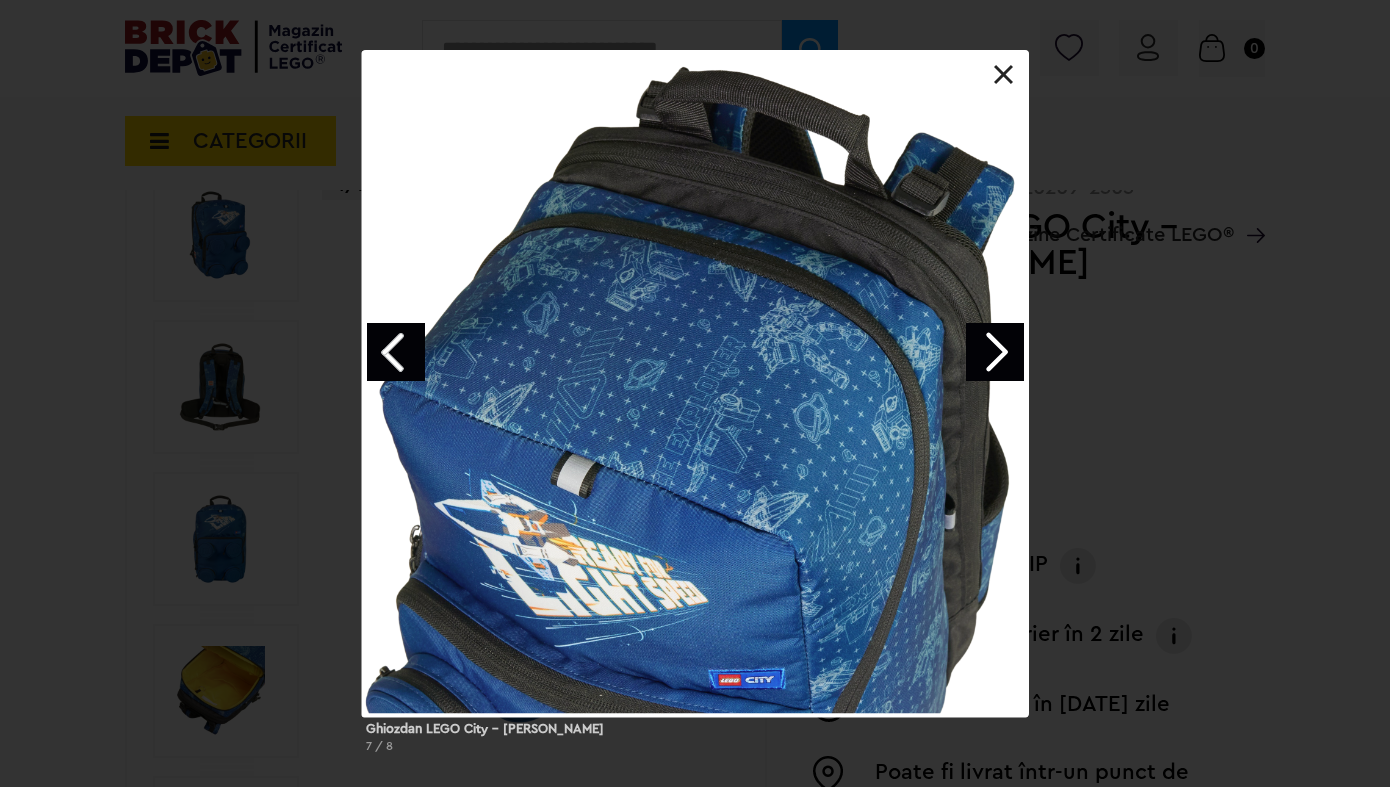 click at bounding box center [995, 352] 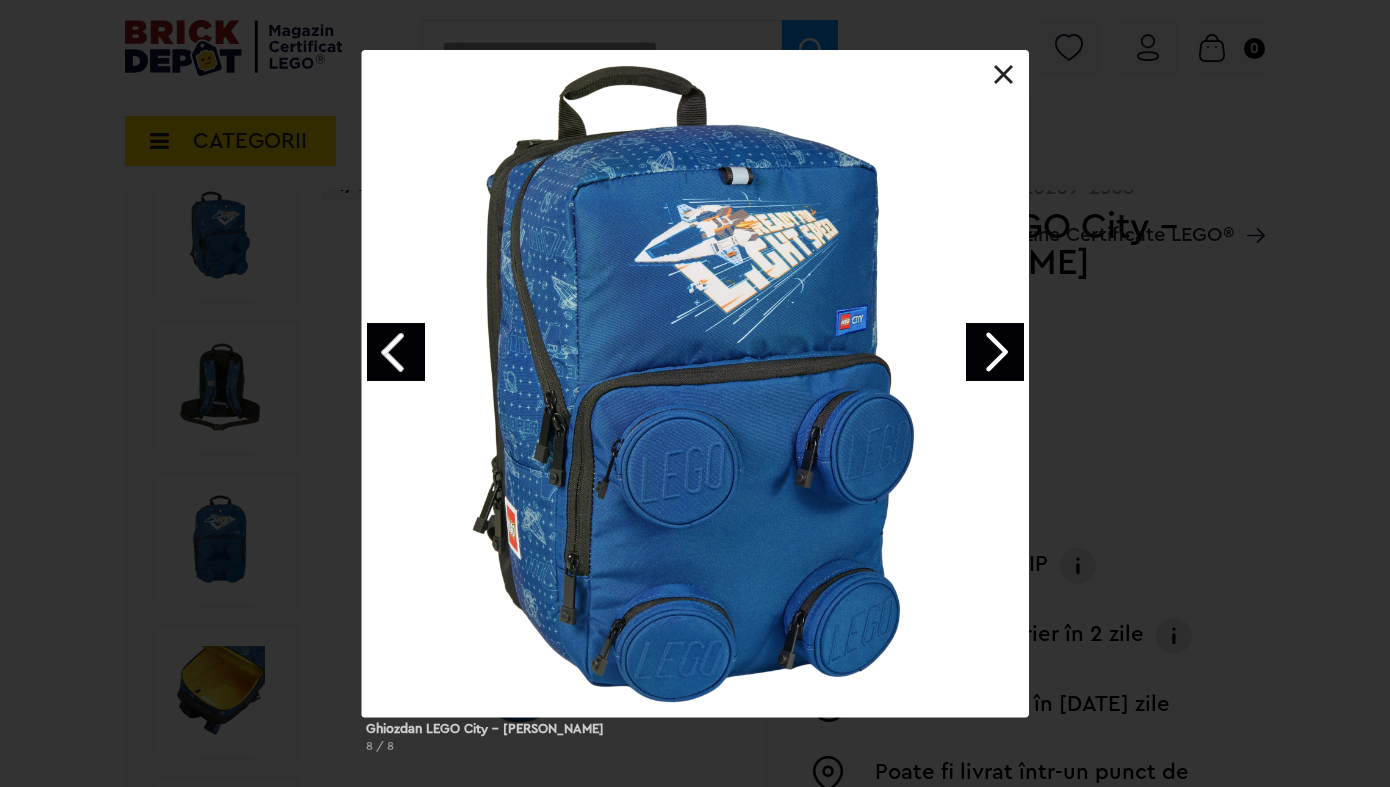 click at bounding box center (1004, 75) 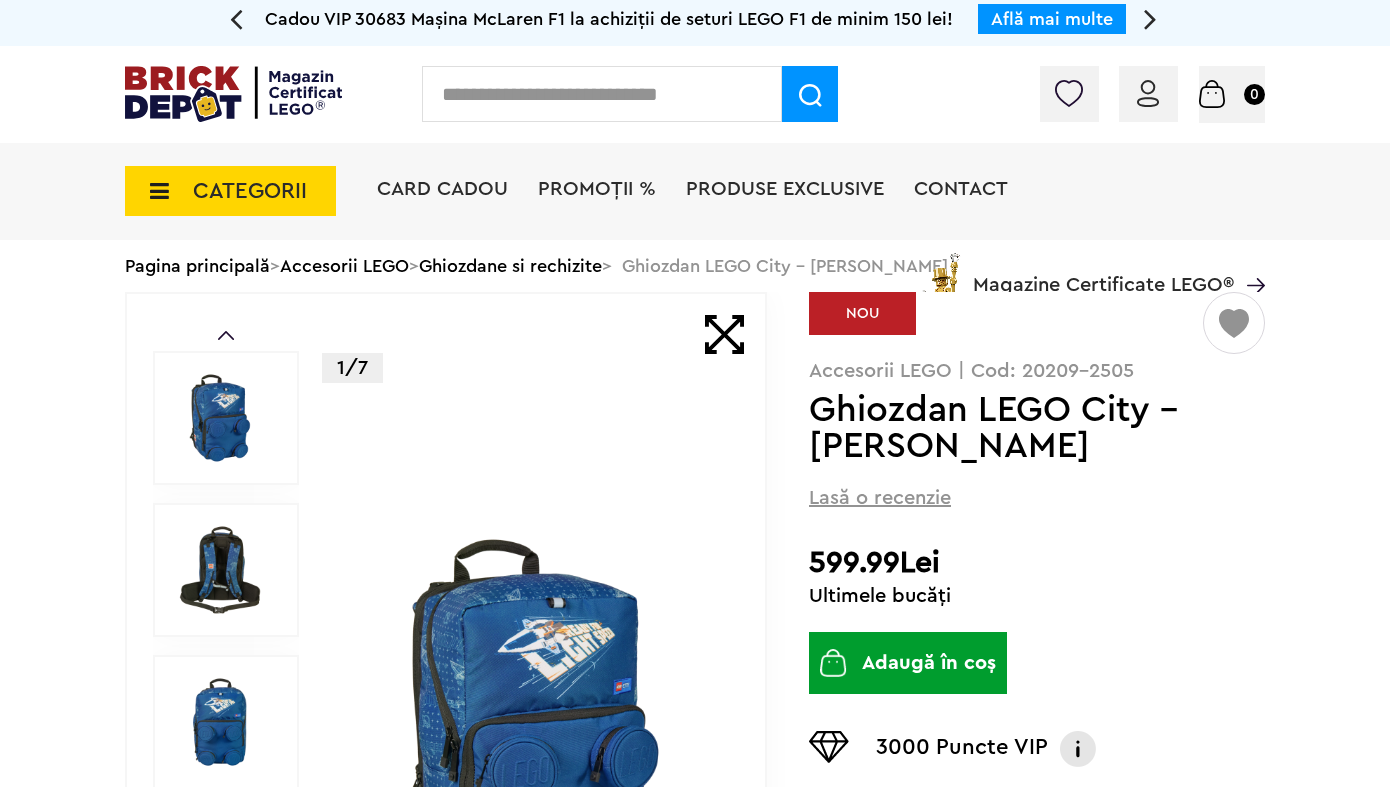 scroll, scrollTop: 0, scrollLeft: 0, axis: both 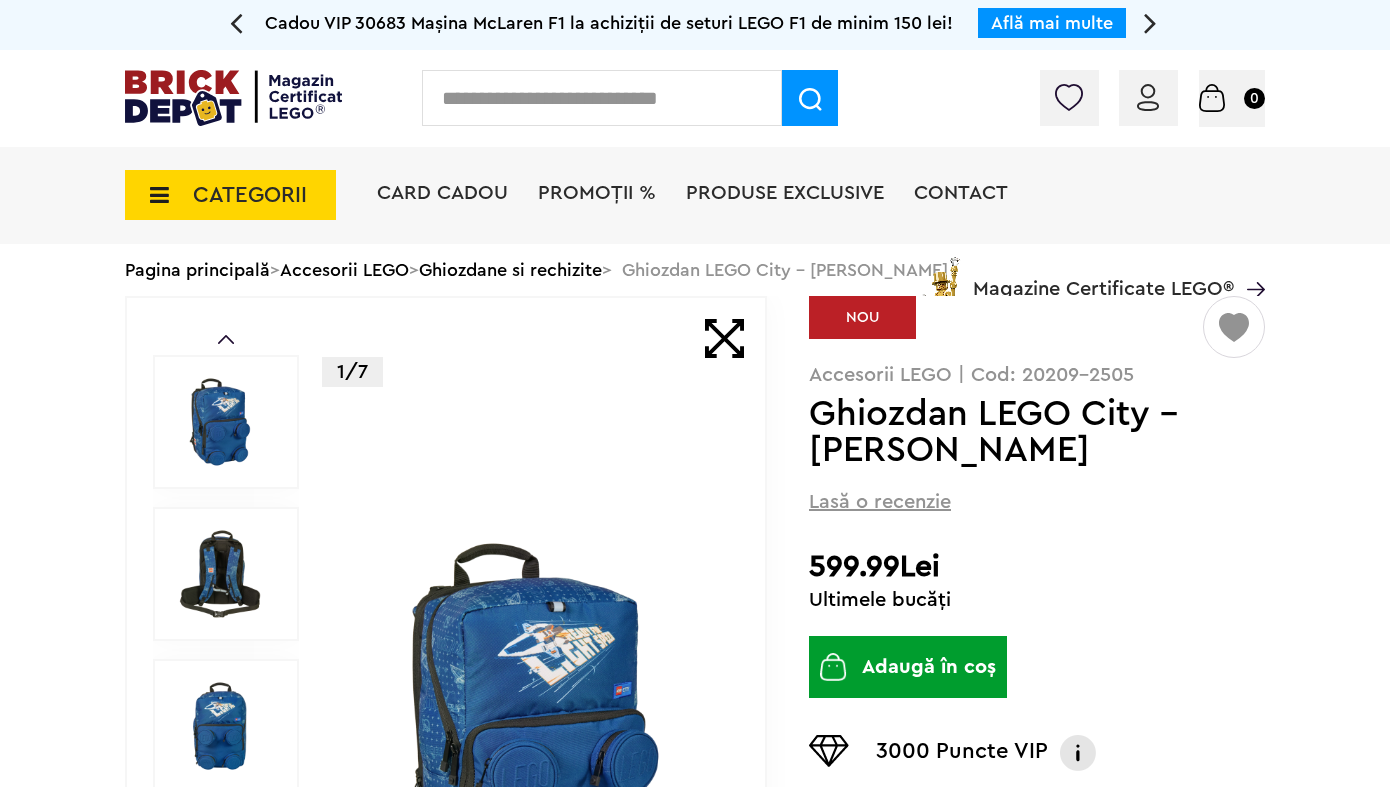 click at bounding box center (1234, 319) 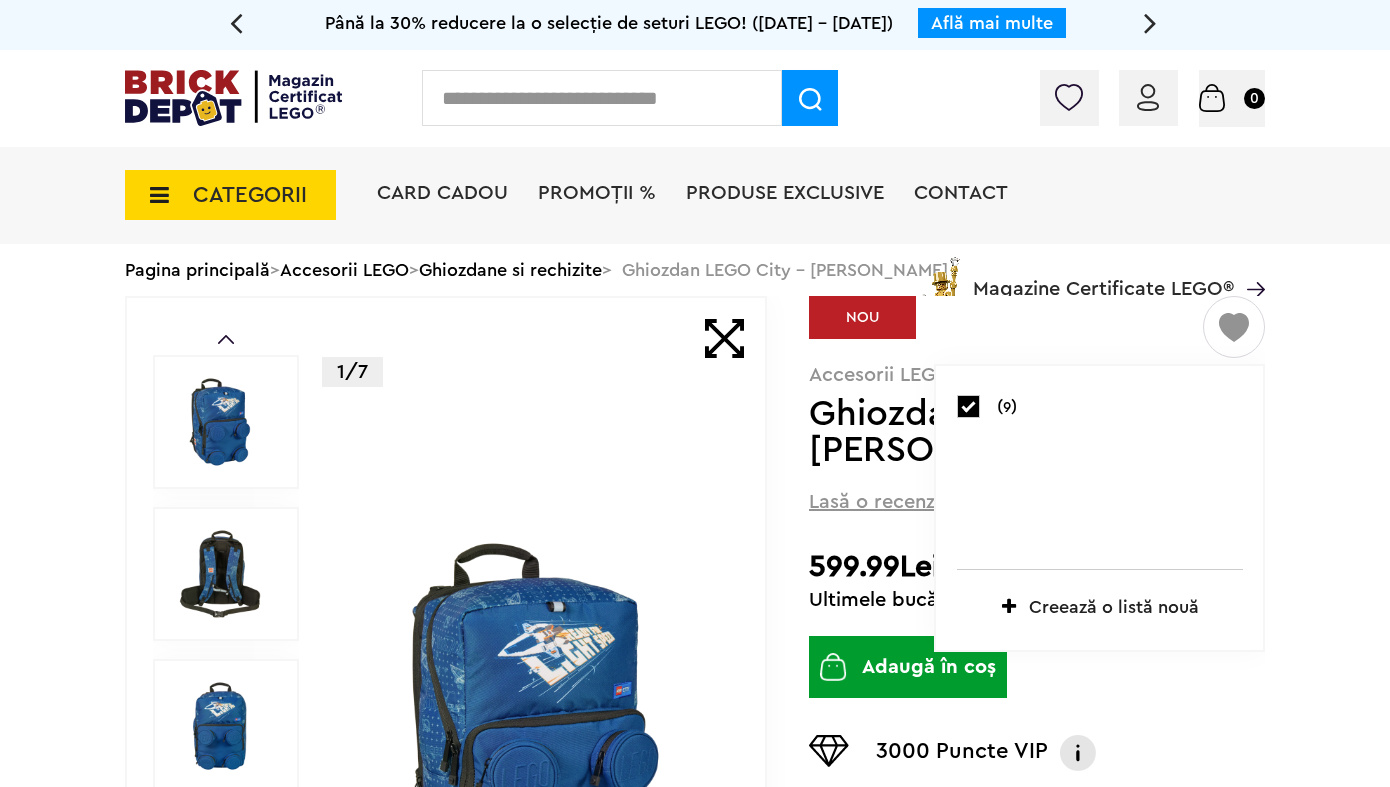 click at bounding box center (968, 406) 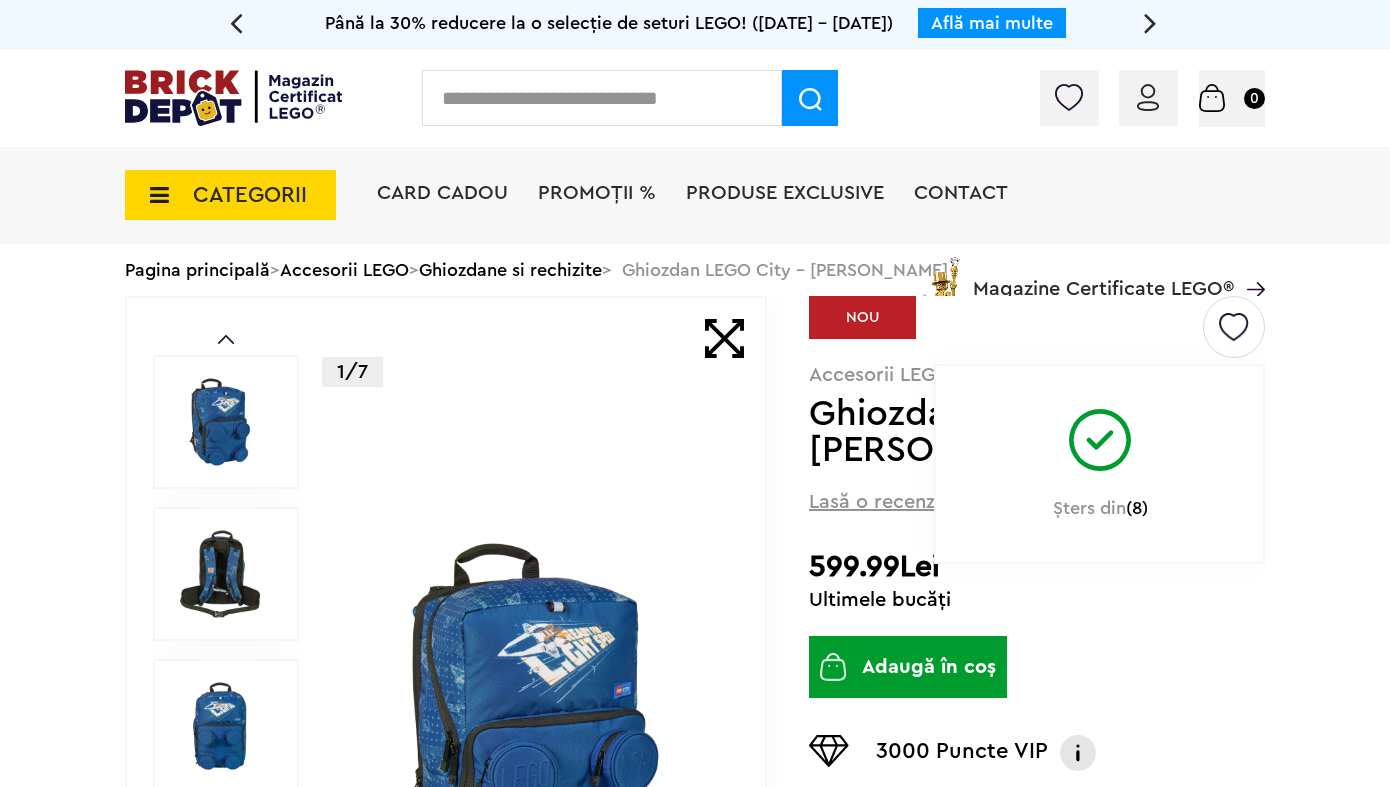 click on "Până la 30% reducere la o selecție de seturi LEGO! (30.06 - 29.07.2025) Află mai multe Cadou VIP Ninjago Battle arena la achiziții de seturi LEGO Ninjago de minim 250 lei! Află mai multe Până la 50% reducere la o selecție de piese și minifigurine LEGO! Află mai multe Cadou VIP 30683 Mașina McLaren F1 la achiziții de seturi LEGO F1 de minim 150 lei! Află mai multe Până la 30% reducere la o selecție de seturi LEGO! (30.06 - 29.07.2025) Află mai multe Cadou VIP Ninjago Battle arena la achiziții de seturi LEGO Ninjago de minim 250 lei! Află mai multe
Contul meu
Contul meu
Comenzile mele
Date personale
Adrese
Parolă
Listă dorințe
Recenziile mele
VIP
Delogare" at bounding box center [695, 1953] 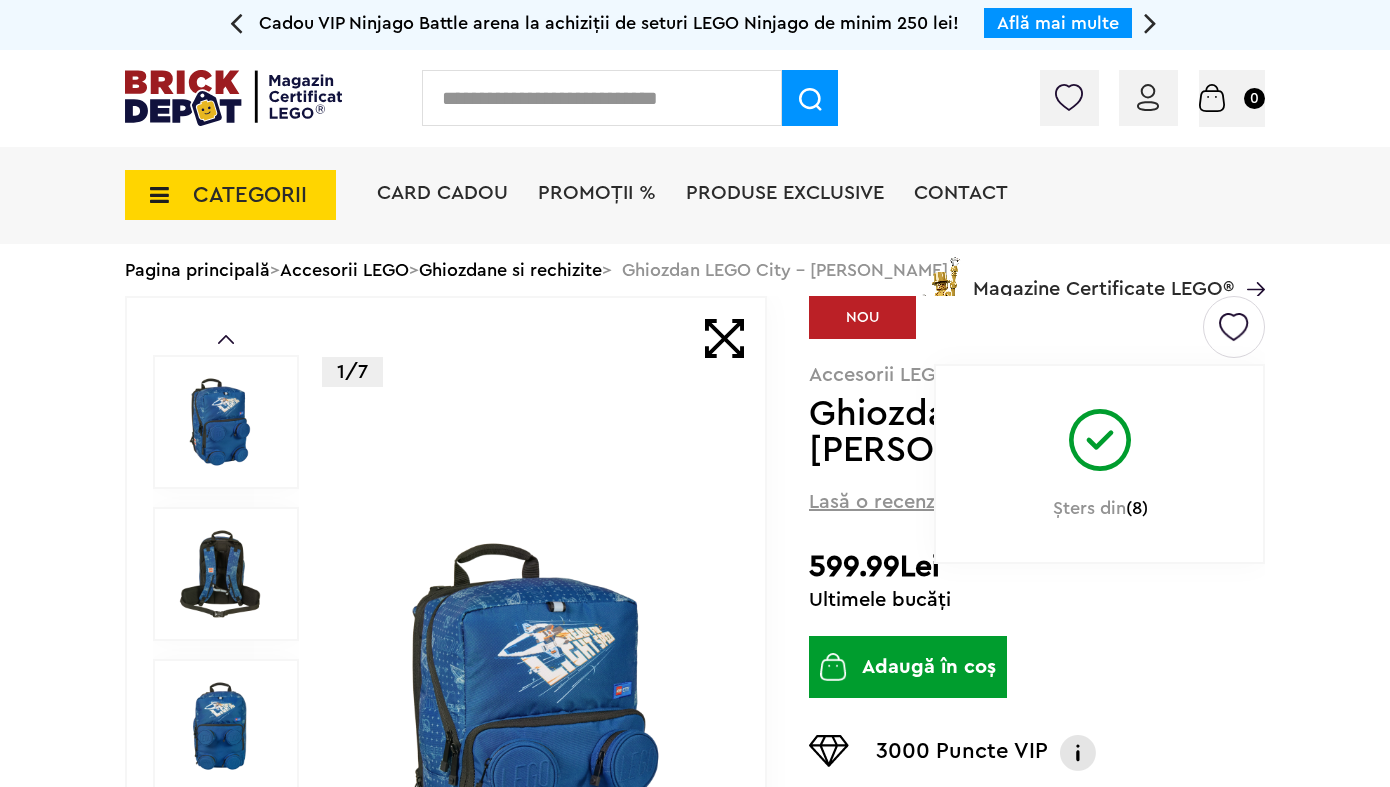 click at bounding box center [602, 98] 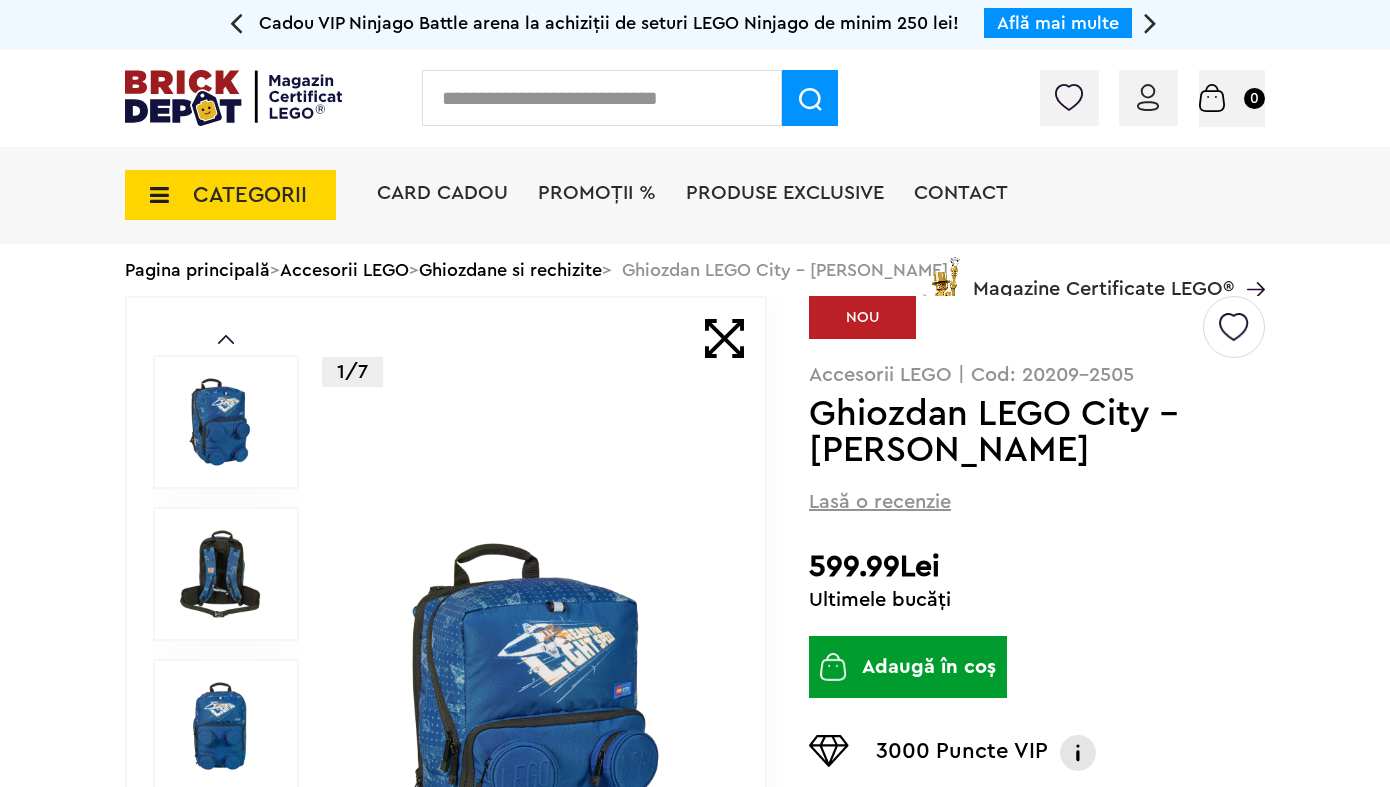 paste on "*******" 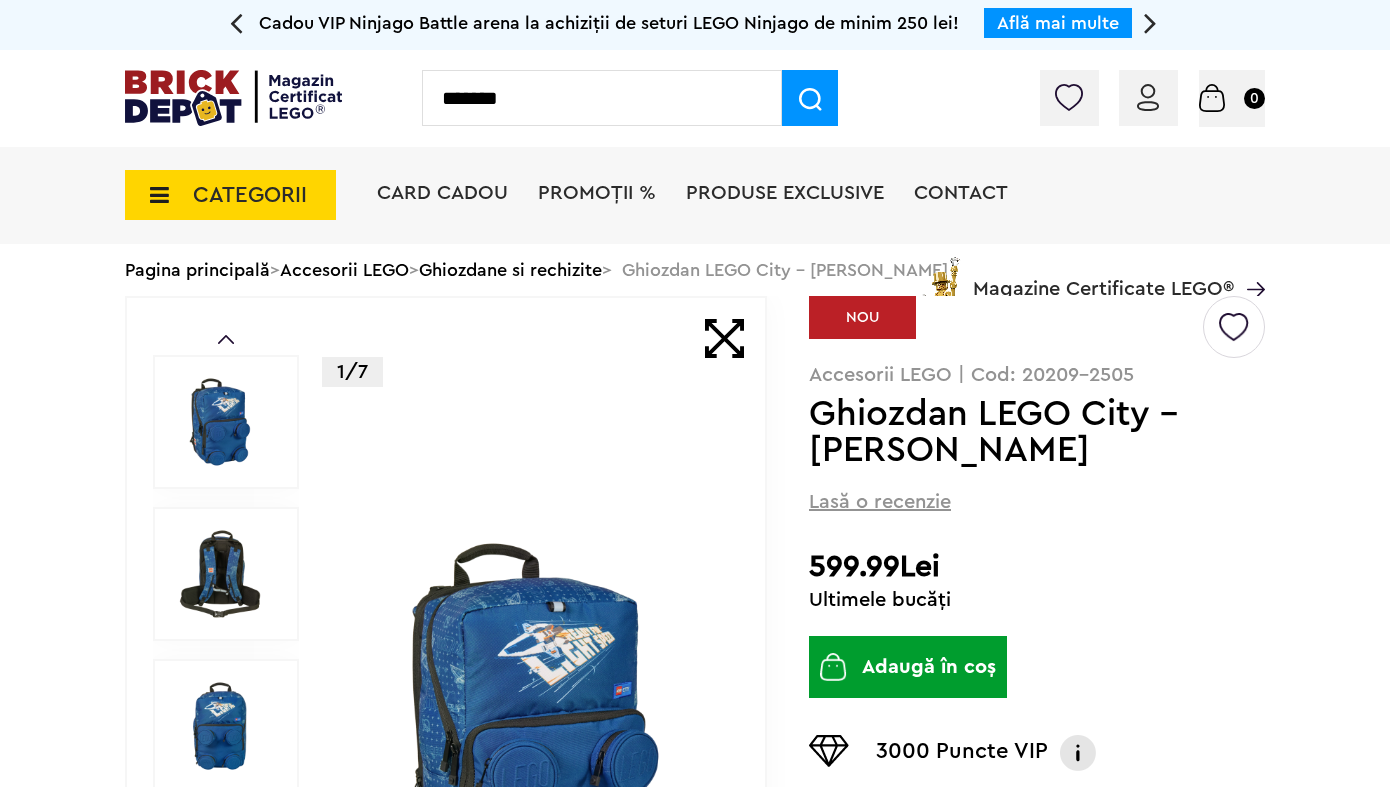 type on "*******" 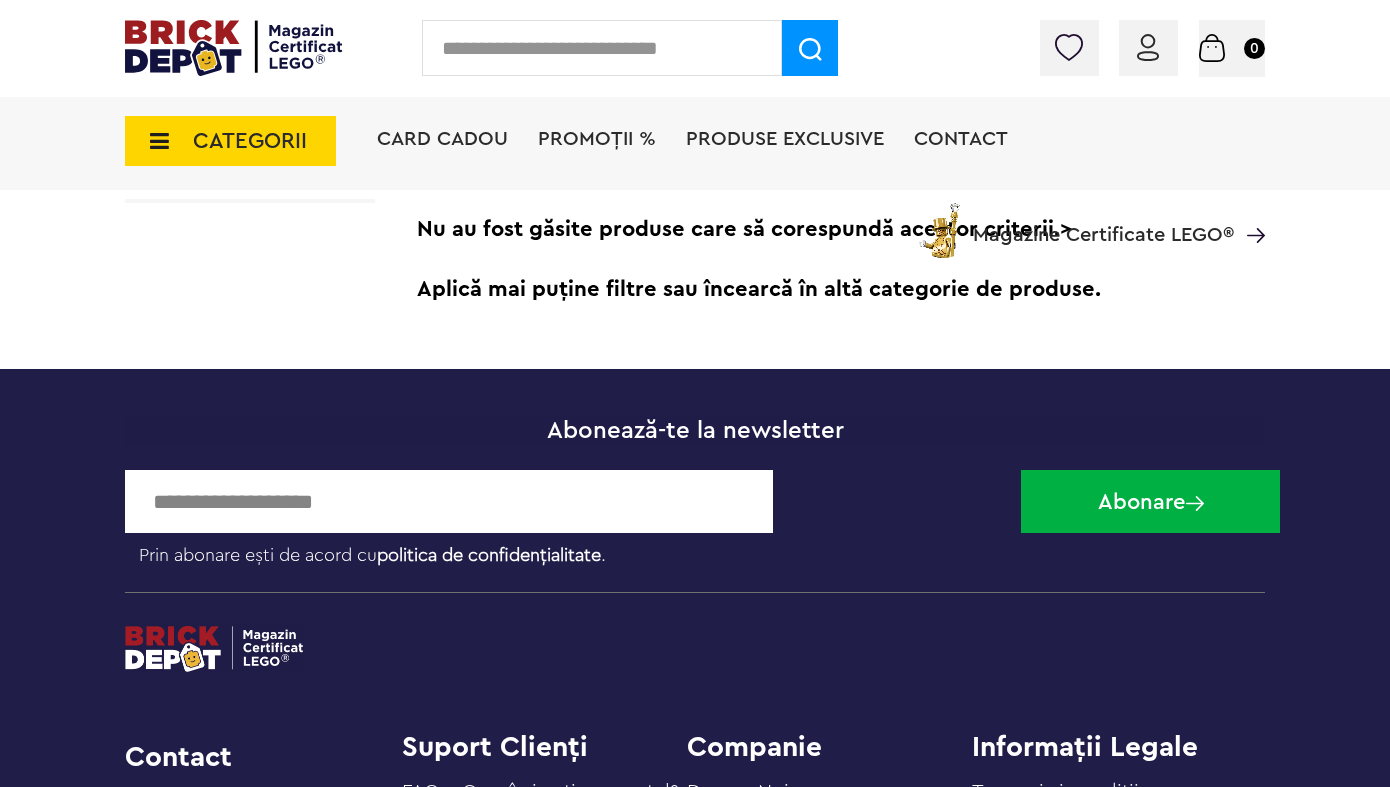scroll, scrollTop: 168, scrollLeft: 0, axis: vertical 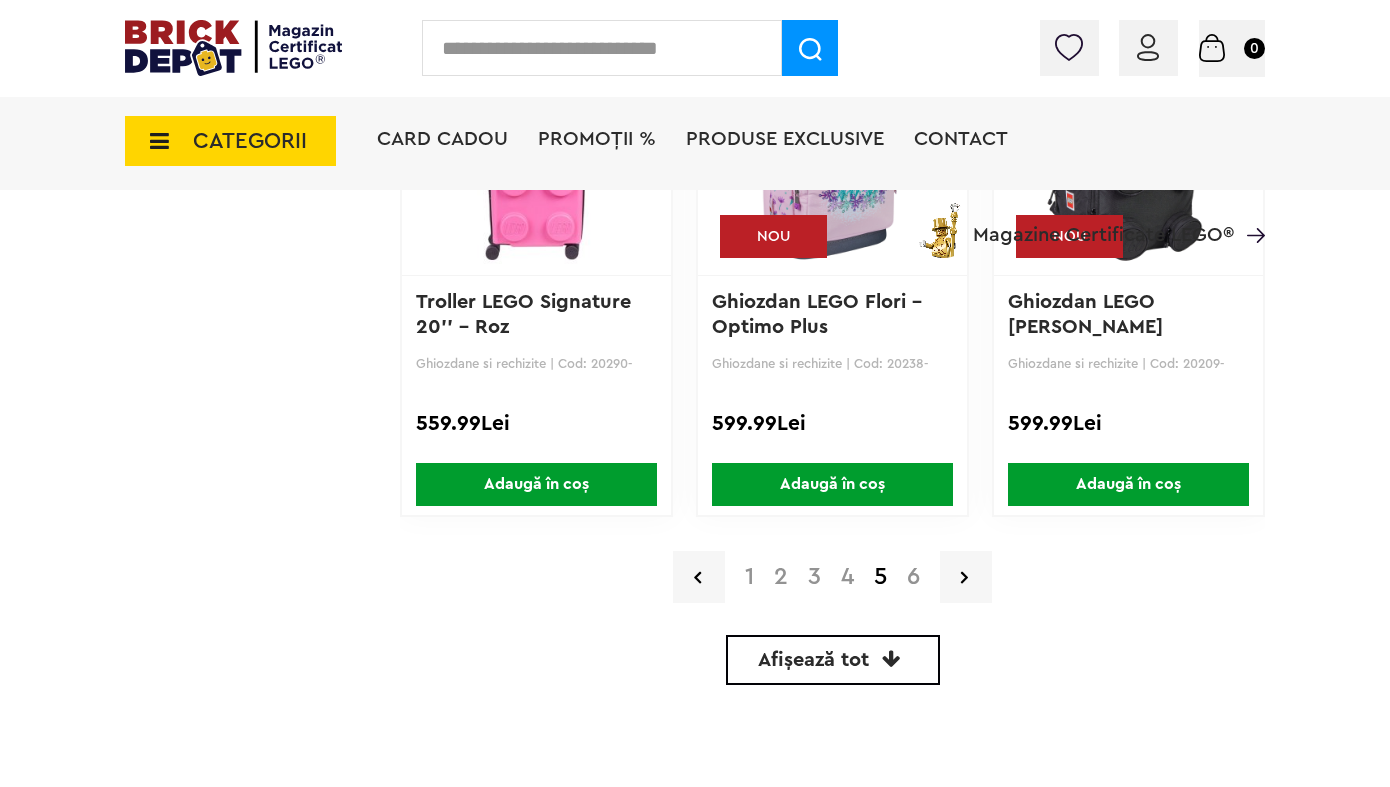 click on "6" at bounding box center [913, 577] 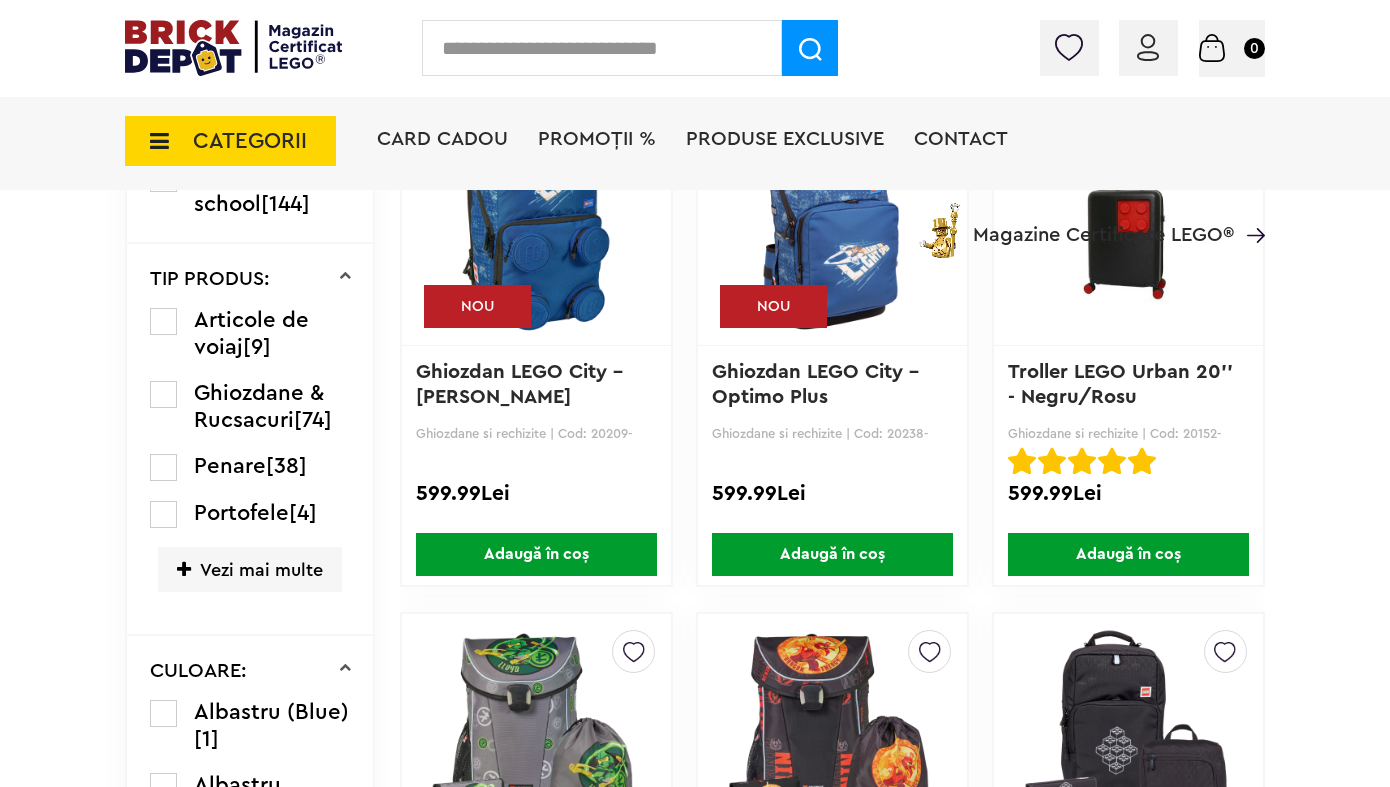 scroll, scrollTop: 1610, scrollLeft: 0, axis: vertical 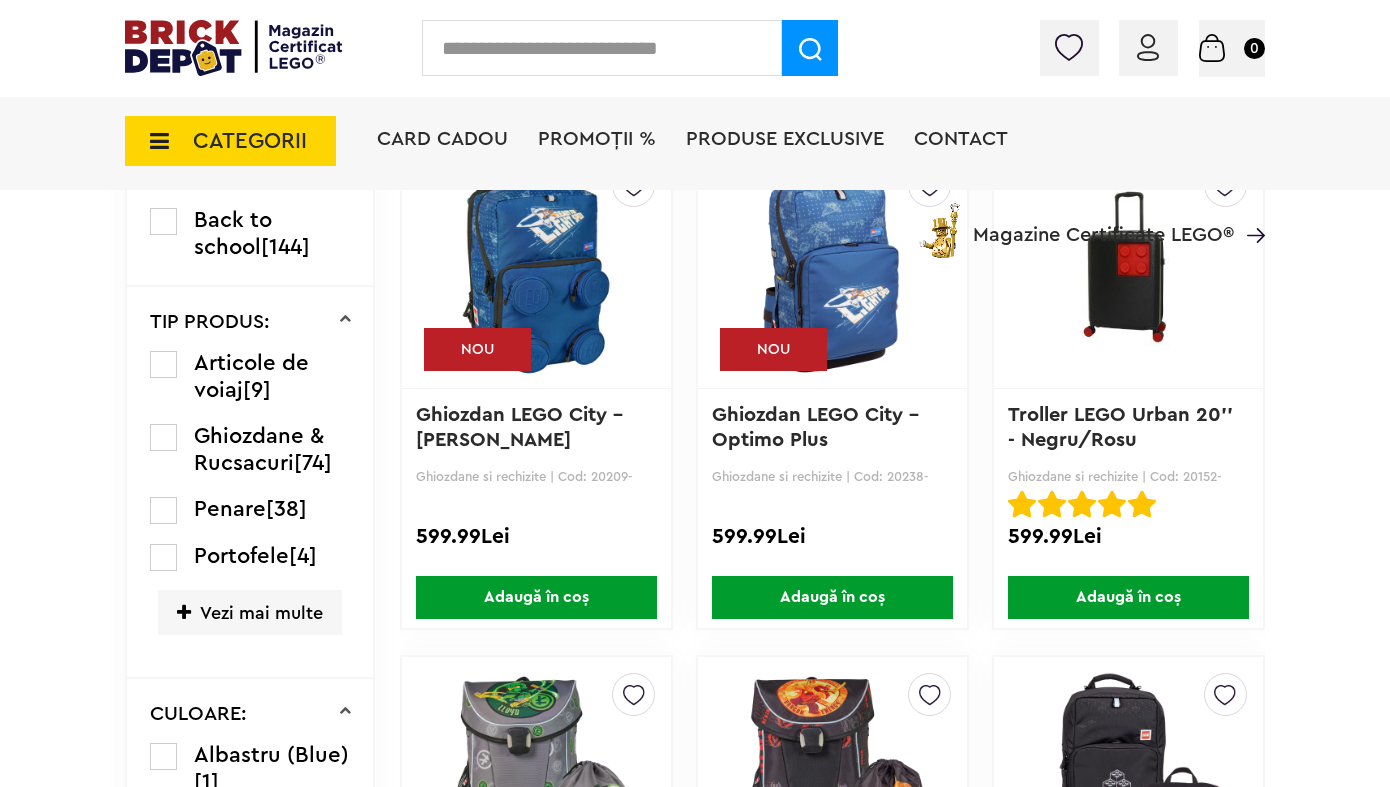 click at bounding box center (1128, 268) 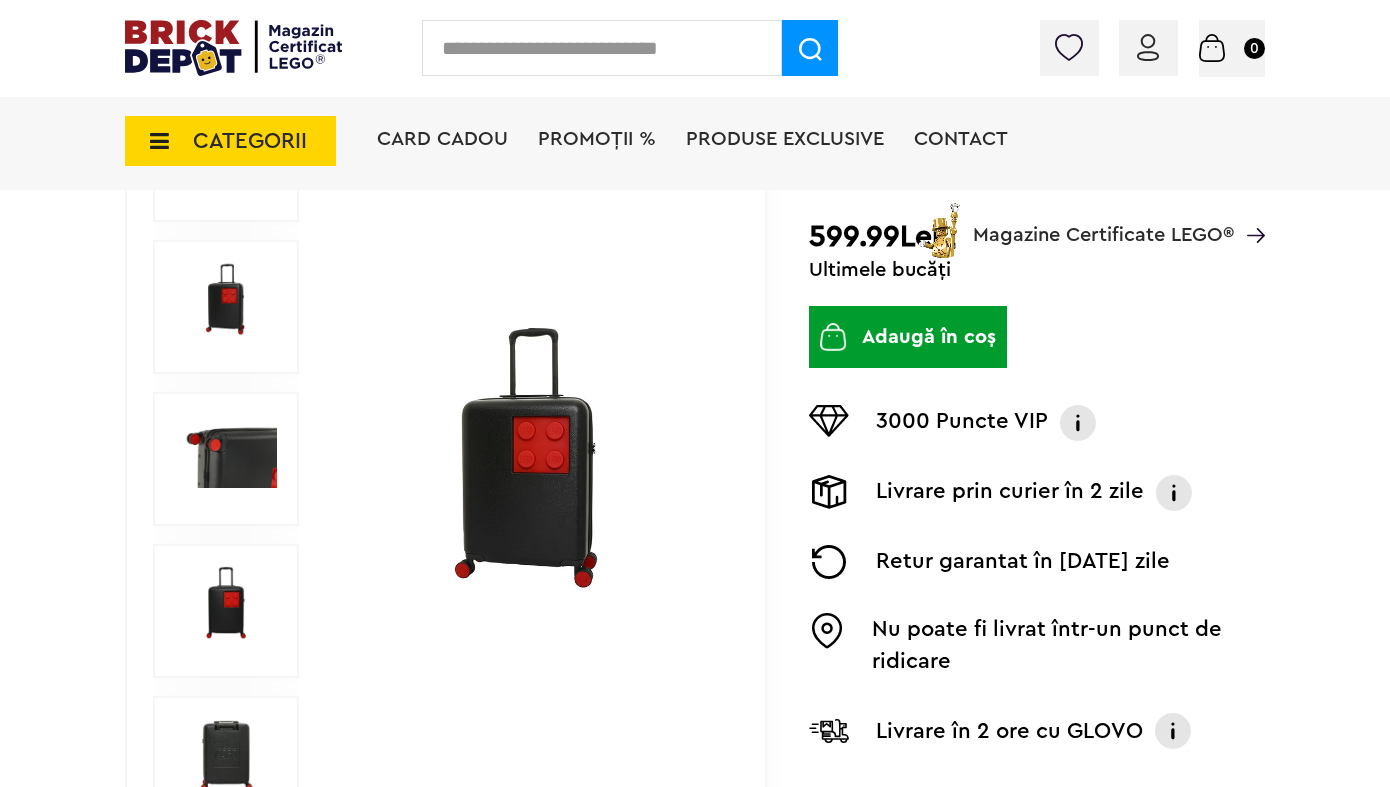 scroll, scrollTop: 313, scrollLeft: 0, axis: vertical 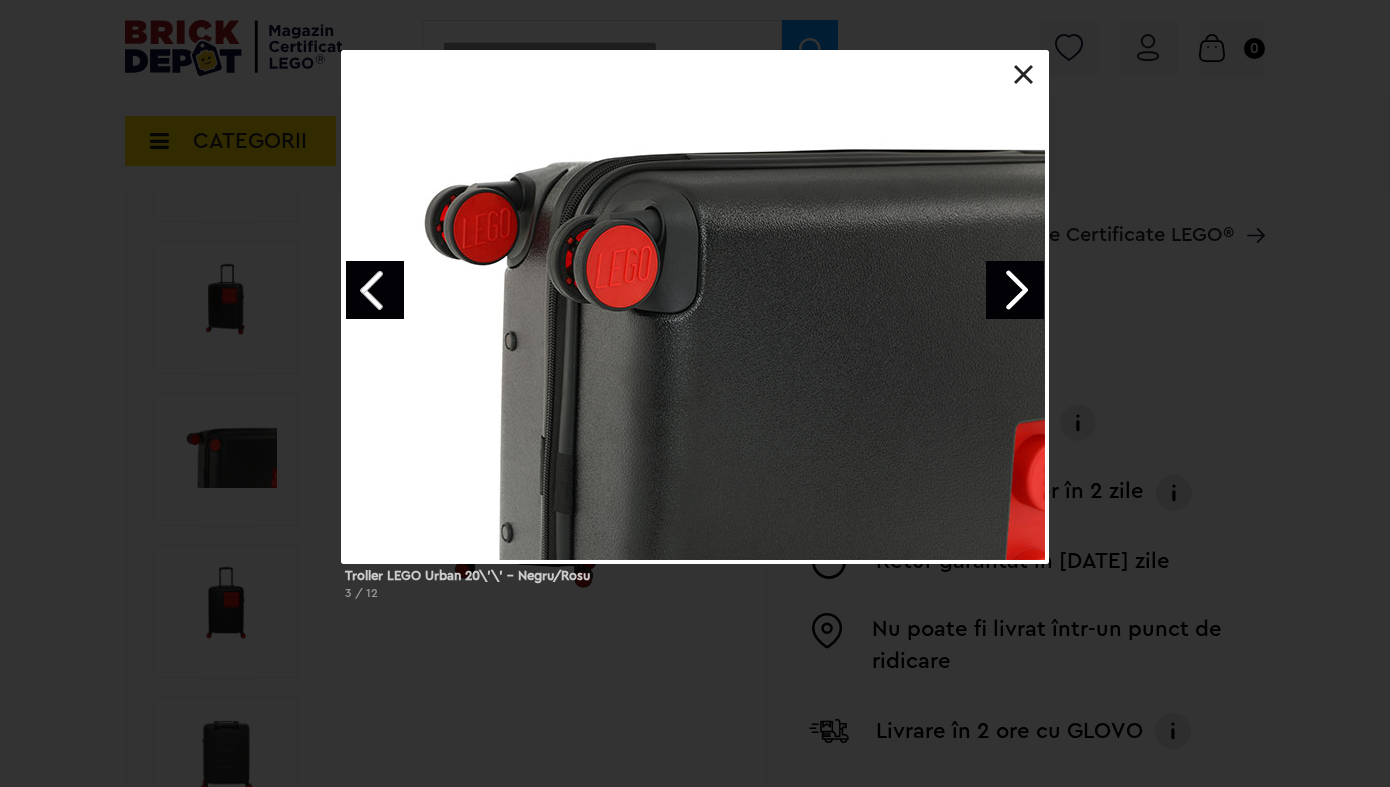 click at bounding box center [1015, 290] 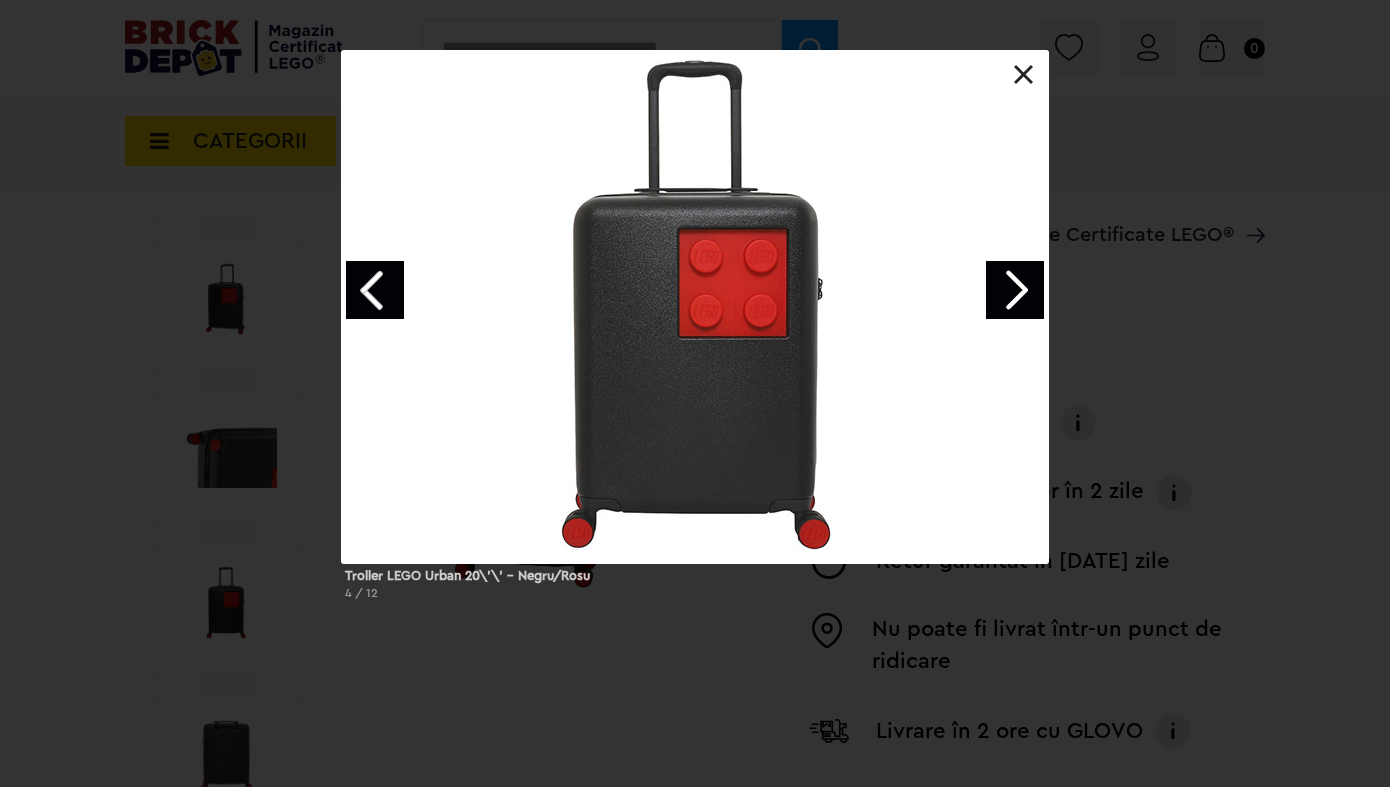 click at bounding box center [1015, 290] 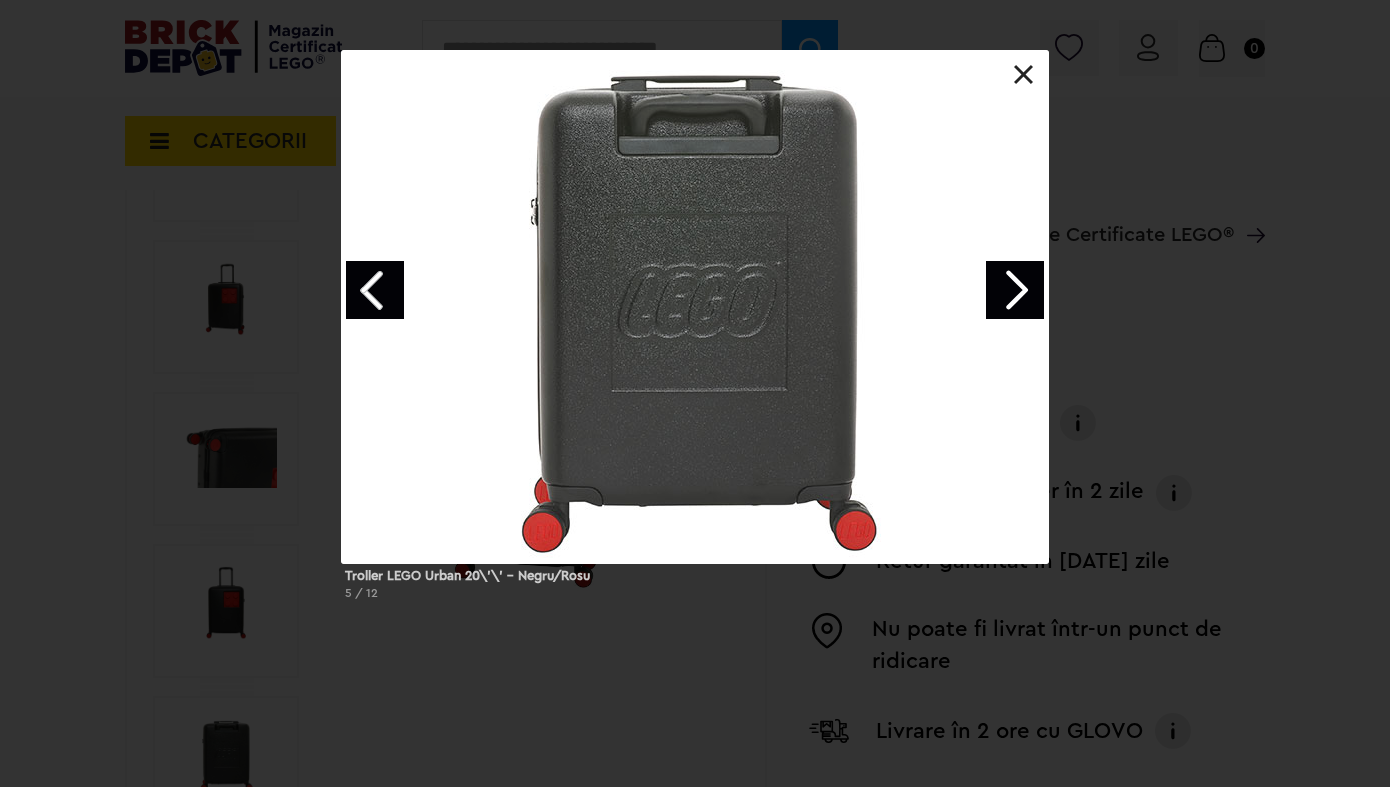 click at bounding box center [1015, 290] 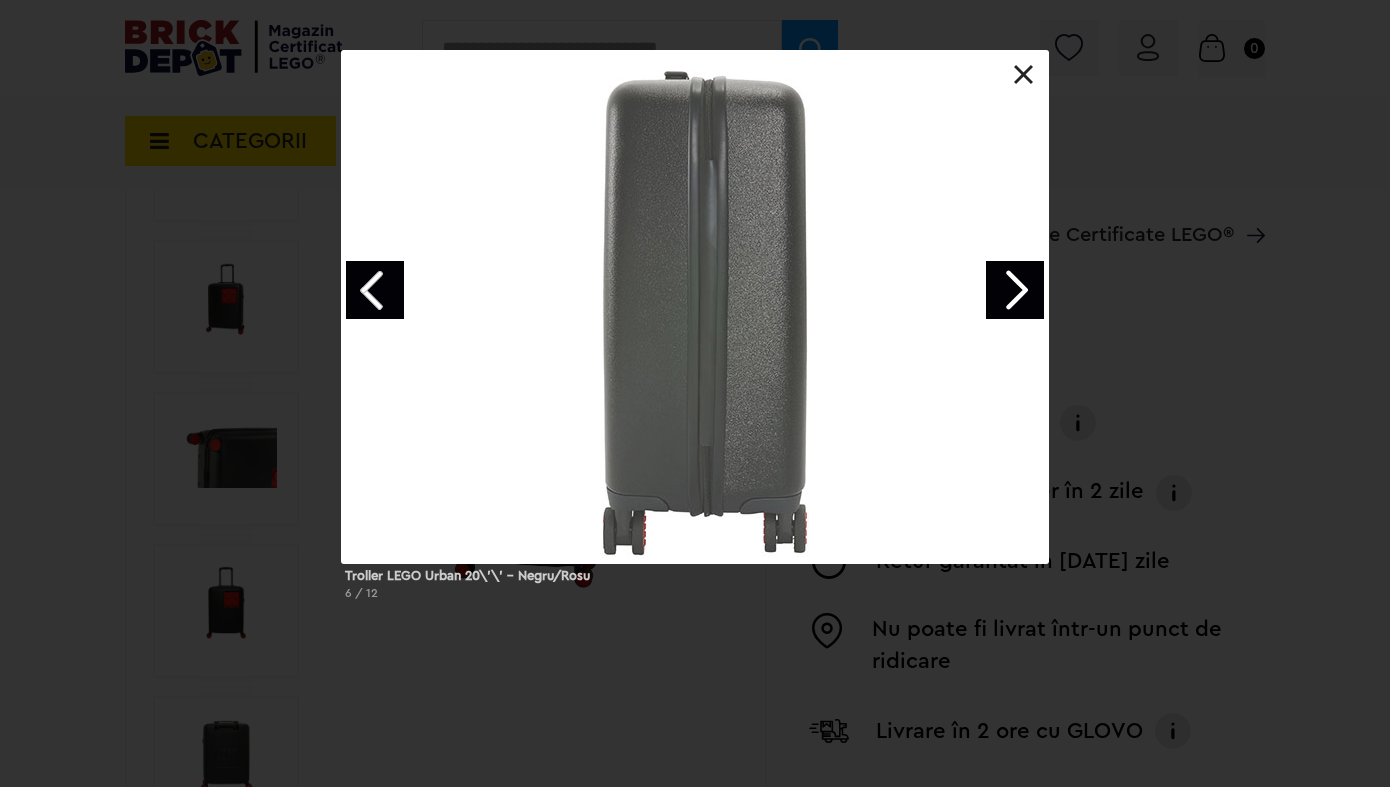 click at bounding box center (1015, 290) 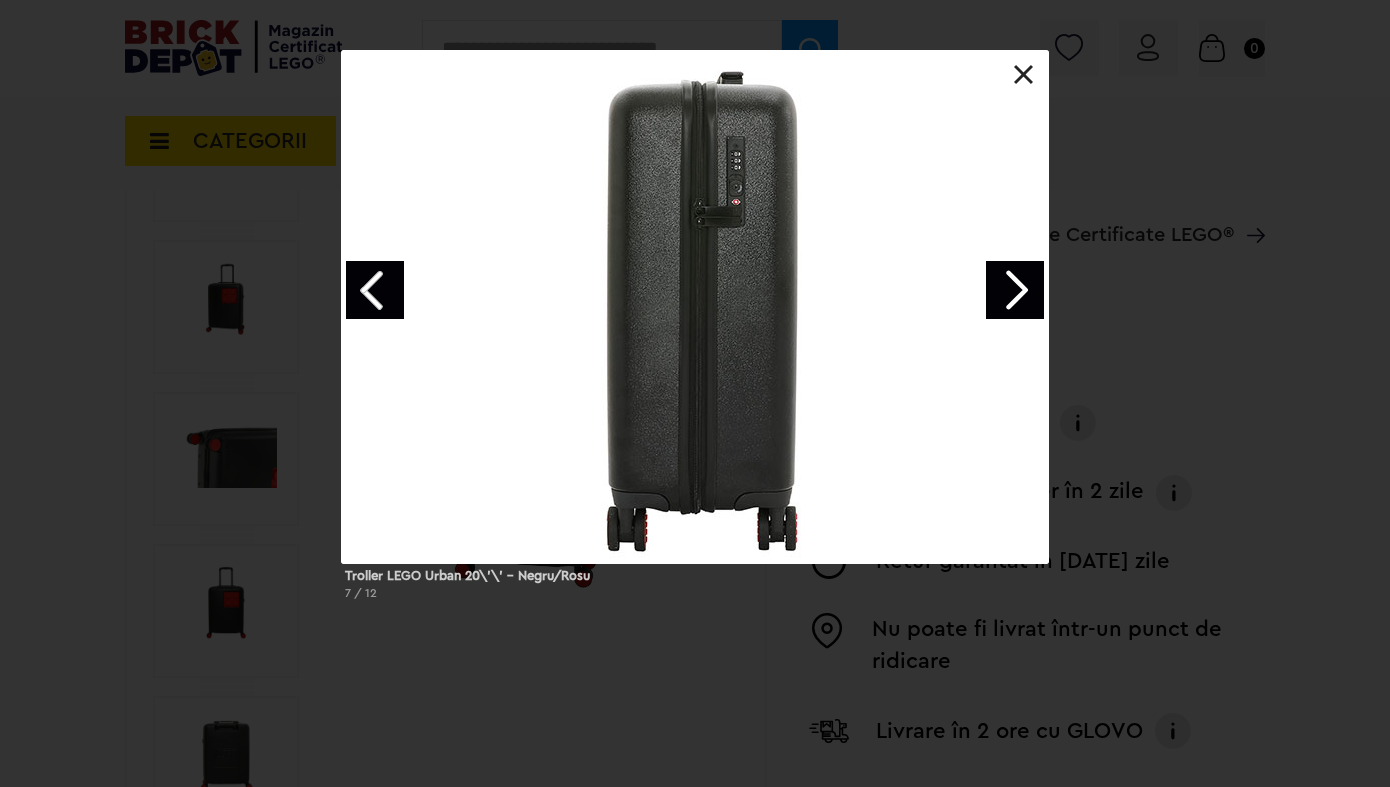 click at bounding box center [1015, 290] 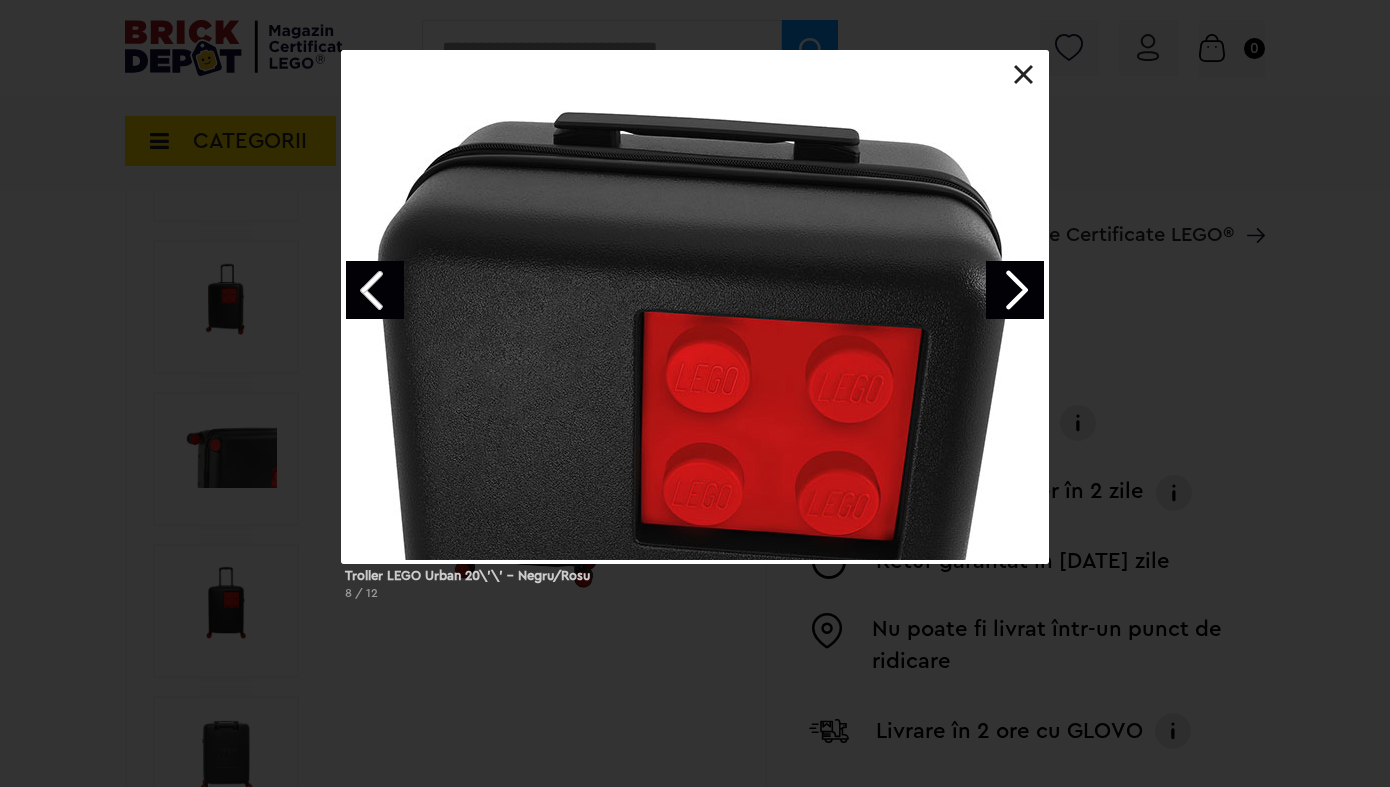 click at bounding box center [1015, 290] 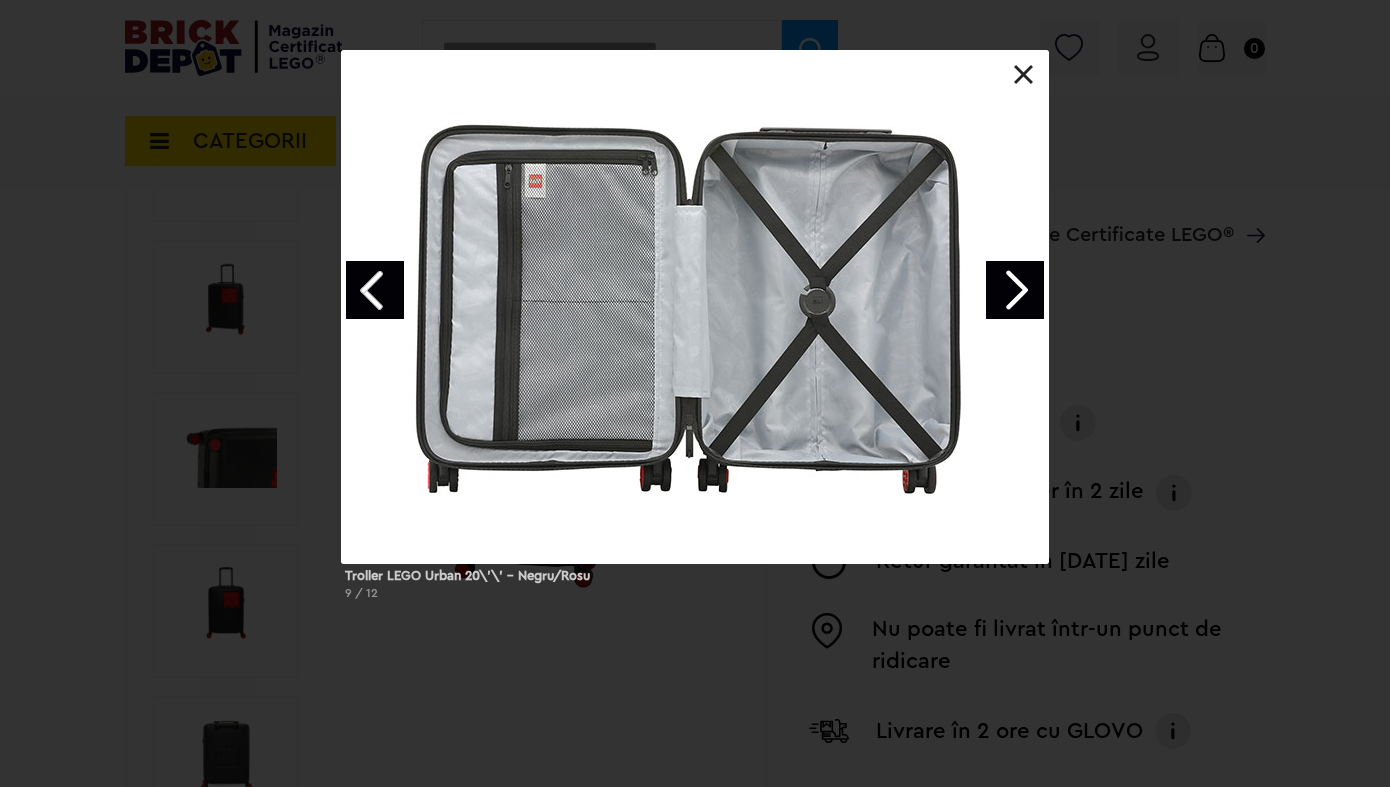 click at bounding box center (1015, 290) 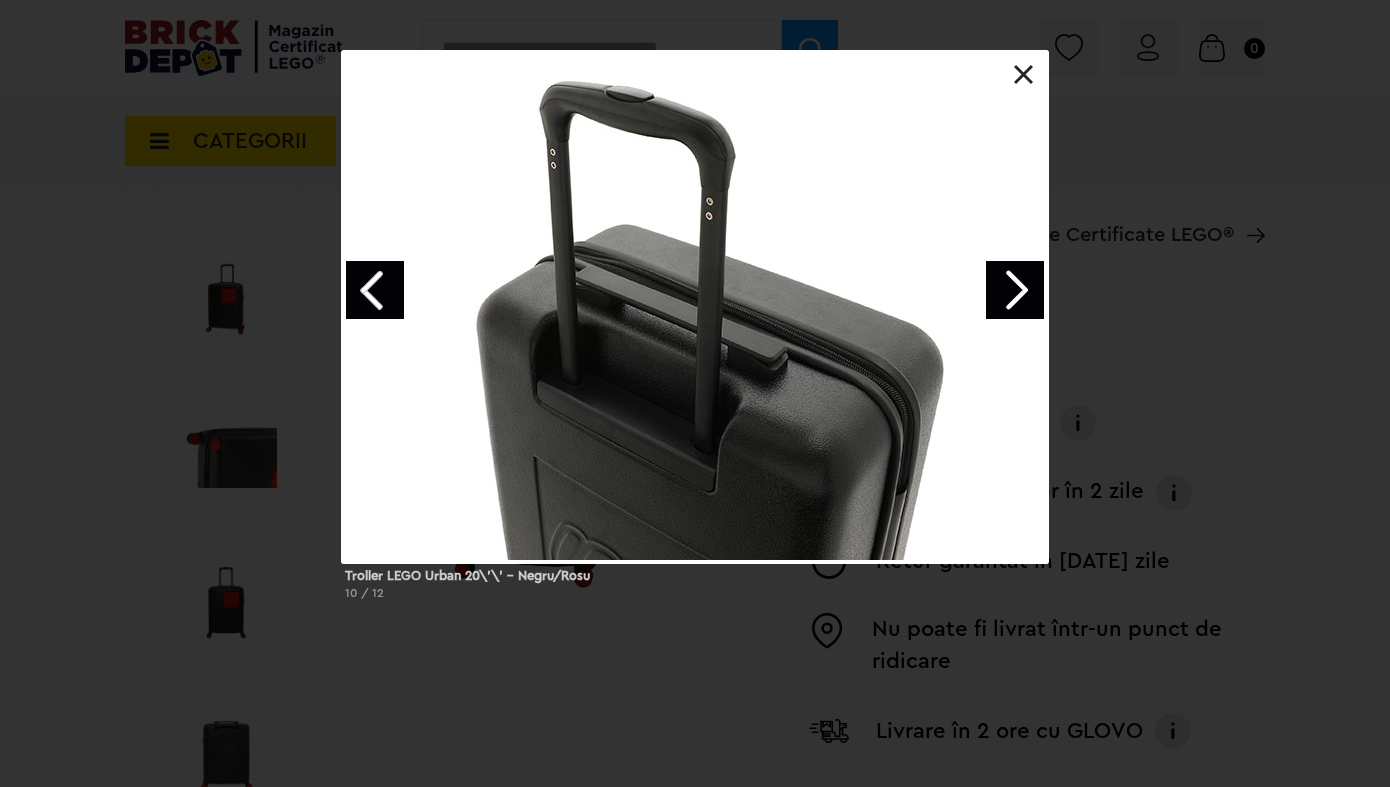 click at bounding box center (1015, 290) 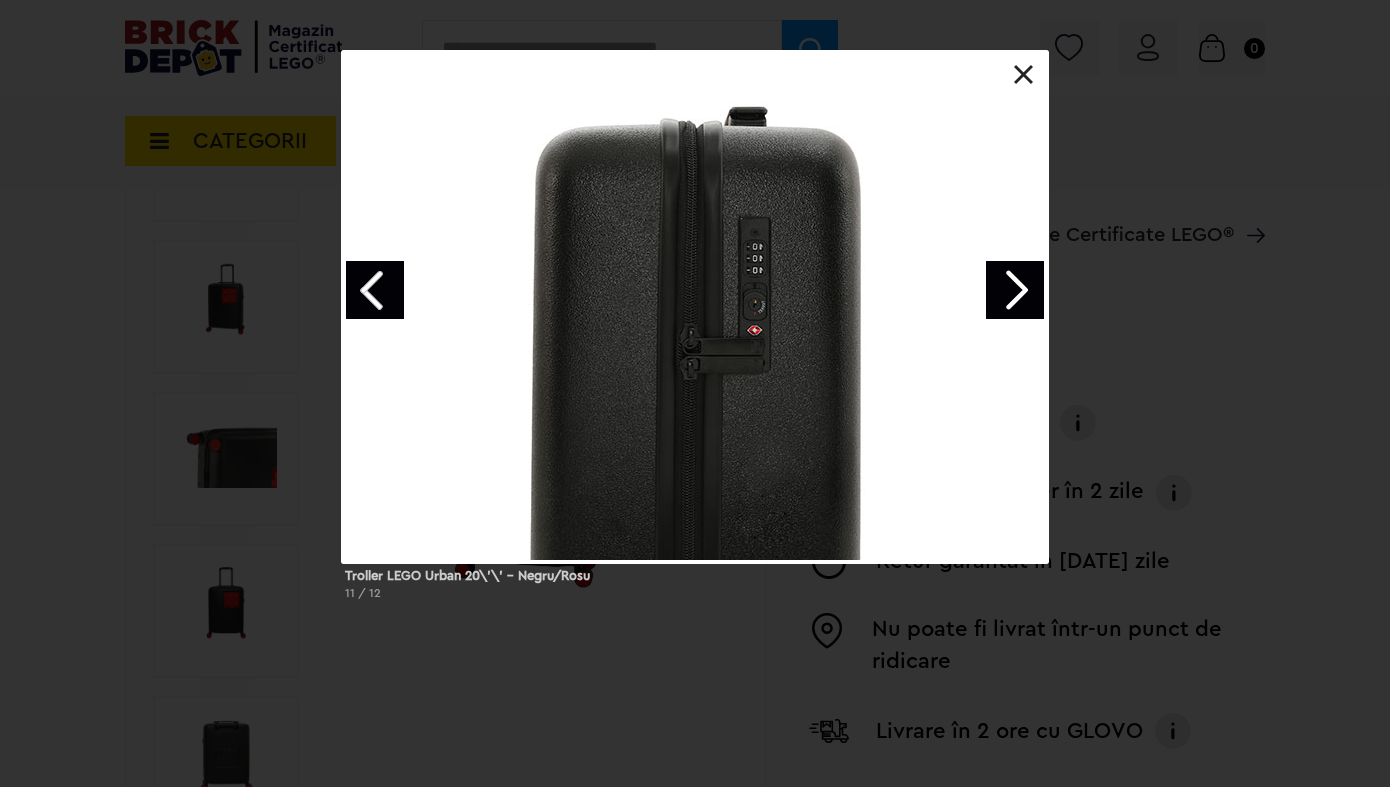click at bounding box center (1024, 75) 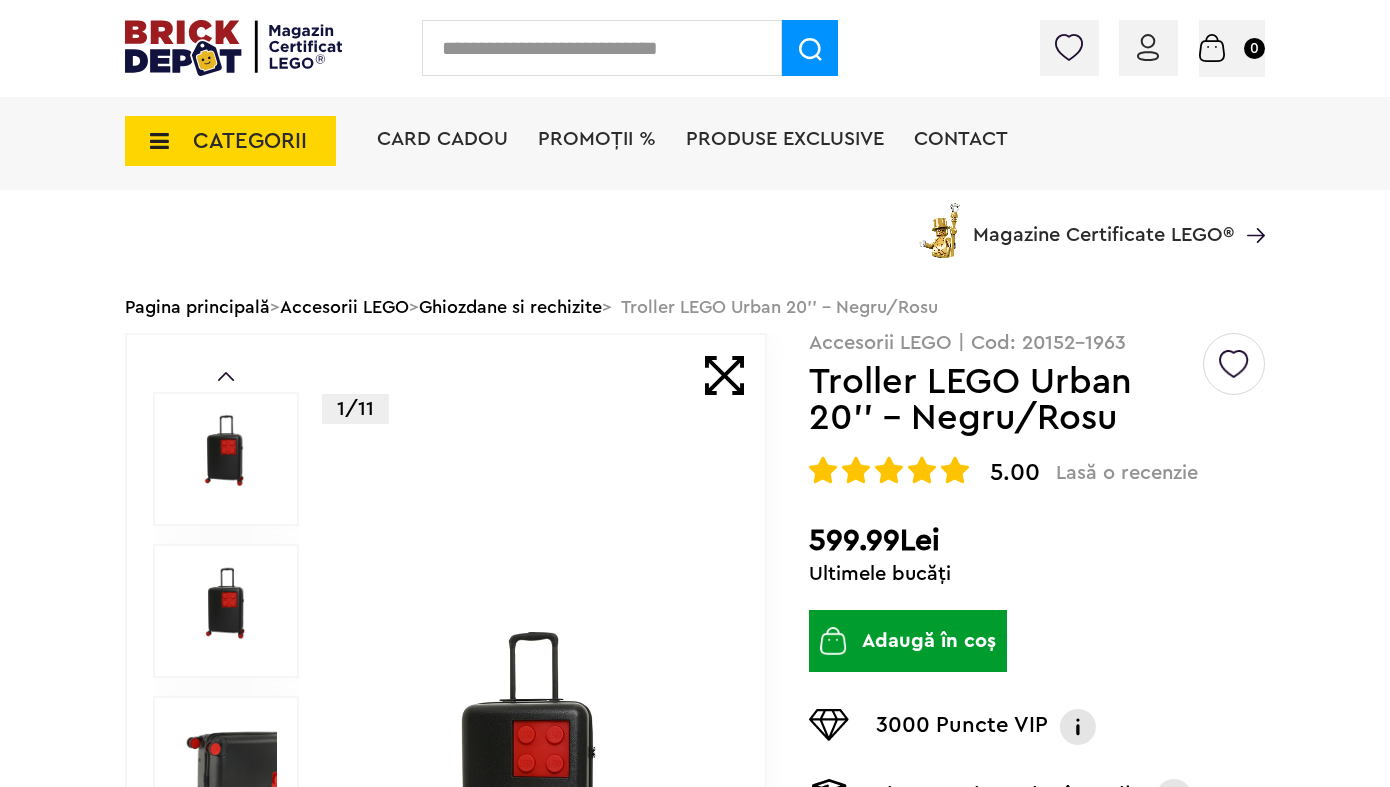 scroll, scrollTop: 0, scrollLeft: 0, axis: both 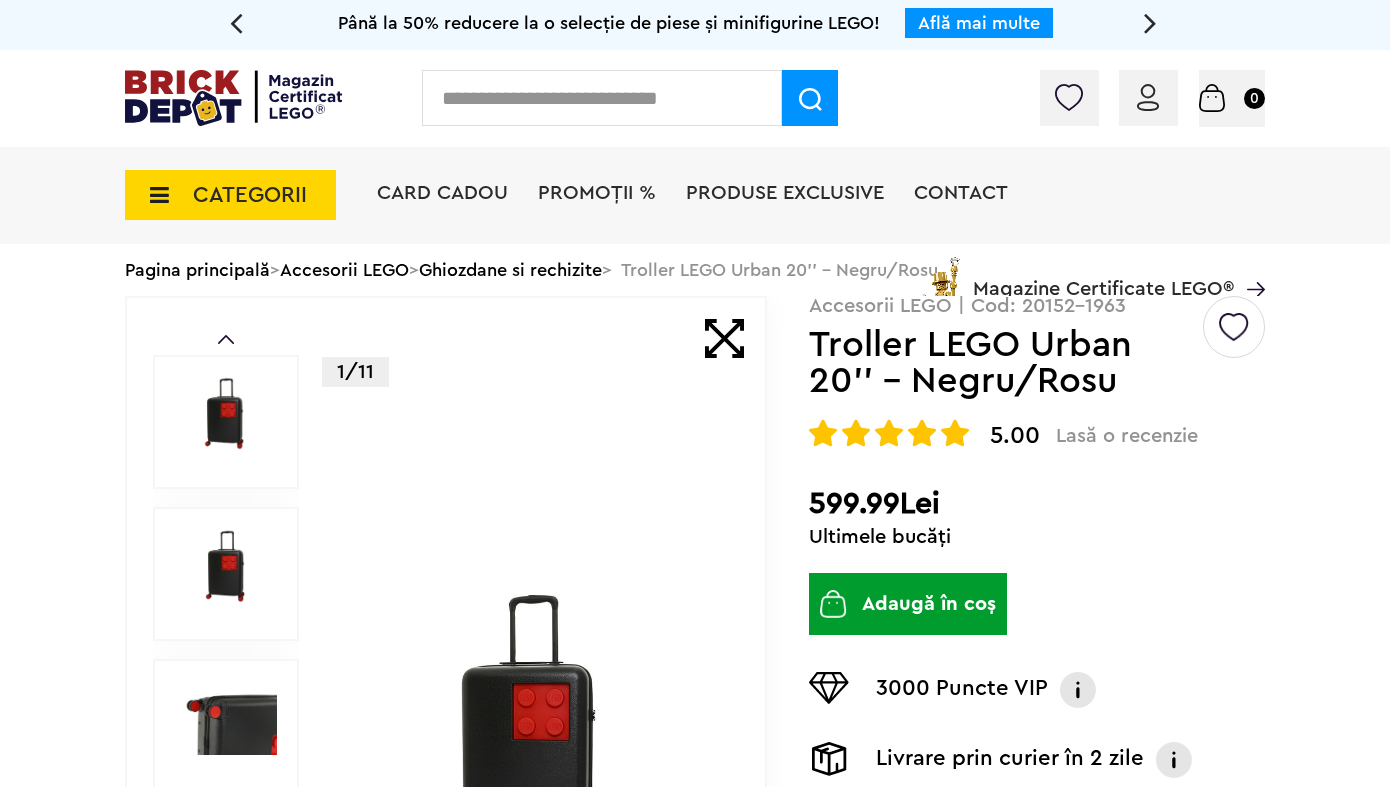 click at bounding box center [1234, 319] 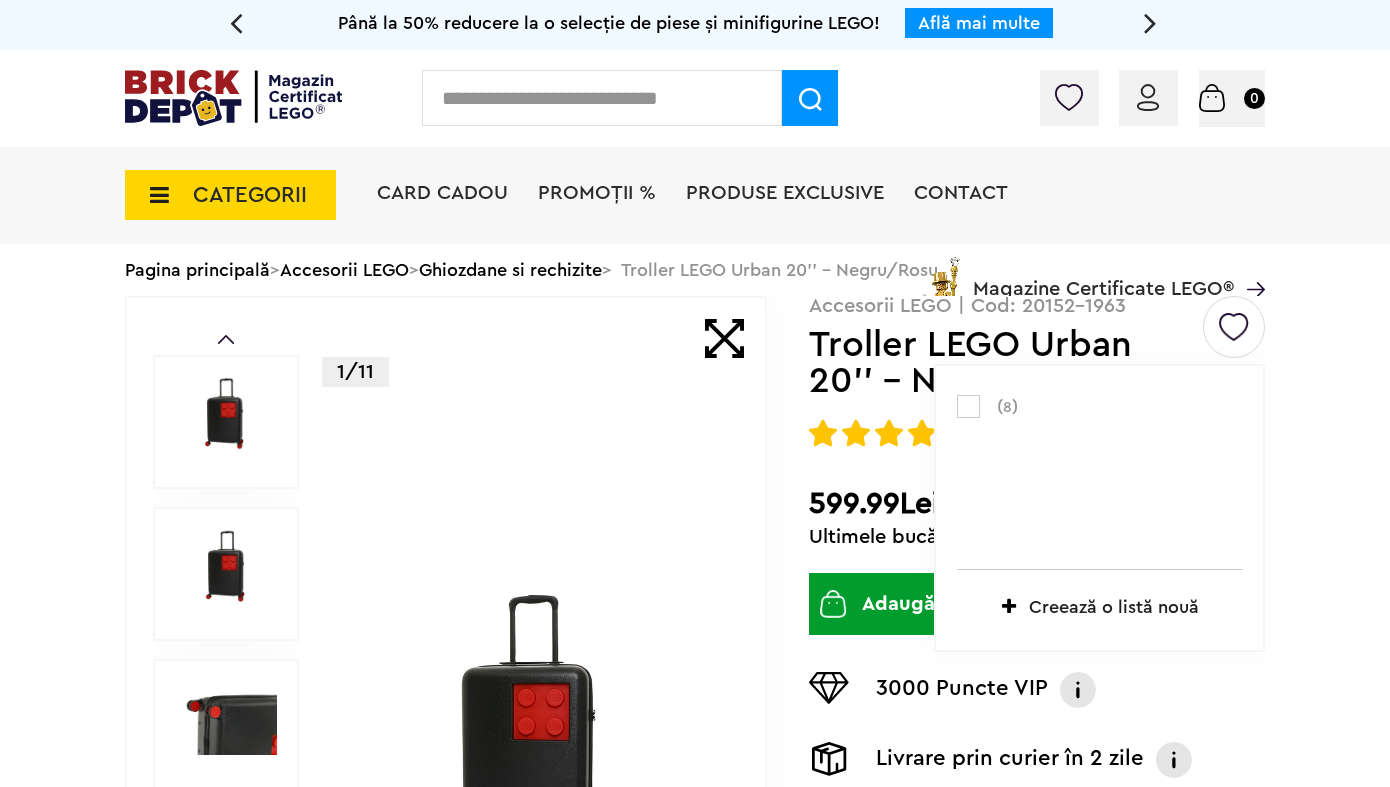 click at bounding box center (968, 406) 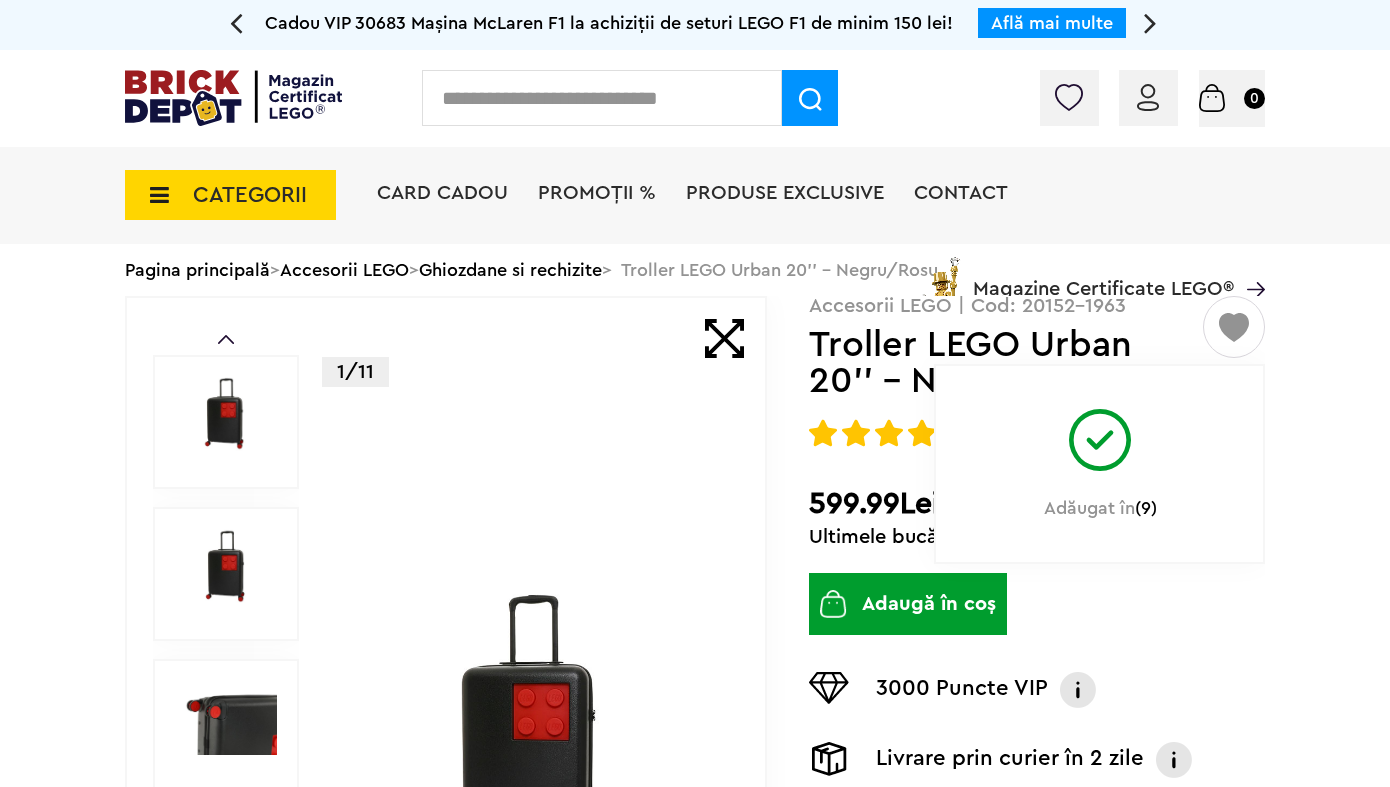 click on "Troller LEGO Urban 20'' - Negru/Rosu" at bounding box center [1004, 363] 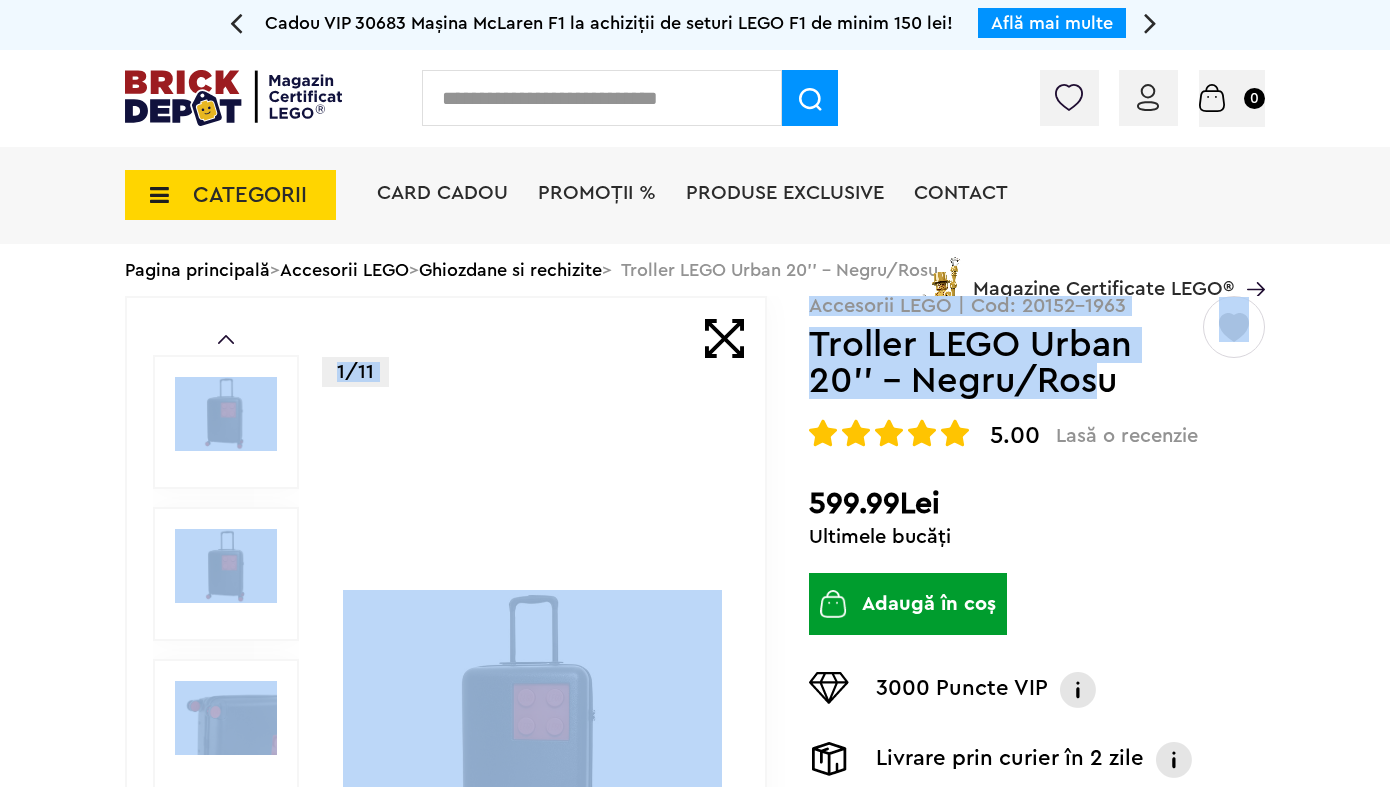 drag, startPoint x: 808, startPoint y: 336, endPoint x: 1099, endPoint y: 398, distance: 297.53152 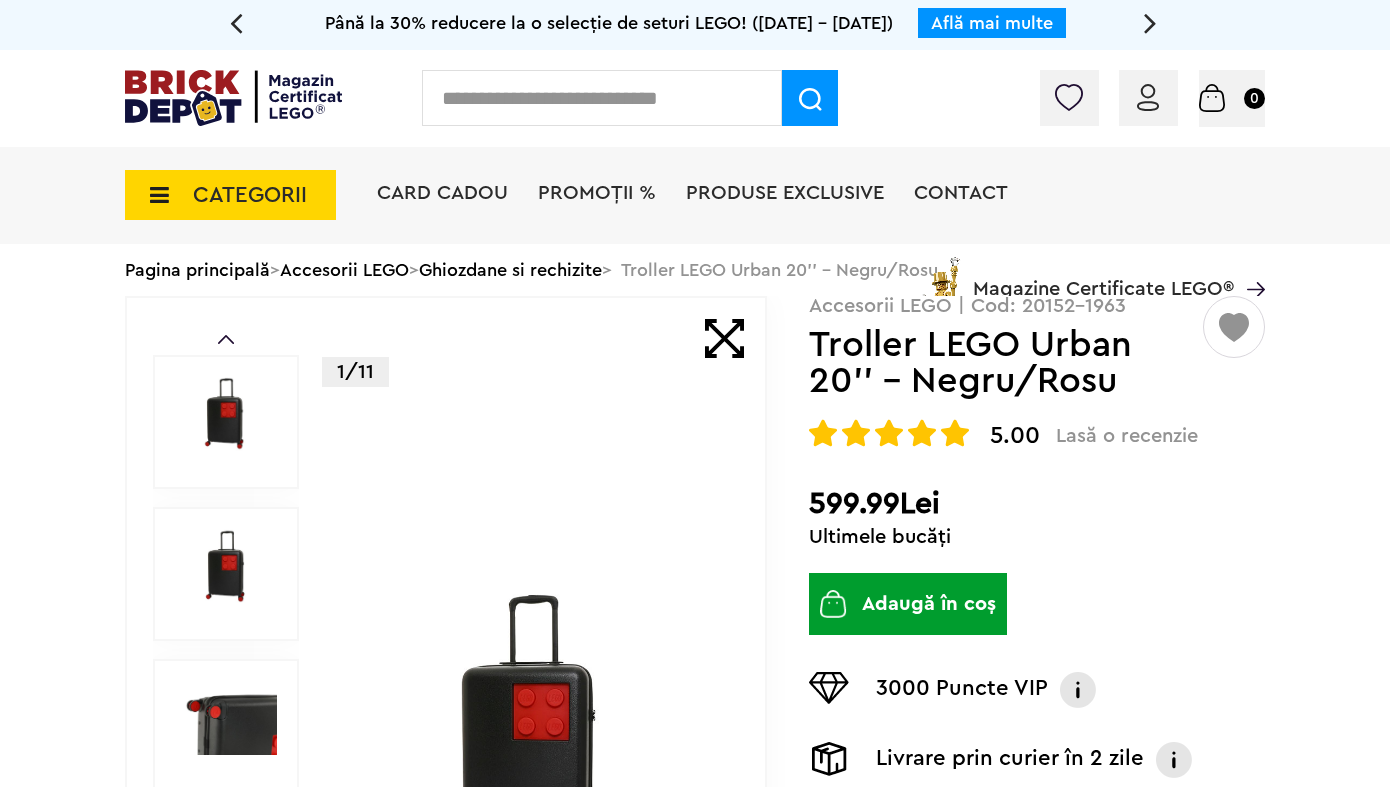 click on "Troller LEGO Urban 20'' - Negru/Rosu" at bounding box center (1004, 363) 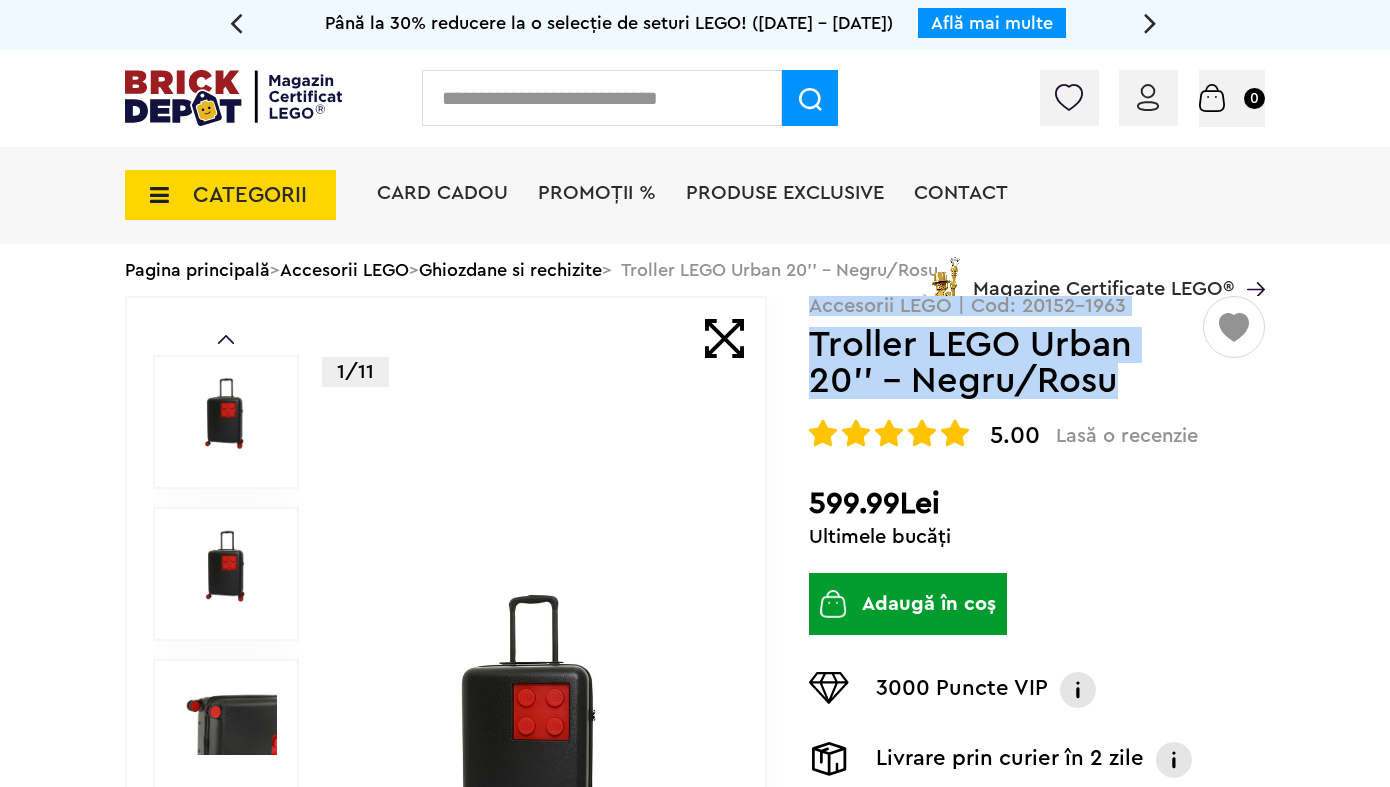 drag, startPoint x: 1132, startPoint y: 380, endPoint x: 815, endPoint y: 307, distance: 325.29678 